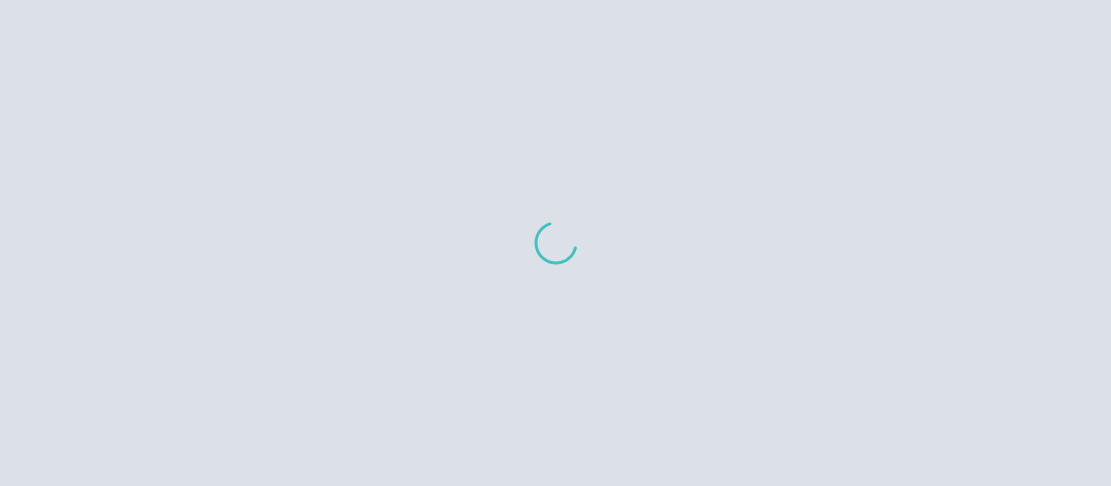 scroll, scrollTop: 0, scrollLeft: 0, axis: both 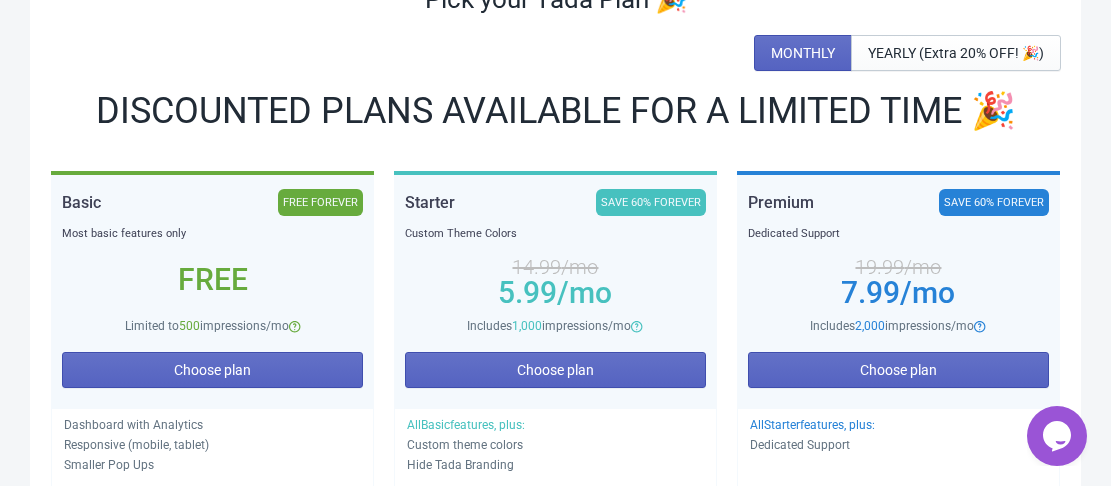click on "Free" at bounding box center (212, 280) 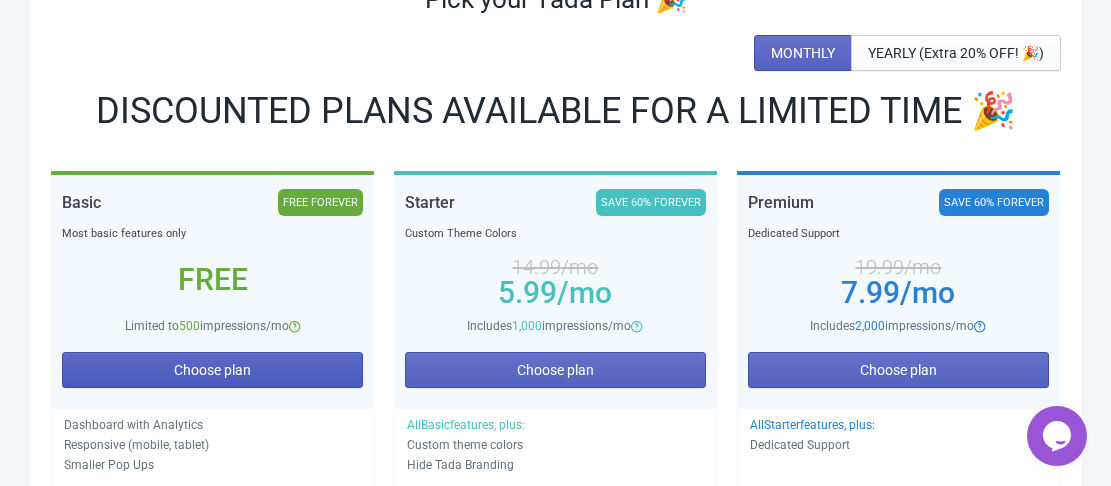 click on "Choose plan" at bounding box center (212, 370) 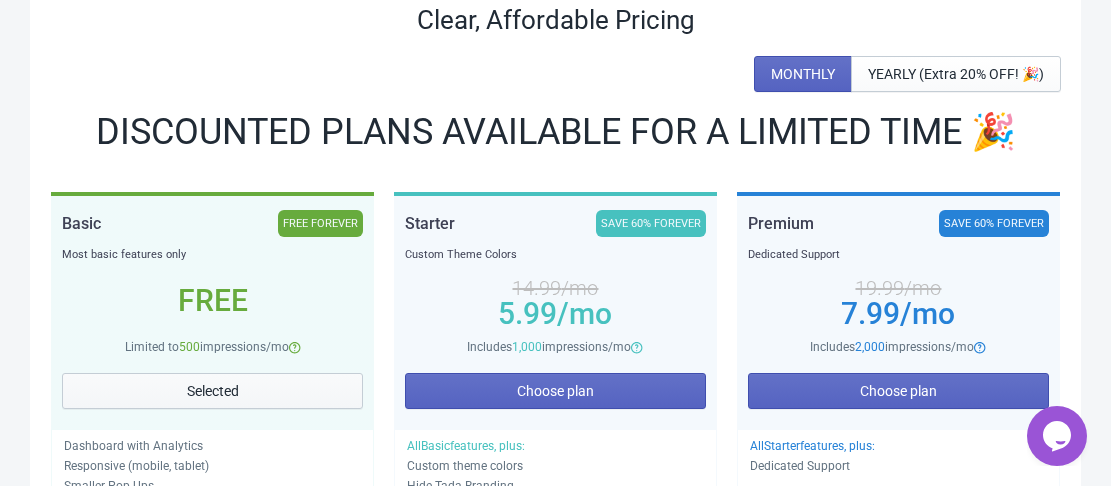 click on "Selected" at bounding box center (213, 391) 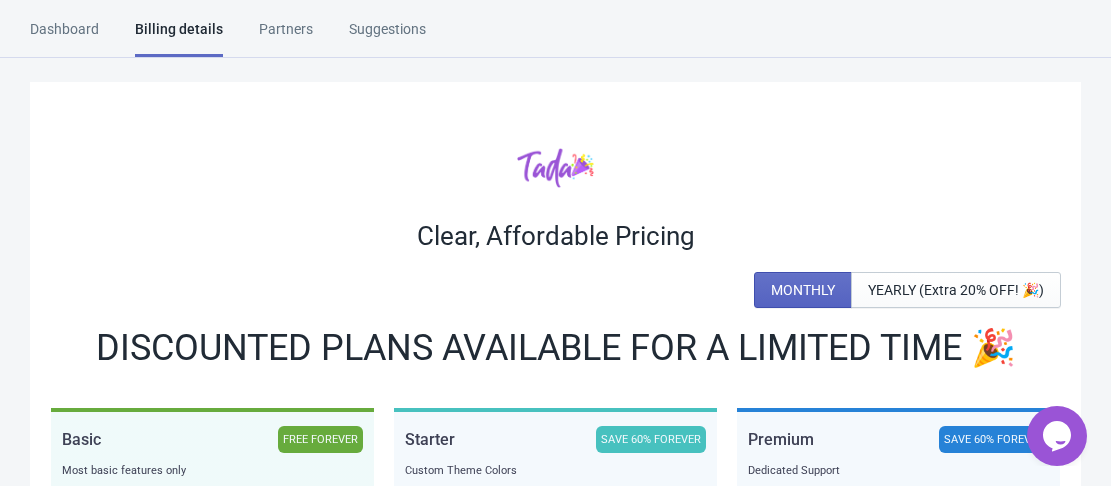 scroll, scrollTop: 0, scrollLeft: 0, axis: both 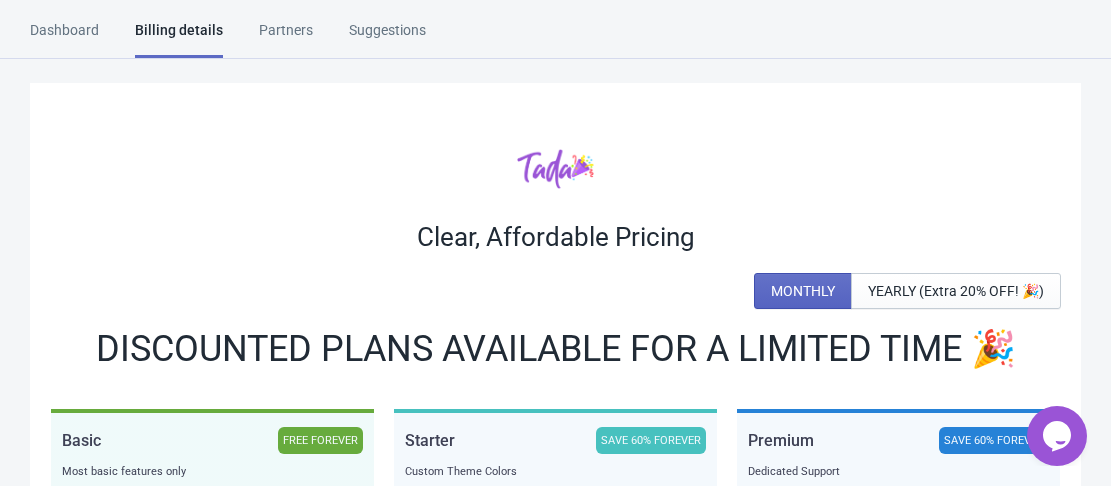 click on "Dashboard" at bounding box center [64, 37] 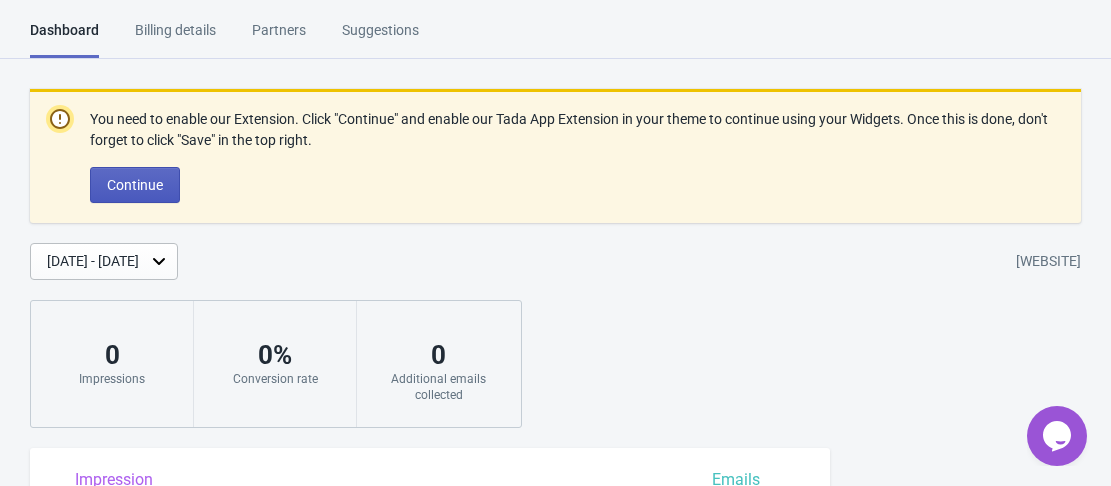 click on "Continue" at bounding box center [135, 185] 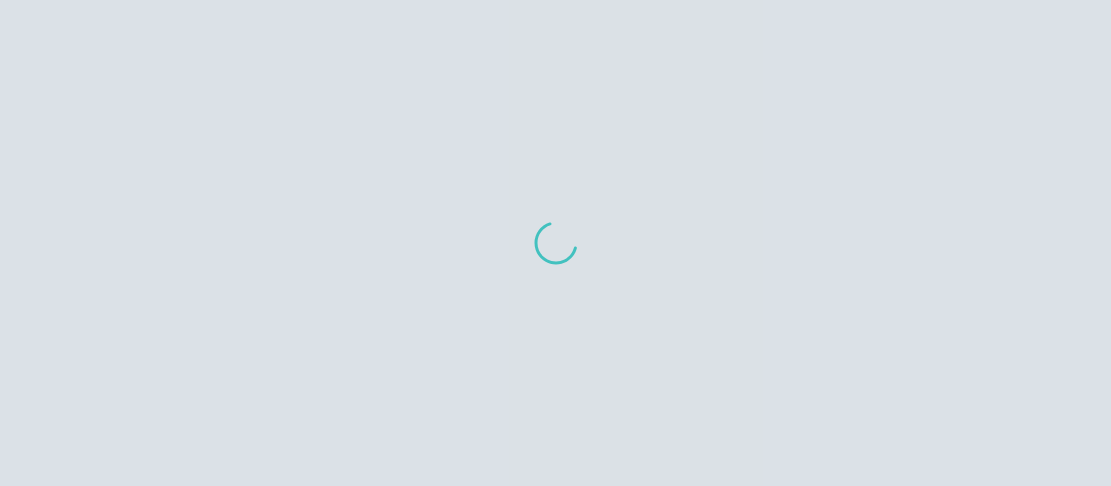 scroll, scrollTop: 0, scrollLeft: 0, axis: both 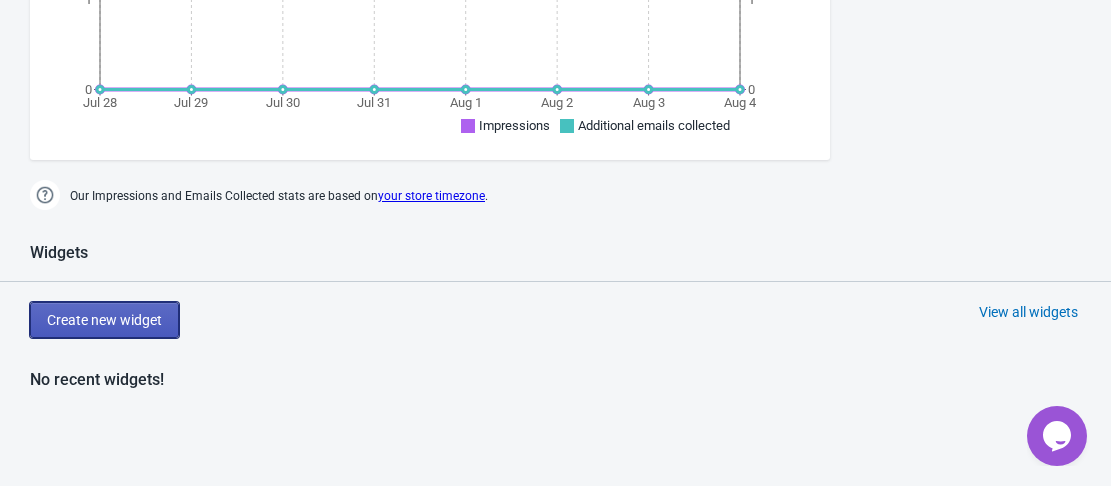 click on "Create new widget" at bounding box center [104, 320] 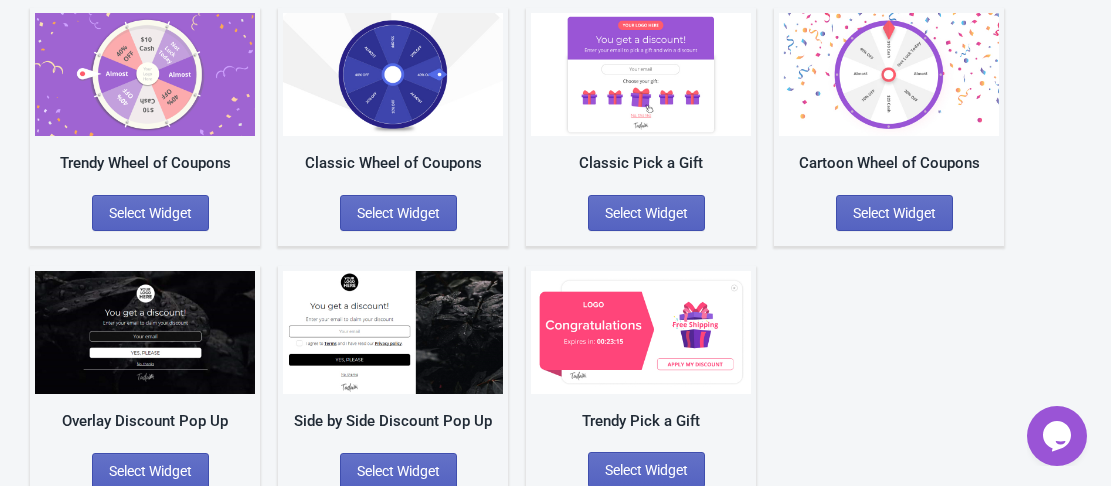 scroll, scrollTop: 199, scrollLeft: 0, axis: vertical 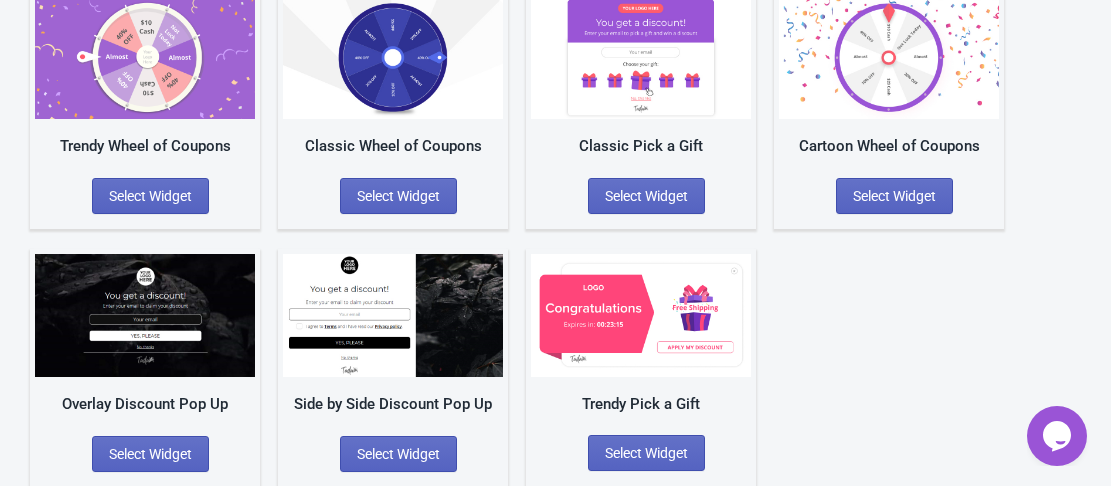 click at bounding box center [641, 315] 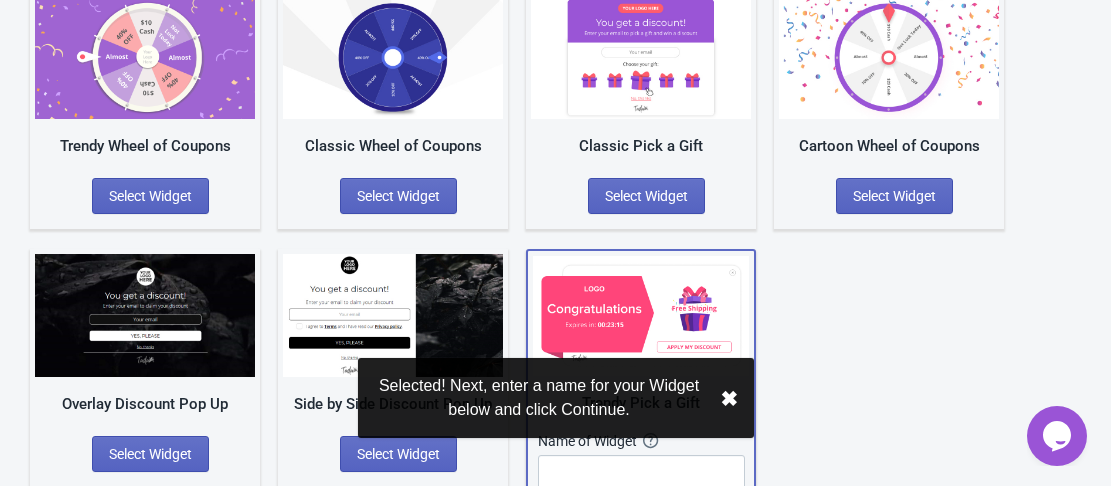 click on "✖︎" at bounding box center (729, 398) 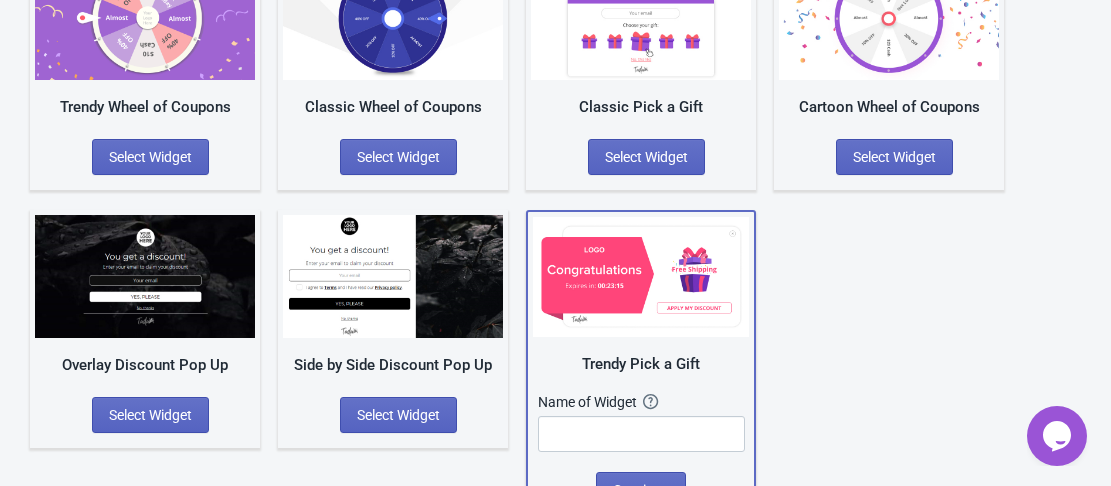scroll, scrollTop: 277, scrollLeft: 0, axis: vertical 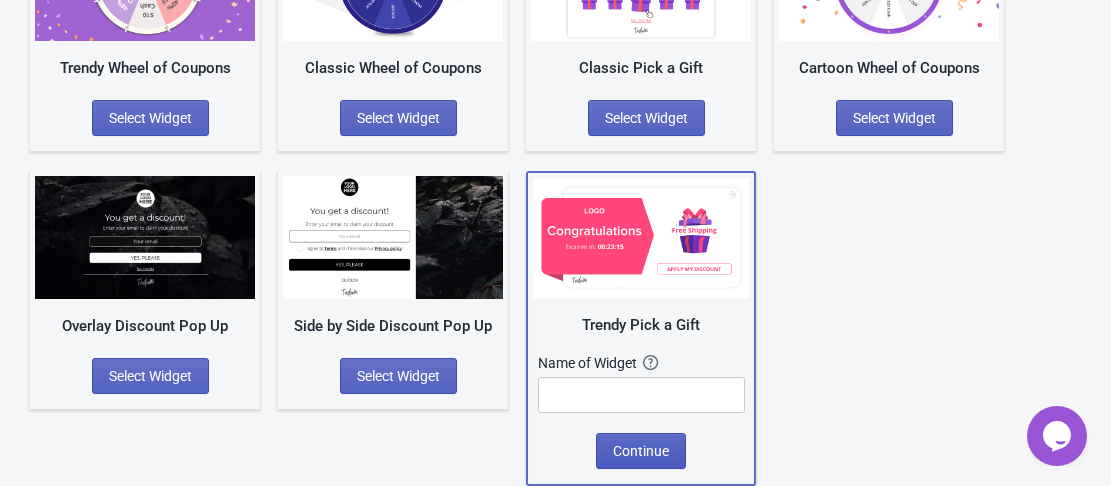 click on "Continue" at bounding box center (641, 451) 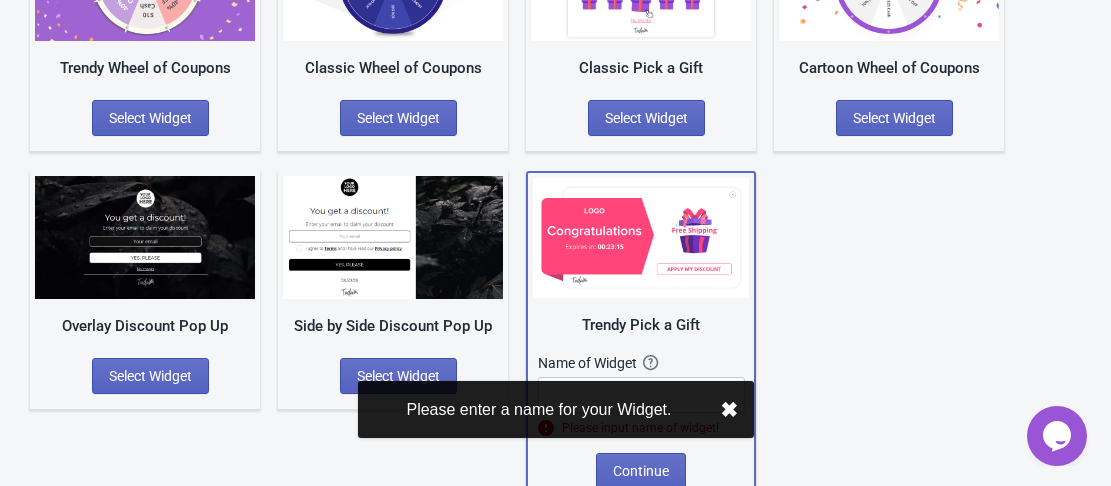 click on "✖︎" at bounding box center [729, 409] 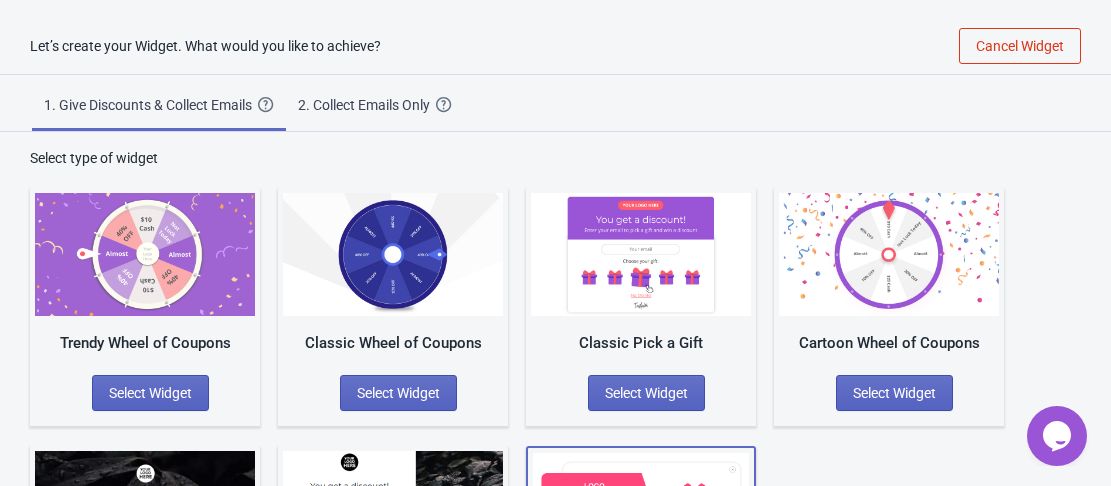 scroll, scrollTop: 0, scrollLeft: 0, axis: both 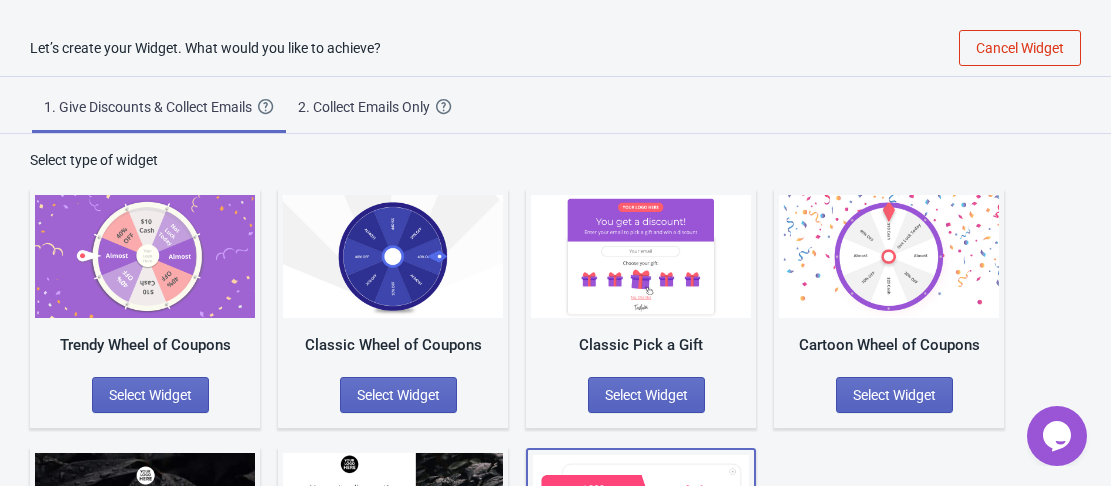 click on "2. Collect Emails Only" at bounding box center (367, 107) 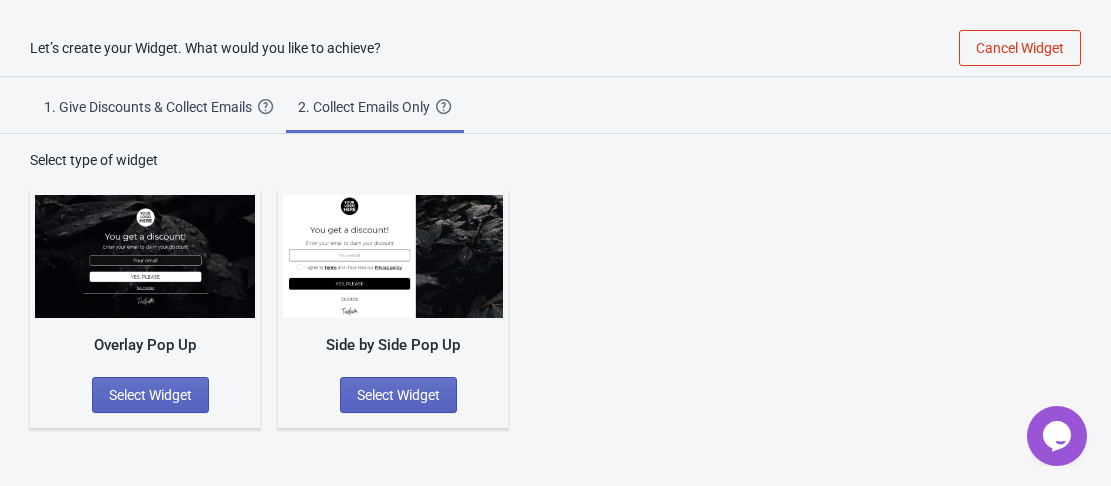 click on "1. Give Discounts & Collect Emails" at bounding box center (151, 107) 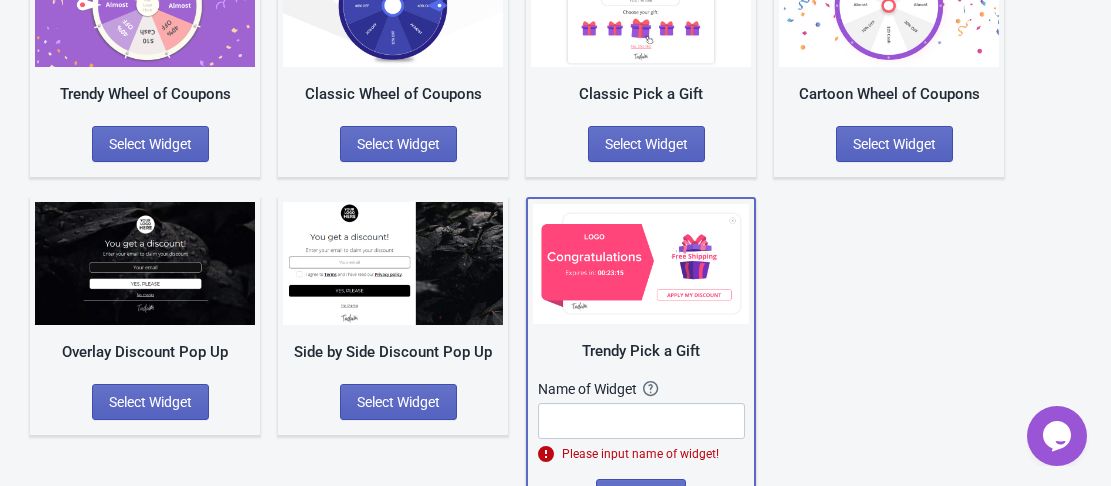 scroll, scrollTop: 297, scrollLeft: 0, axis: vertical 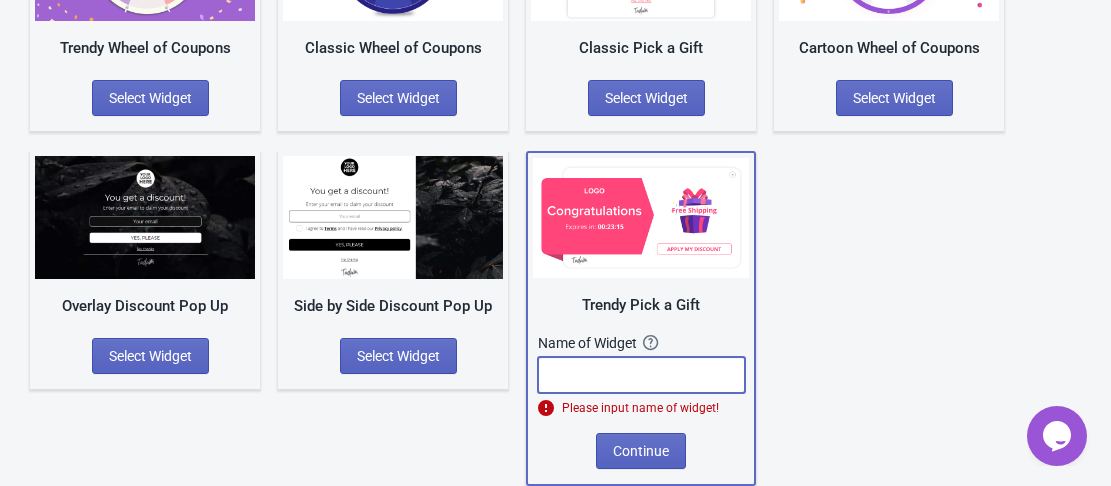 click at bounding box center [641, 375] 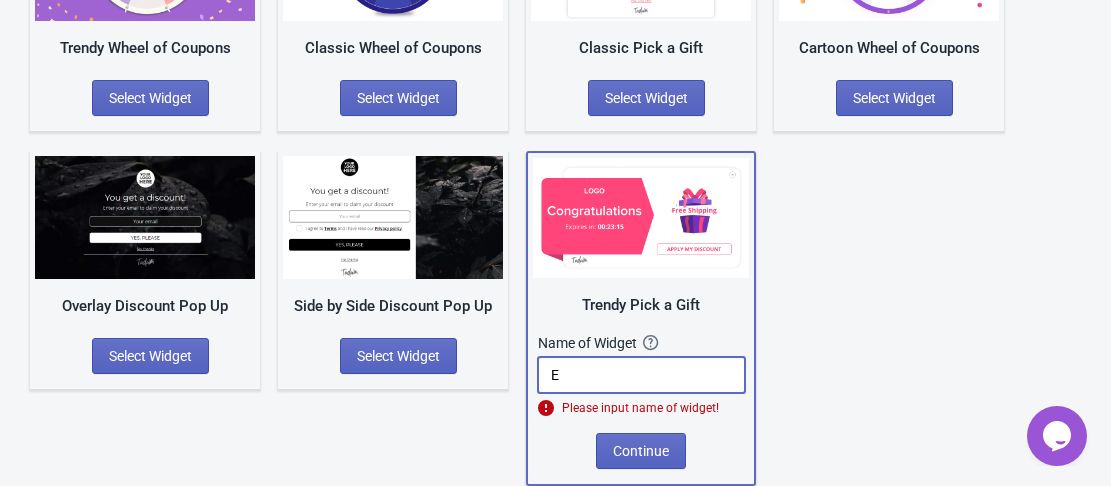 scroll, scrollTop: 277, scrollLeft: 0, axis: vertical 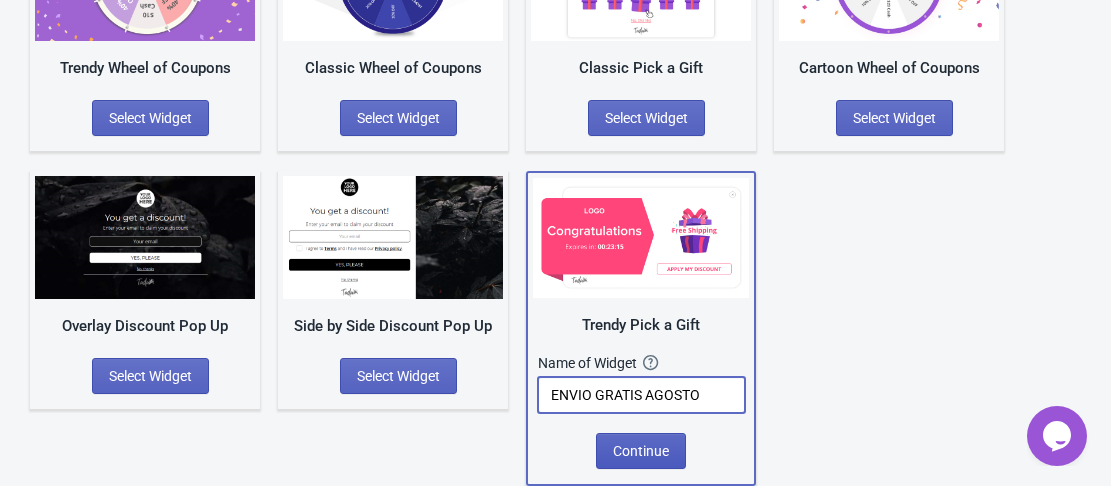 type on "ENVIO GRATIS AGOSTO" 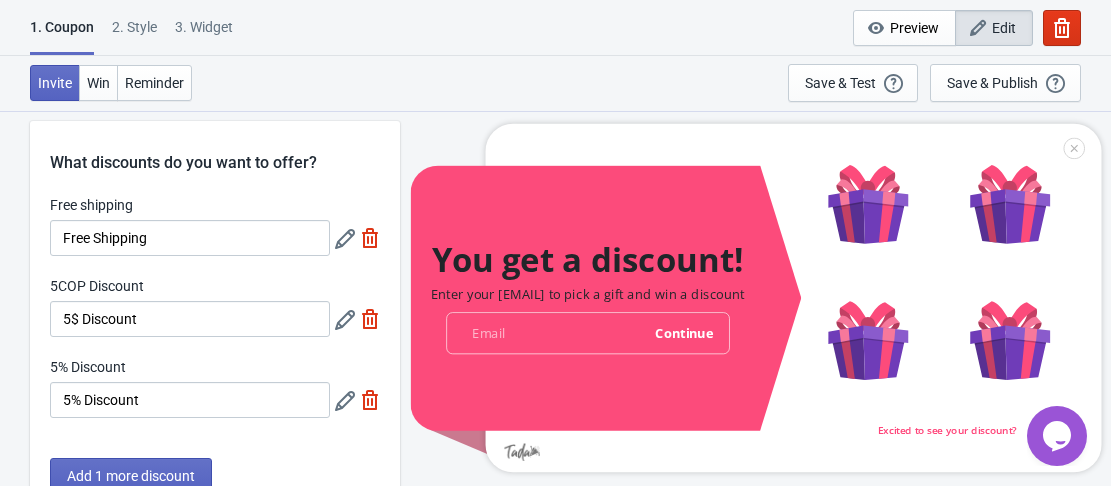 scroll, scrollTop: 0, scrollLeft: 0, axis: both 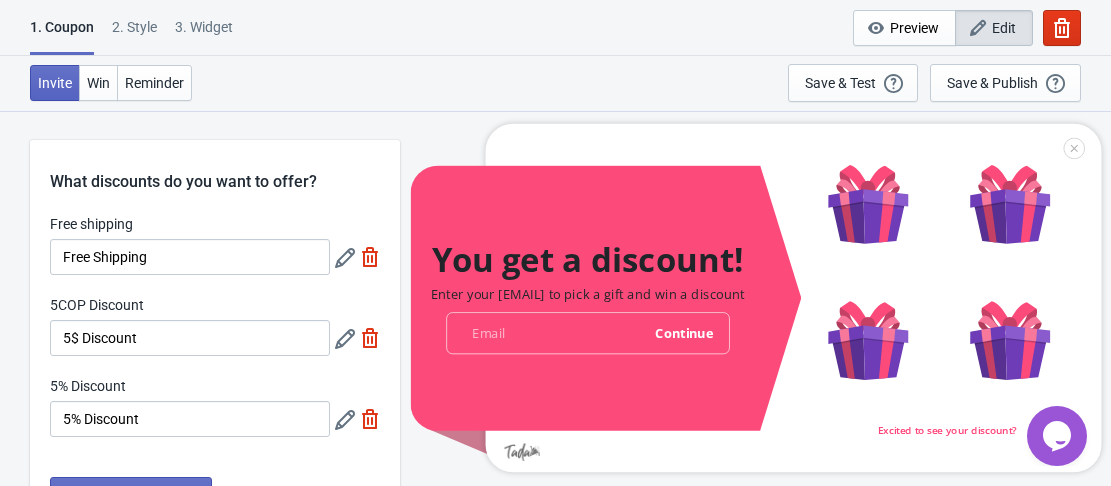 click on "2 . Style" at bounding box center (134, 34) 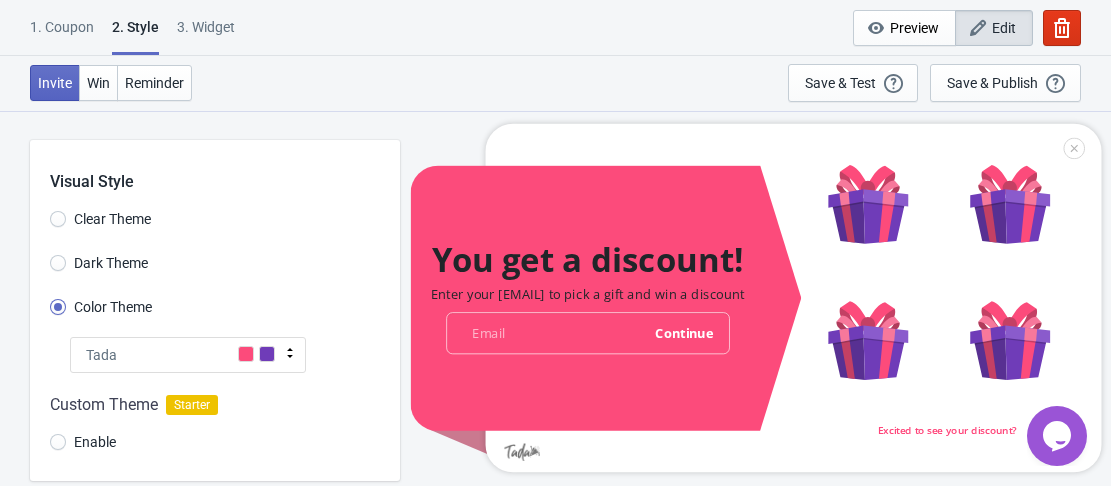 click on "1. Coupon" at bounding box center [62, 34] 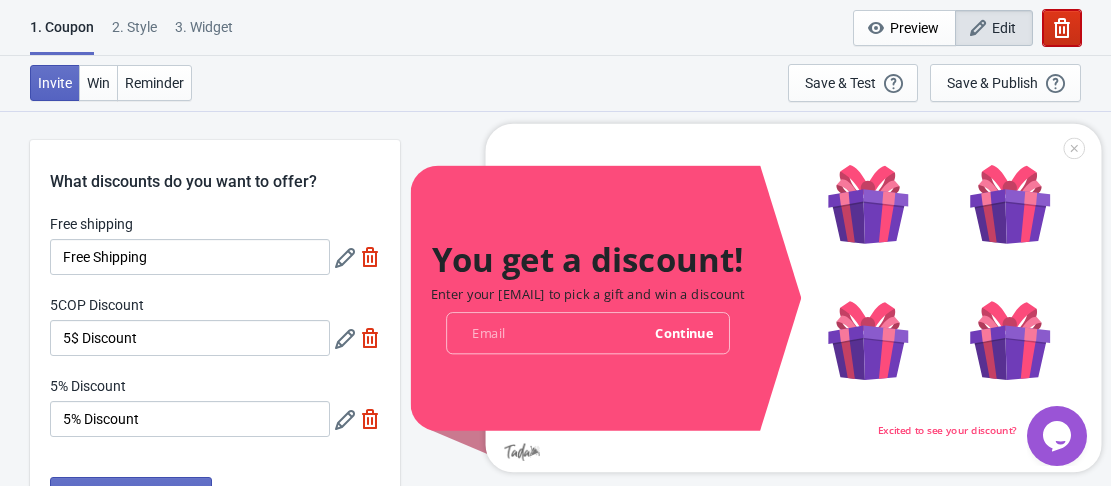 click 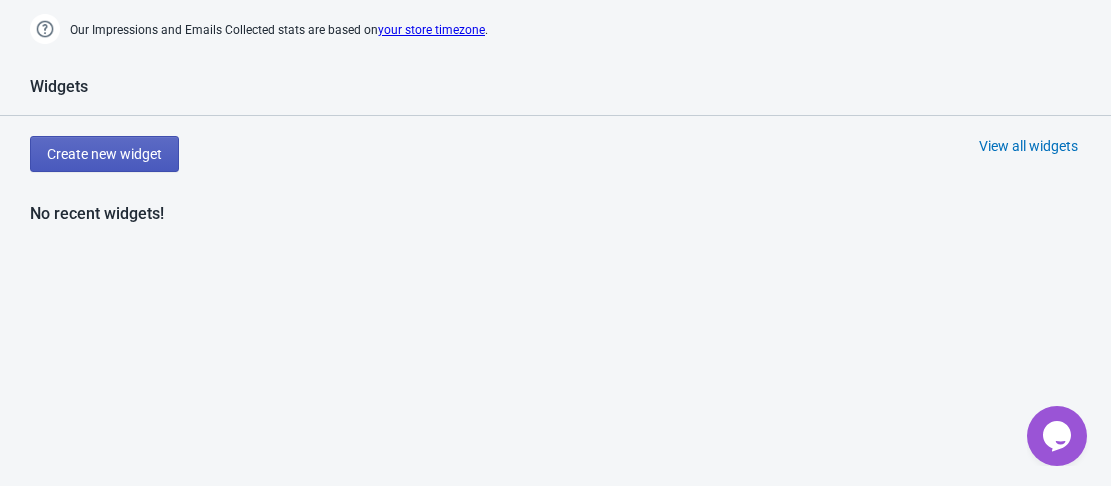 click on "Create new widget" at bounding box center (104, 154) 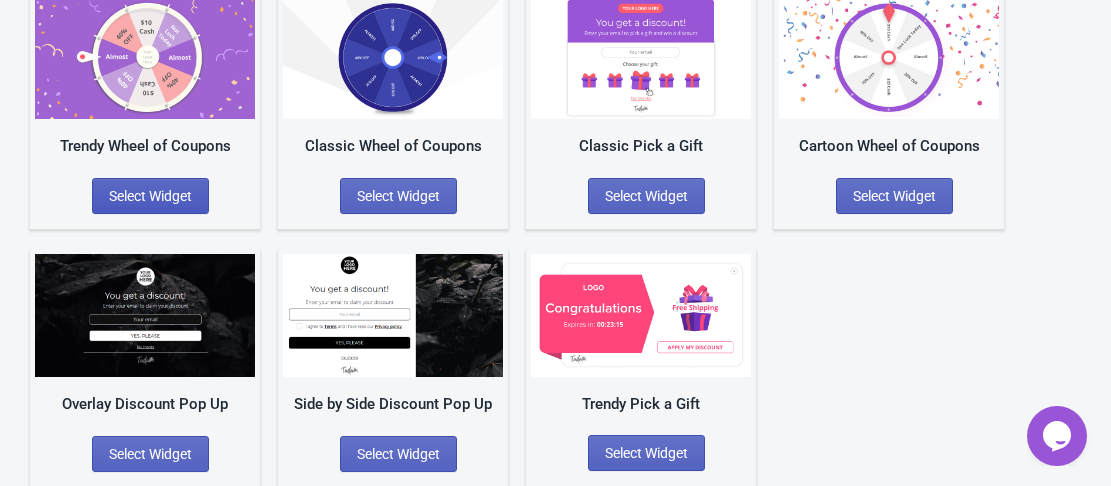 click on "Select Widget" at bounding box center [150, 196] 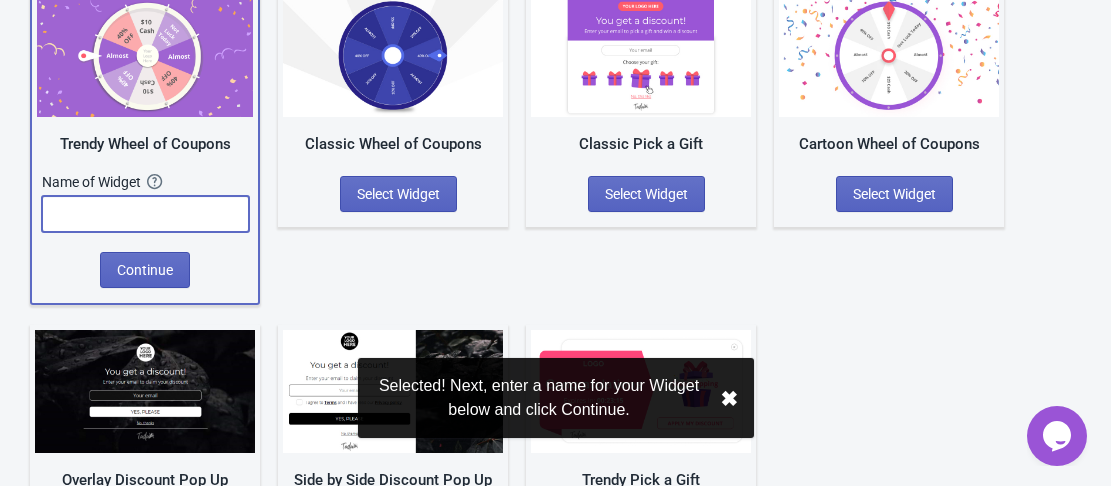 click at bounding box center (145, 214) 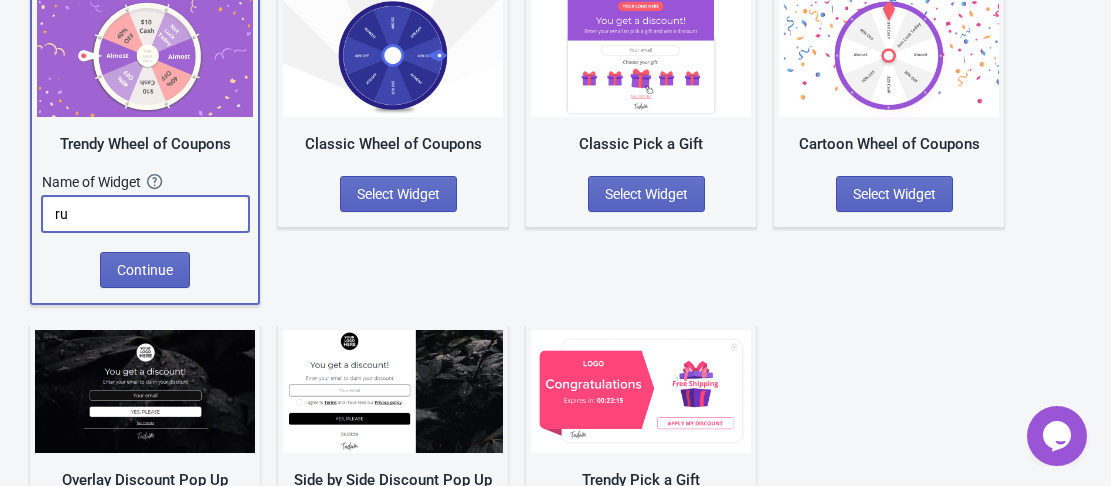 type on "r" 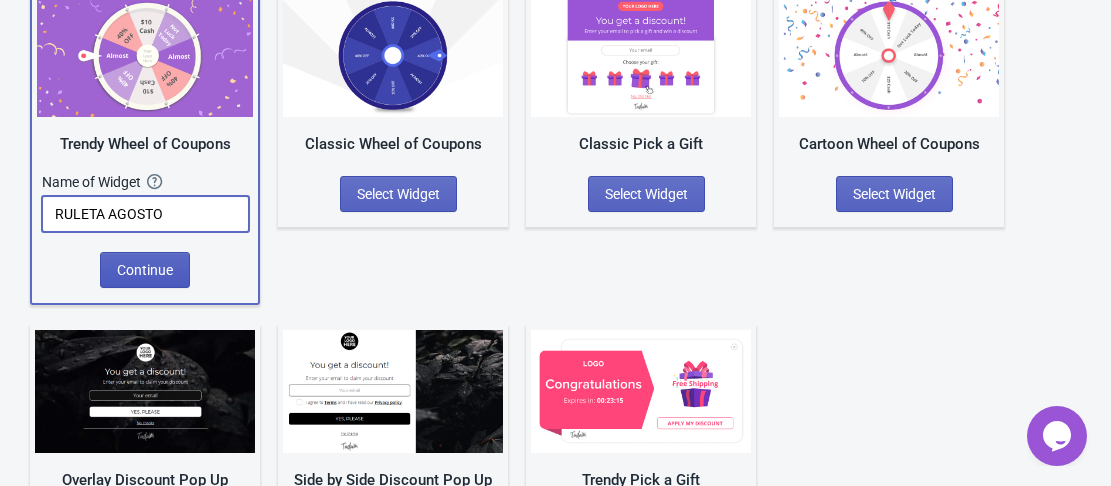 type on "RULETA AGOSTO" 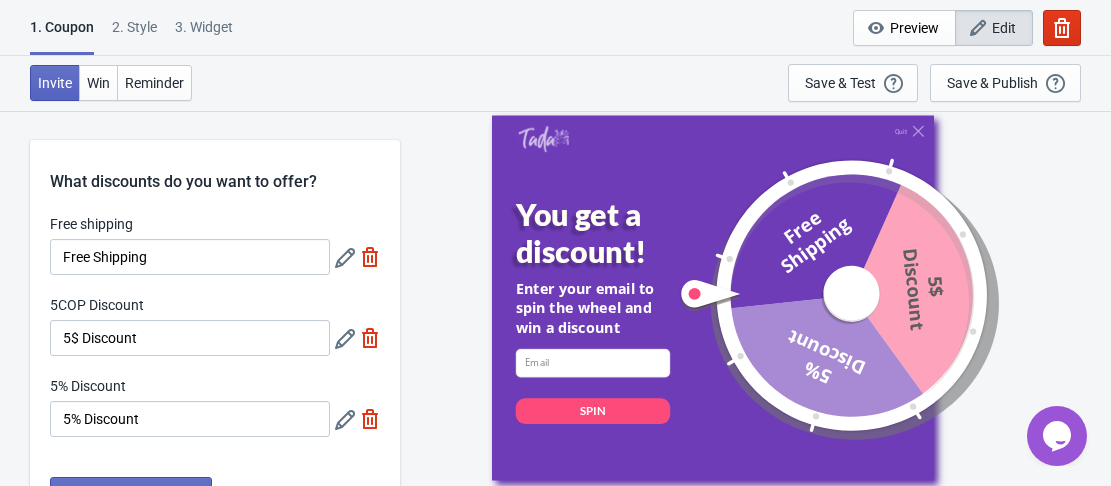 scroll, scrollTop: 100, scrollLeft: 0, axis: vertical 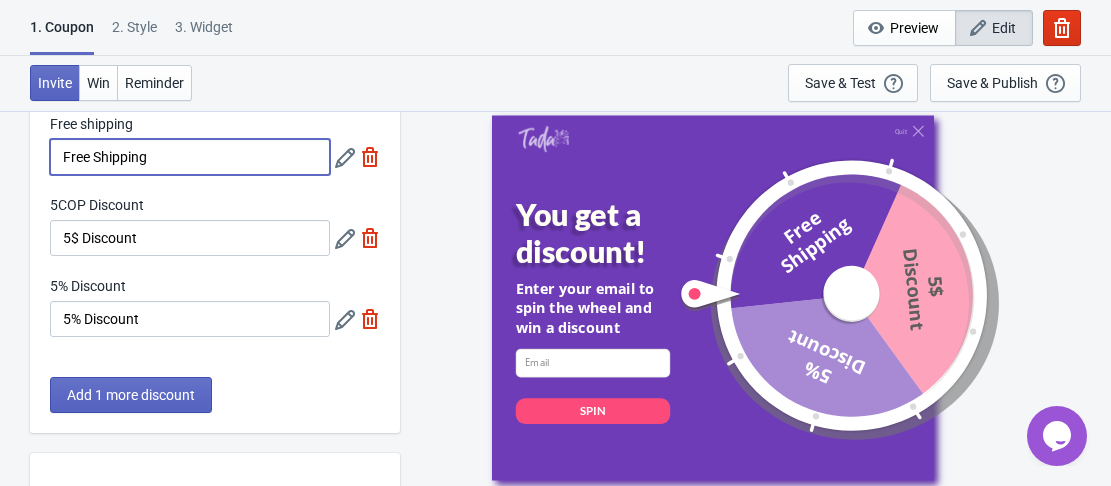 drag, startPoint x: 169, startPoint y: 154, endPoint x: 44, endPoint y: 153, distance: 125.004 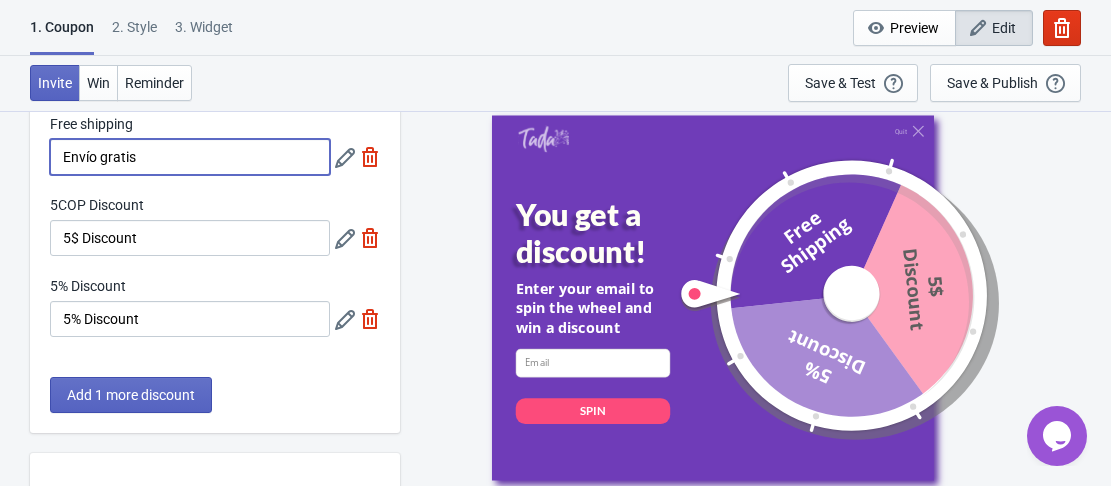 type on "Envío gratis" 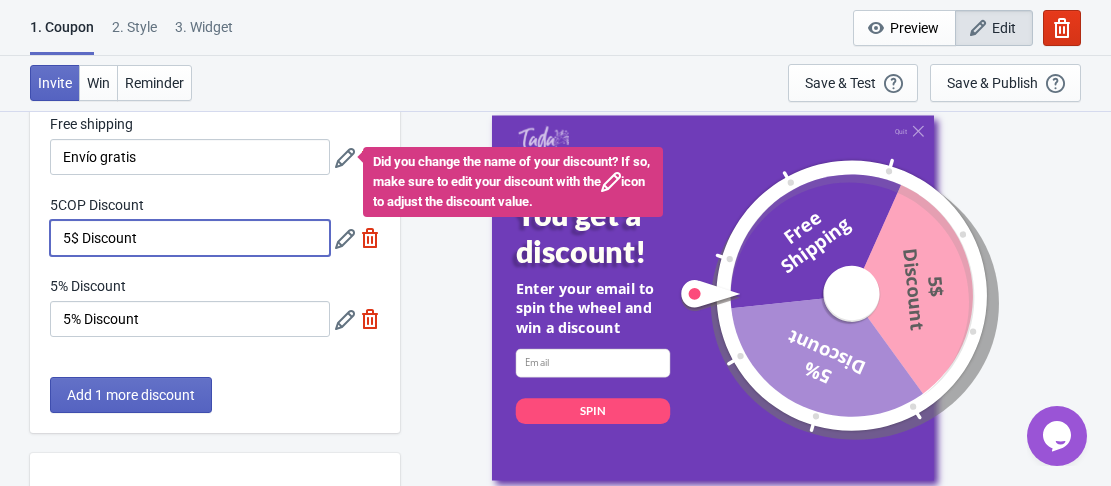 drag, startPoint x: 170, startPoint y: 231, endPoint x: 62, endPoint y: 236, distance: 108.11568 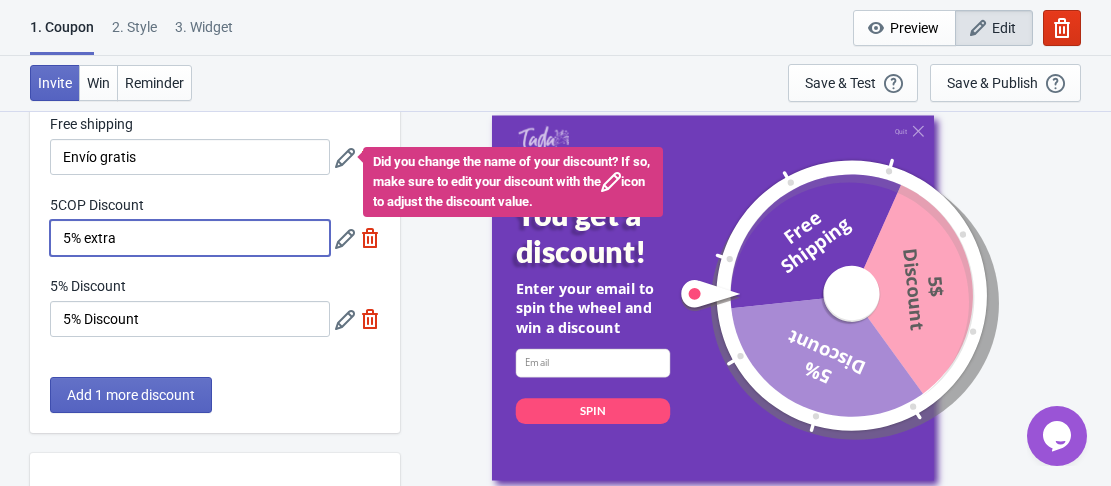 type on "5% extra" 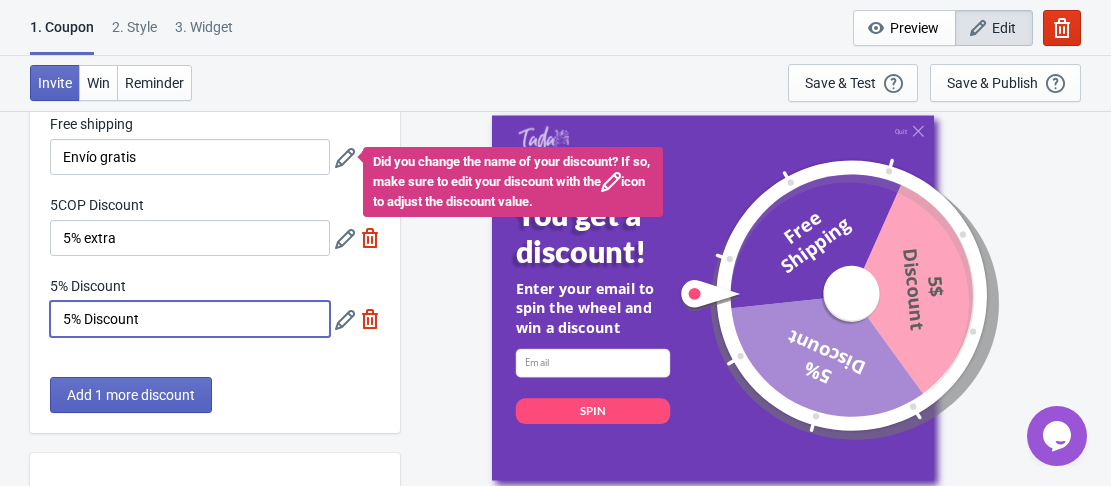 drag, startPoint x: 149, startPoint y: 314, endPoint x: 45, endPoint y: 315, distance: 104.00481 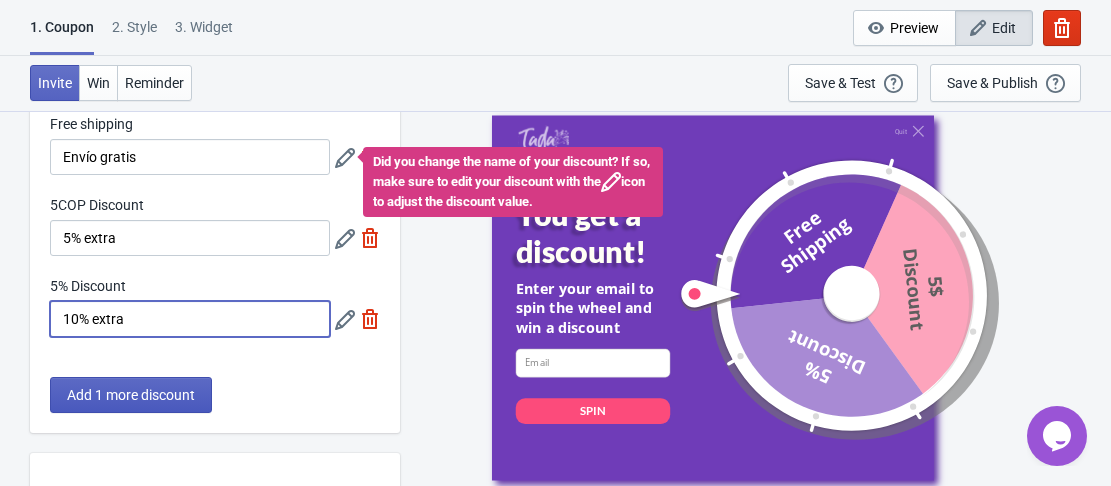 type on "10% extra" 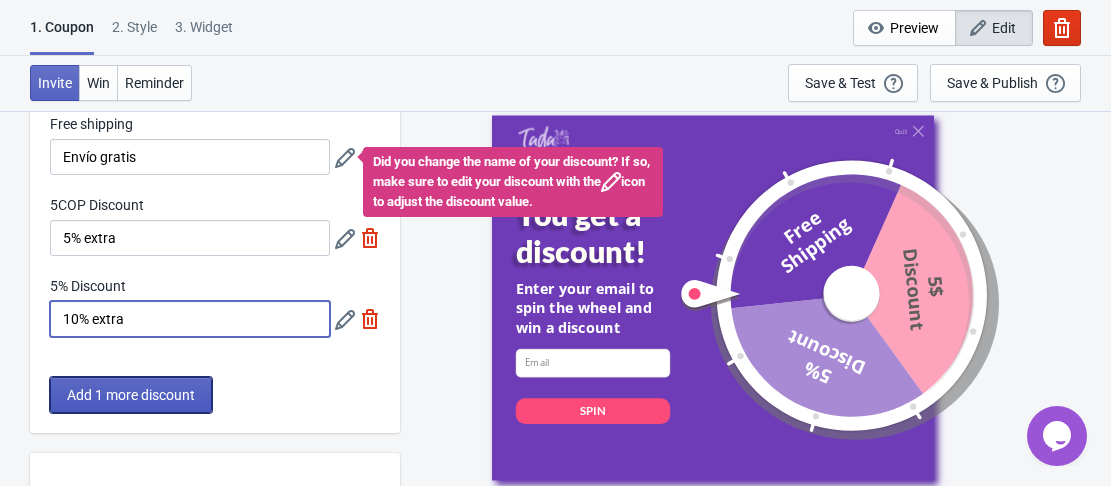 click on "Add 1 more discount" at bounding box center (131, 395) 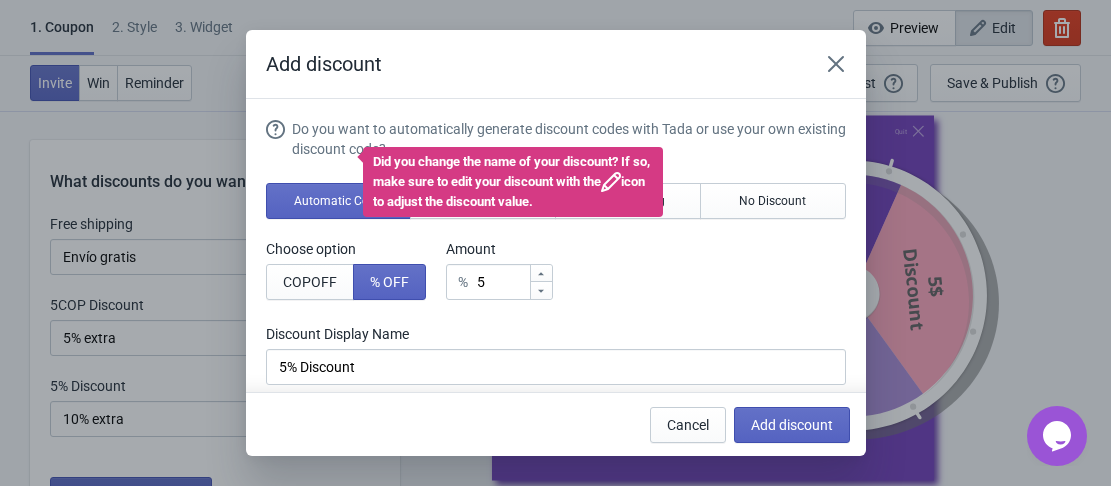scroll, scrollTop: 0, scrollLeft: 0, axis: both 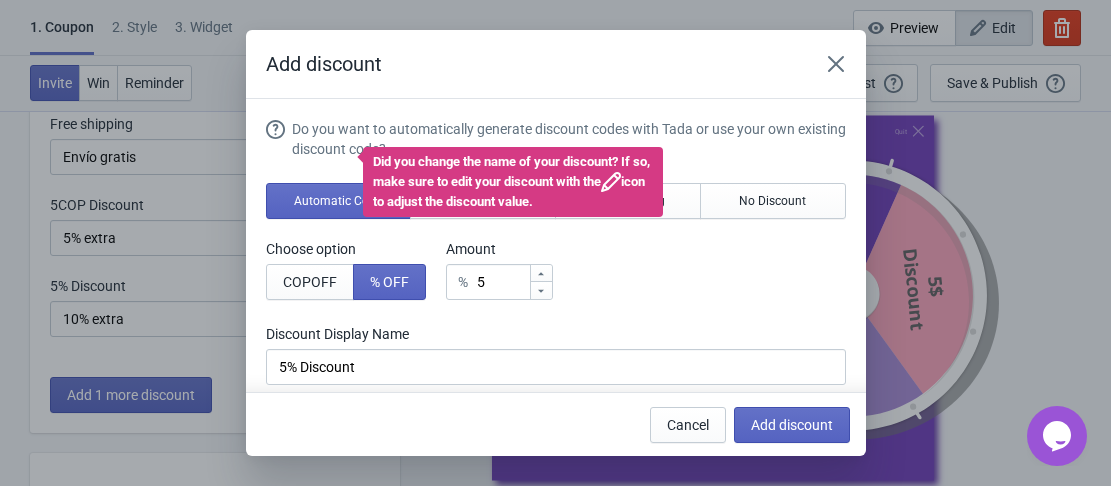 click on "Did you change the name of your discount? If so, make sure to edit your discount with the icon to adjust the discount value." at bounding box center (513, 182) 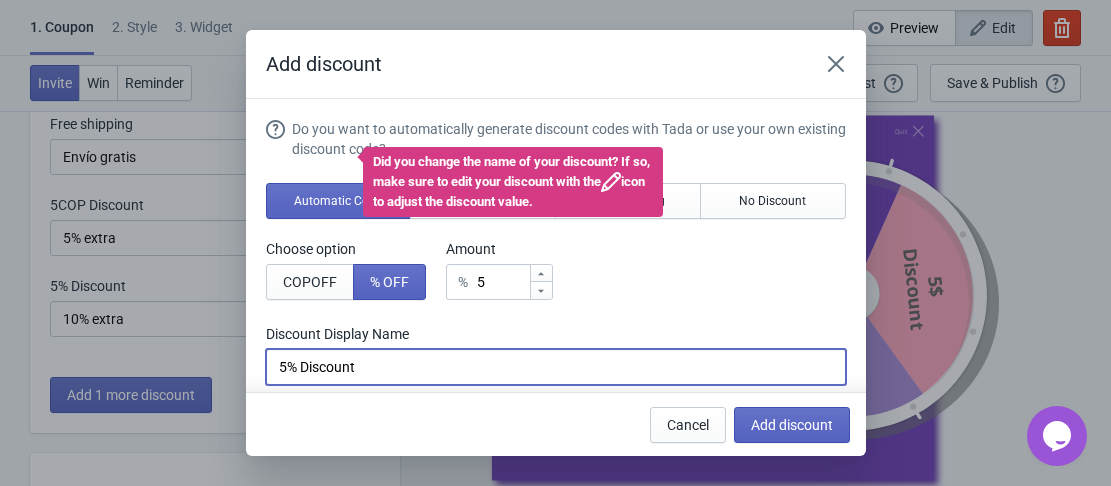 click on "5% Discount" at bounding box center [556, 367] 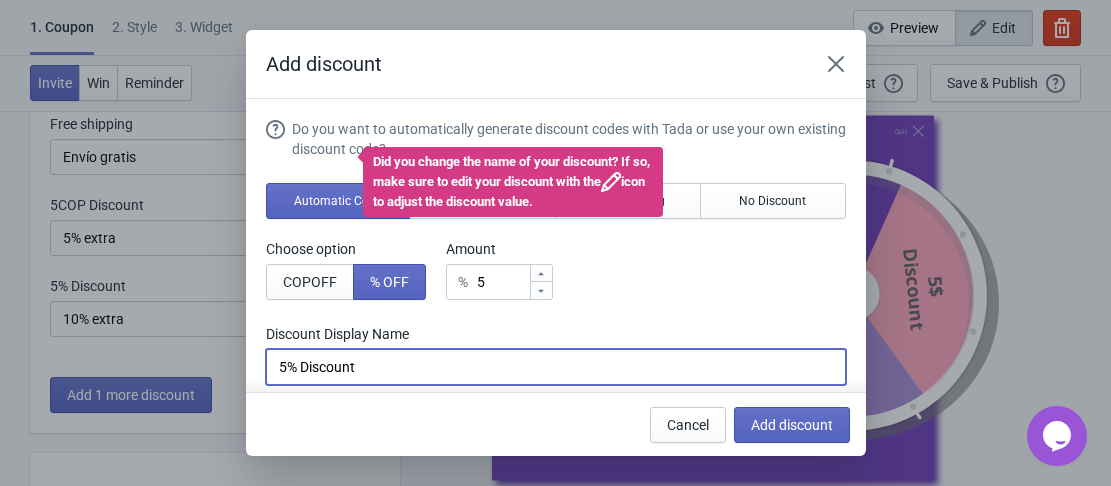 drag, startPoint x: 378, startPoint y: 360, endPoint x: 270, endPoint y: 365, distance: 108.11568 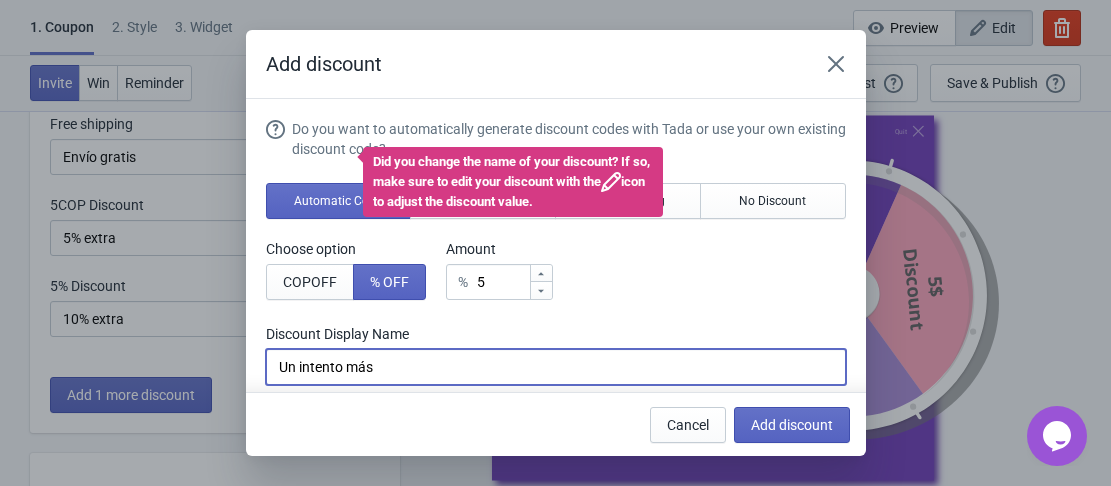 type on "Un intento más" 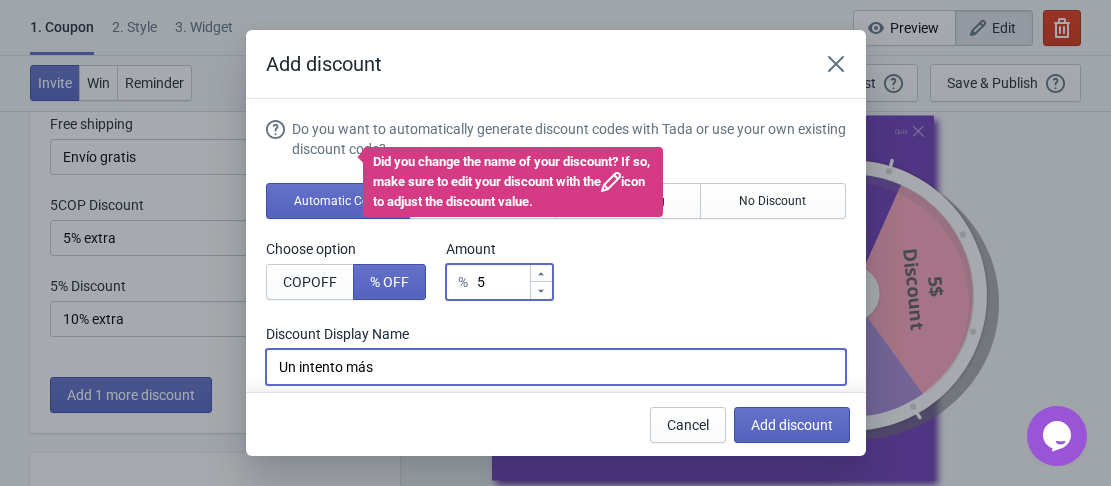 type on "6" 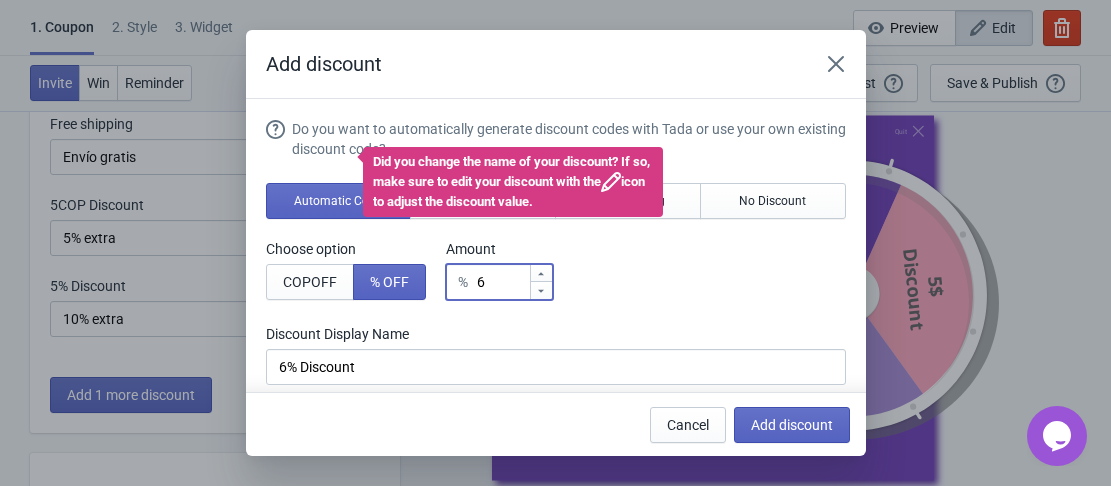 click 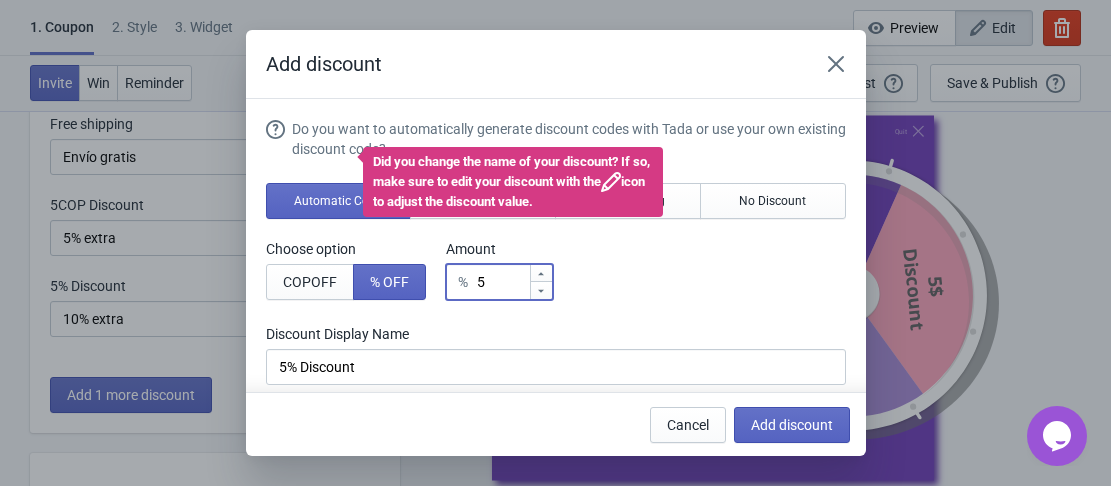 click 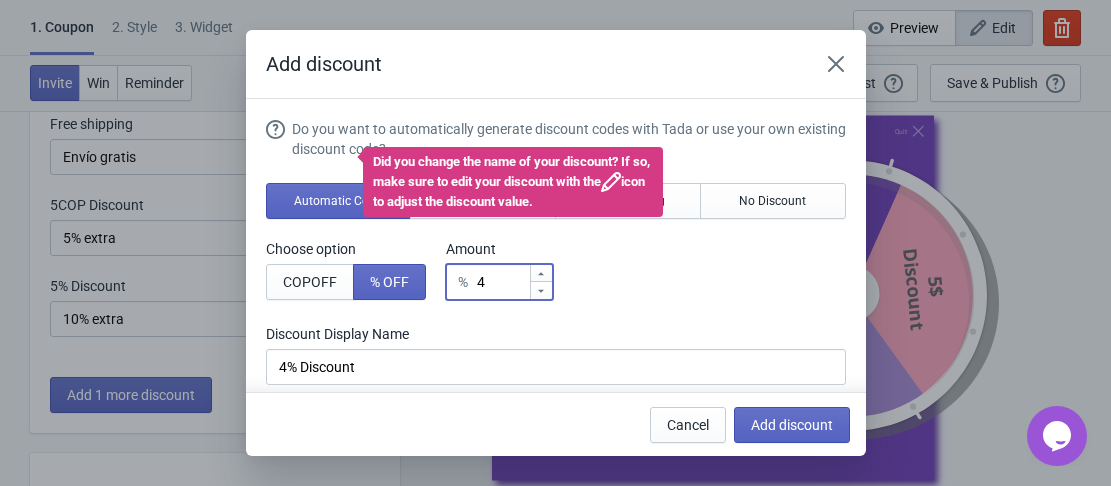 click 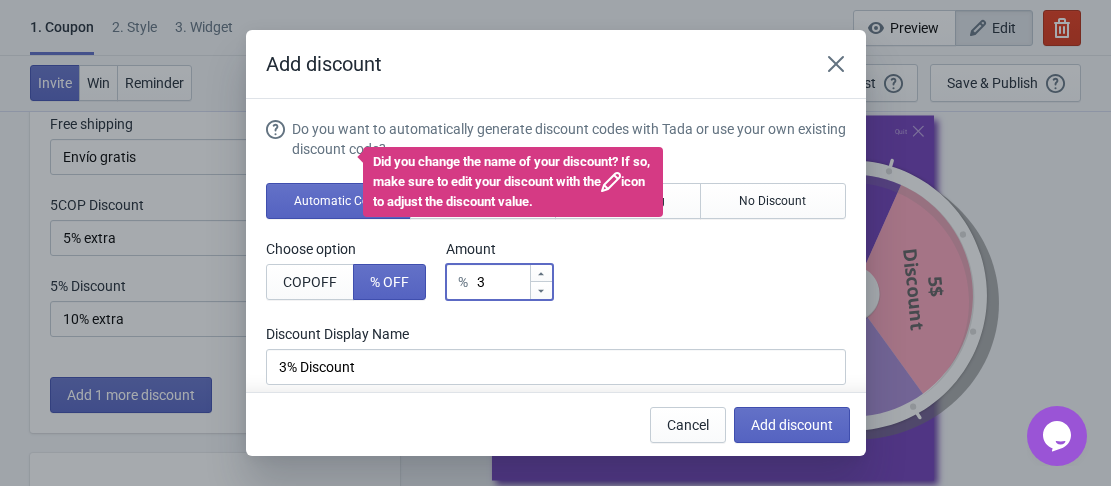 click 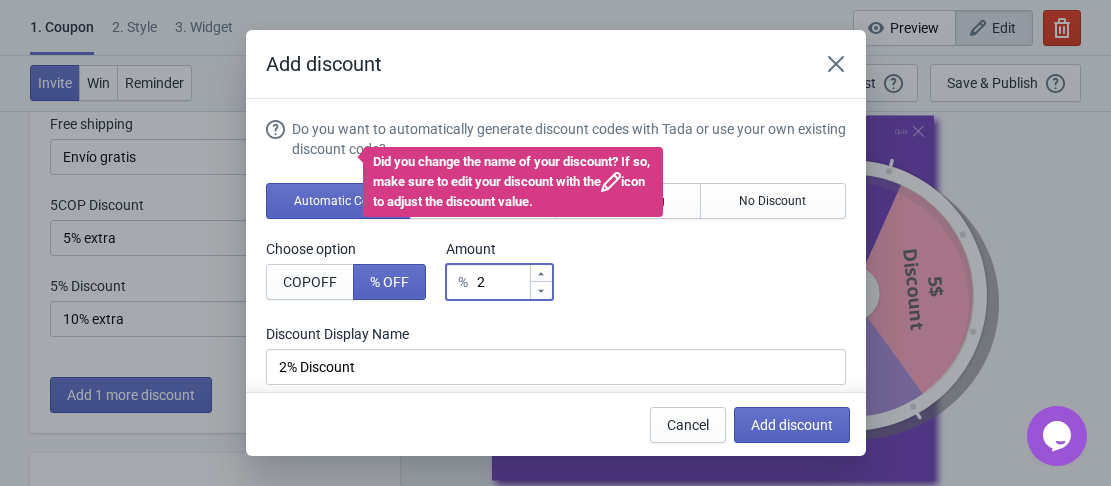 click 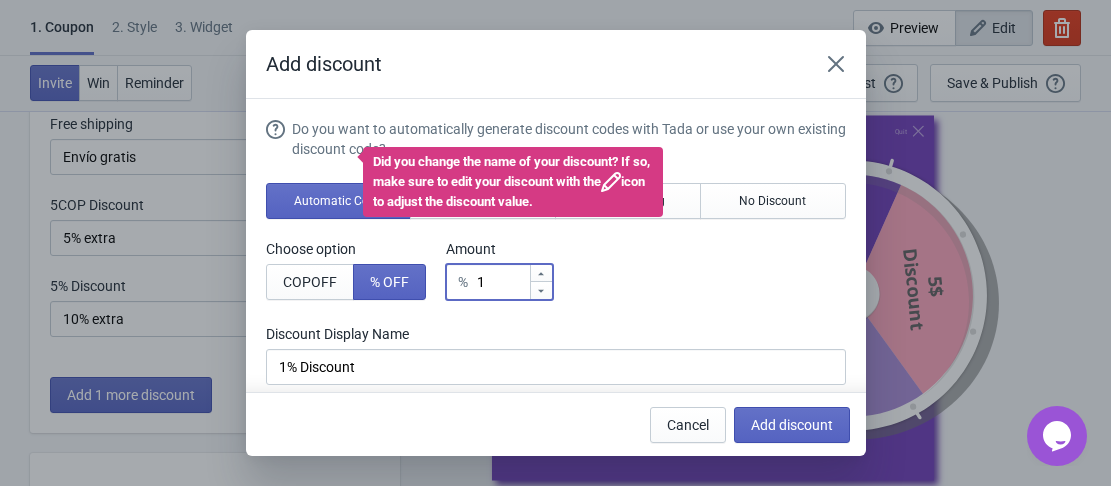 click 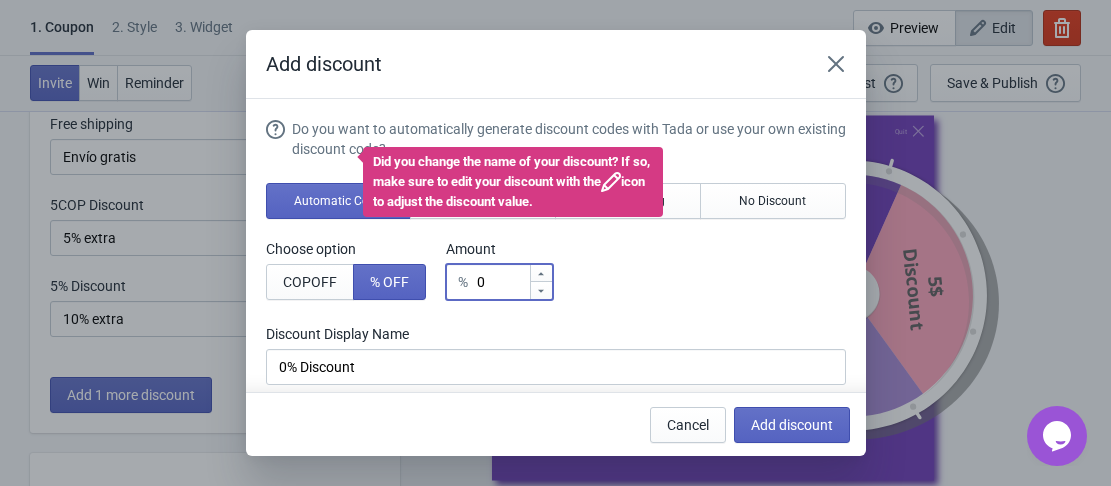 type on "1" 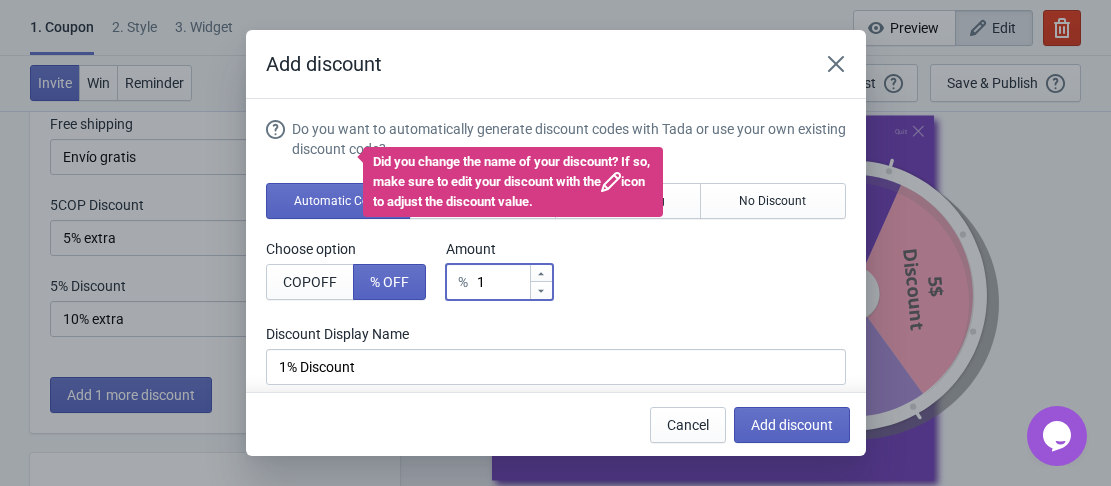 click 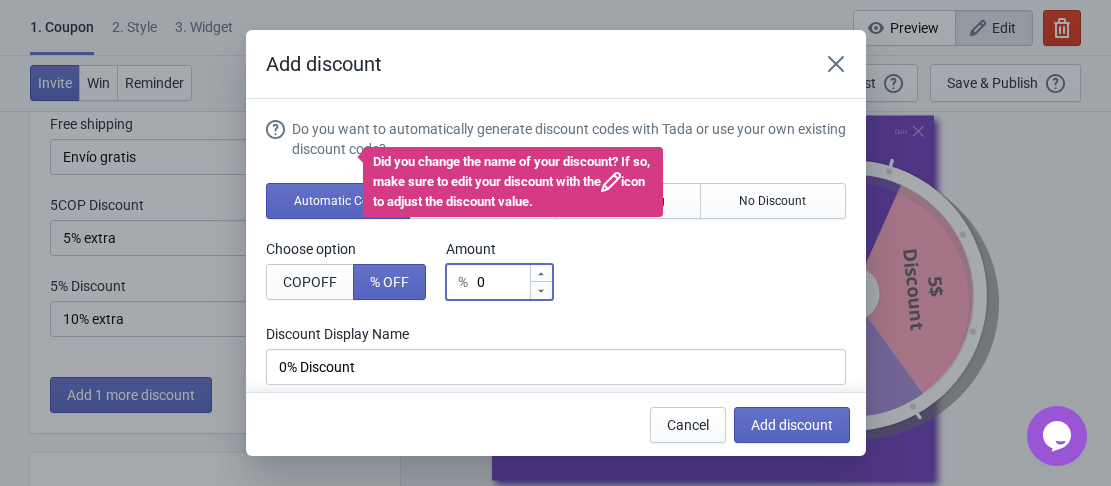type on "1" 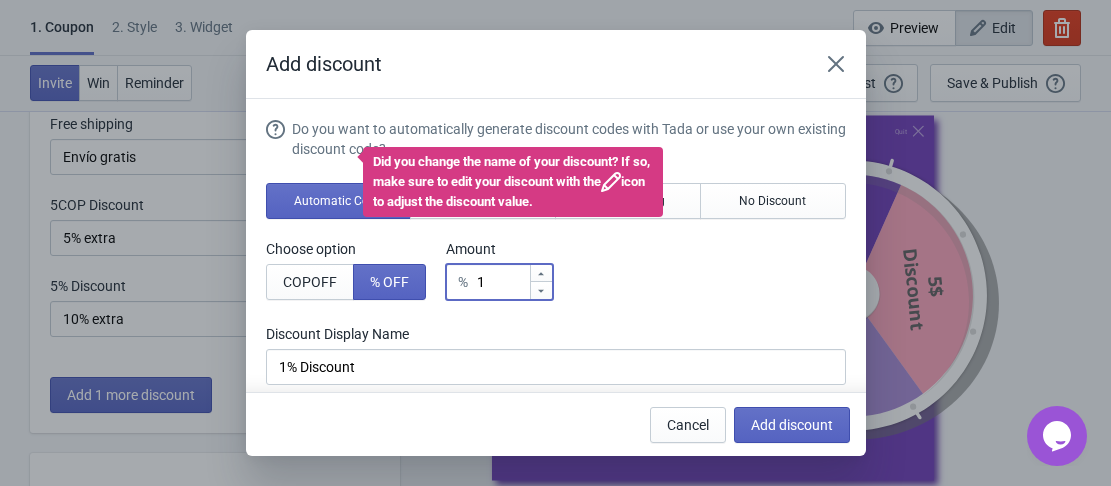 click 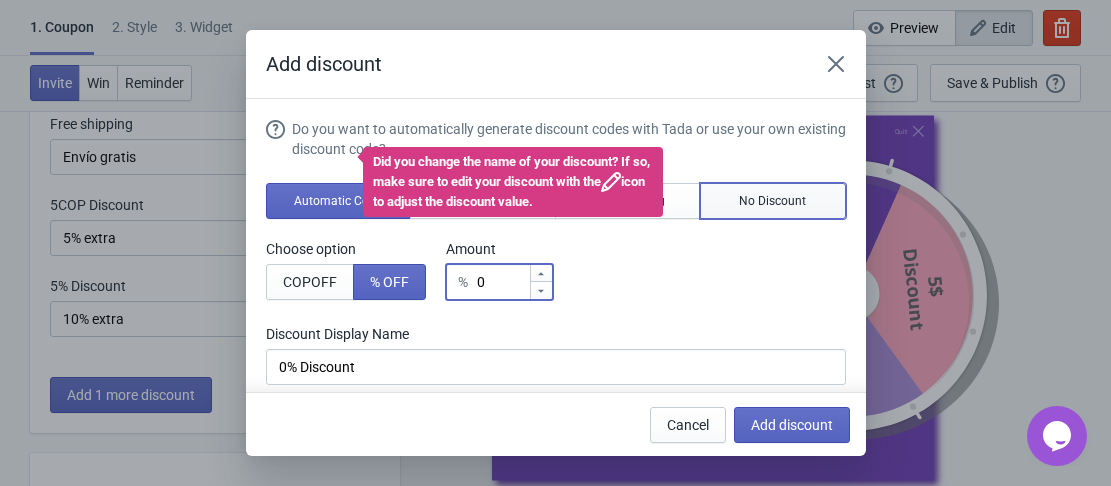 type on "1" 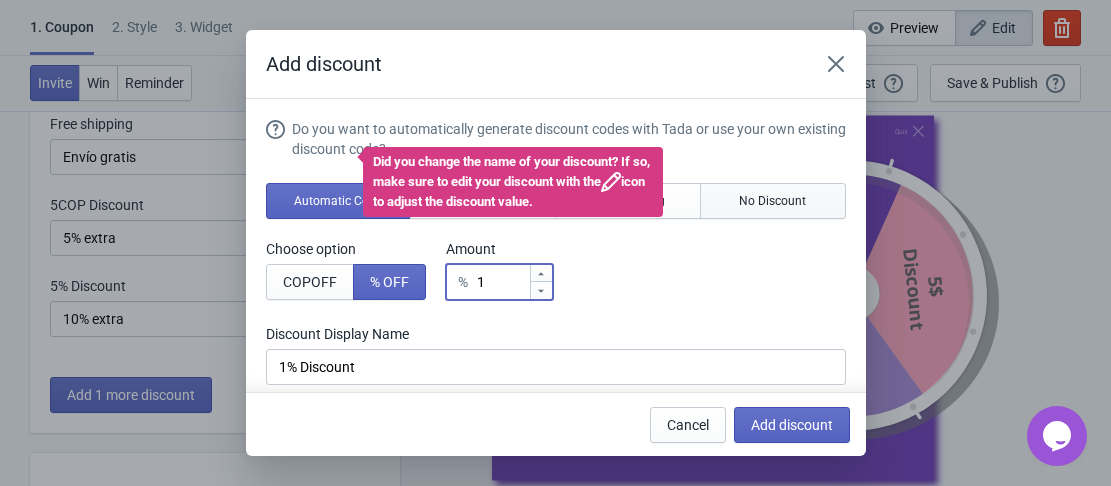 click on "No Discount" at bounding box center (772, 201) 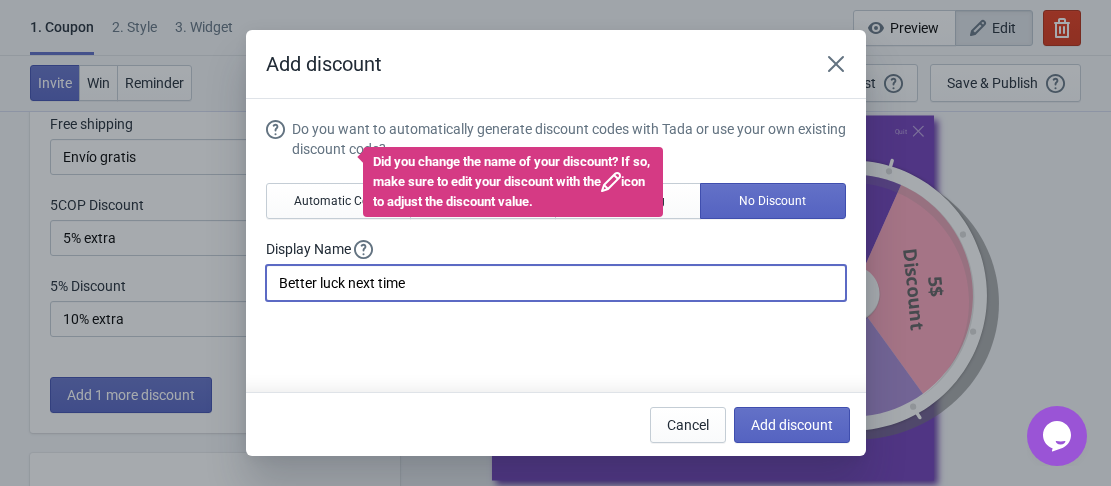drag, startPoint x: 443, startPoint y: 282, endPoint x: 267, endPoint y: 291, distance: 176.22997 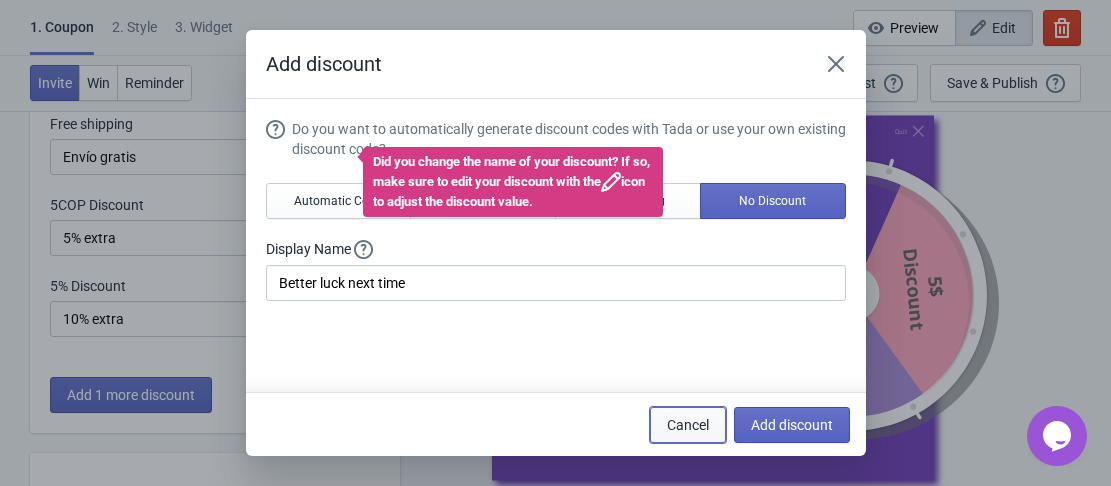 click on "Cancel" at bounding box center (688, 425) 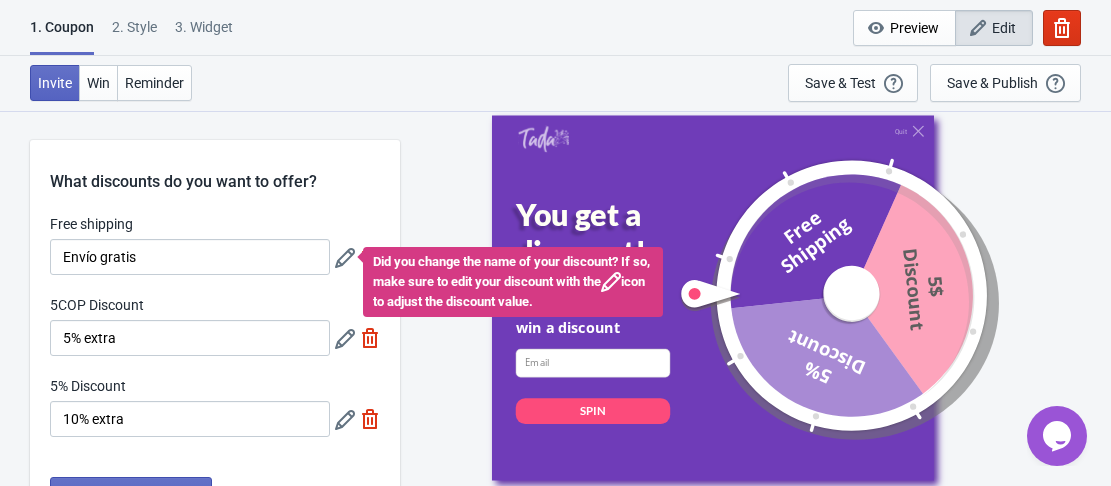 scroll, scrollTop: 100, scrollLeft: 0, axis: vertical 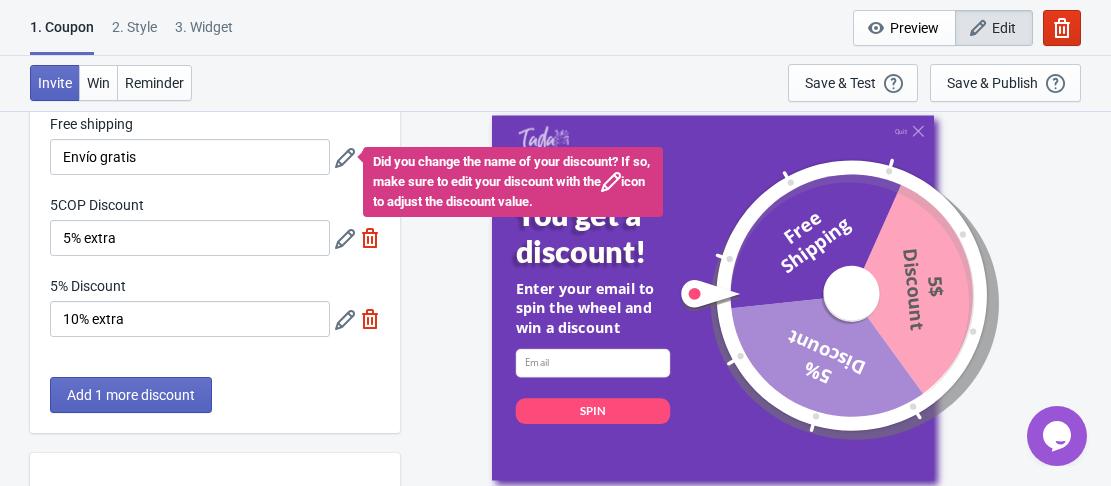 click 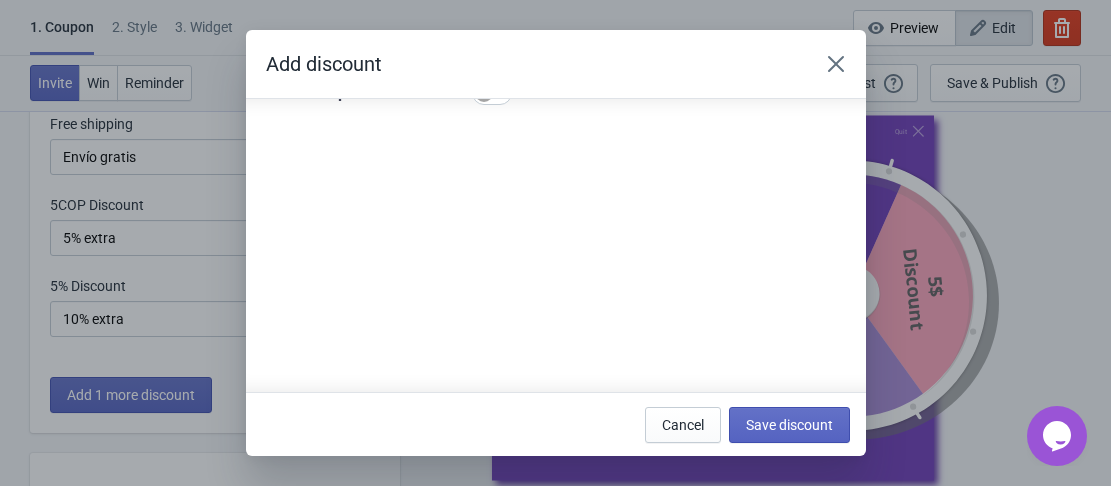 scroll, scrollTop: 300, scrollLeft: 0, axis: vertical 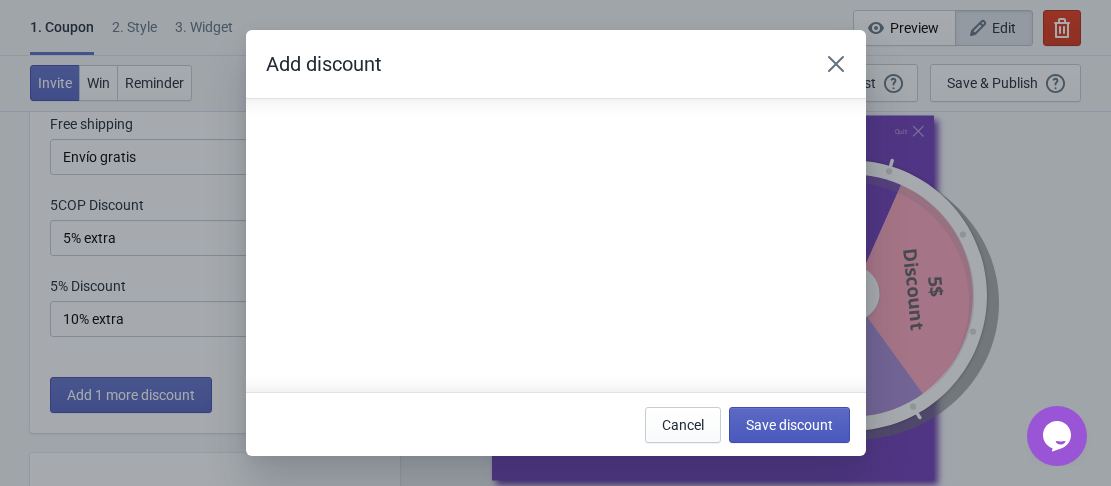 click on "Save discount" at bounding box center [789, 425] 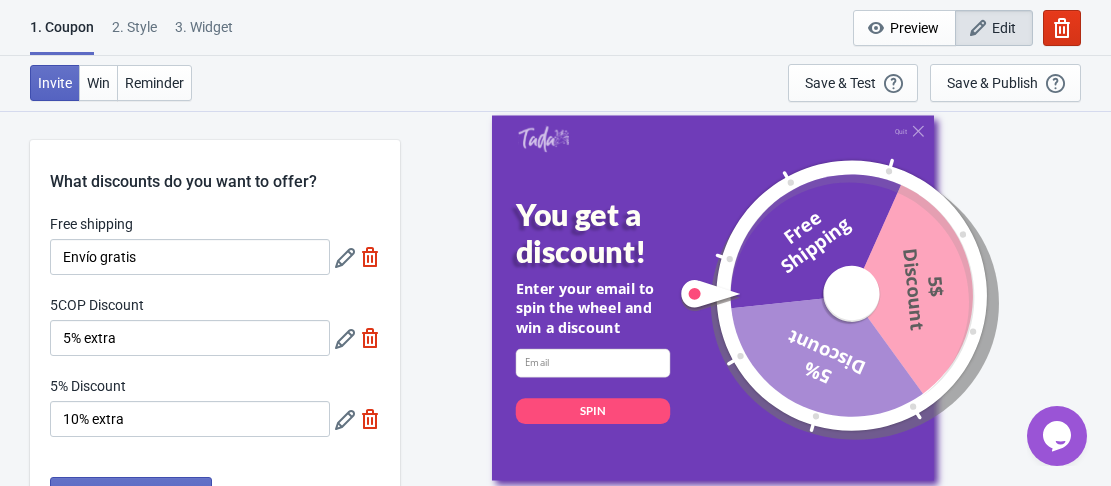 scroll, scrollTop: 100, scrollLeft: 0, axis: vertical 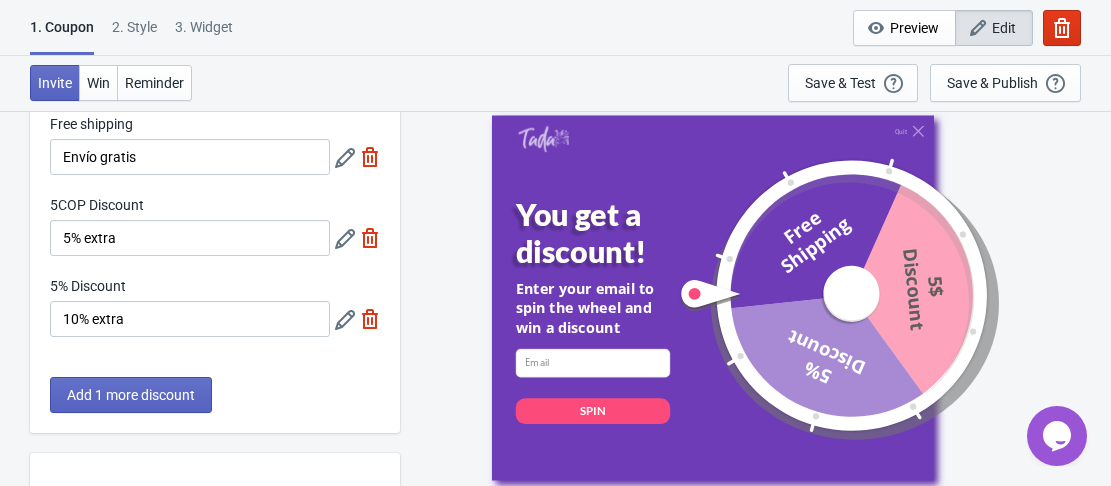 click 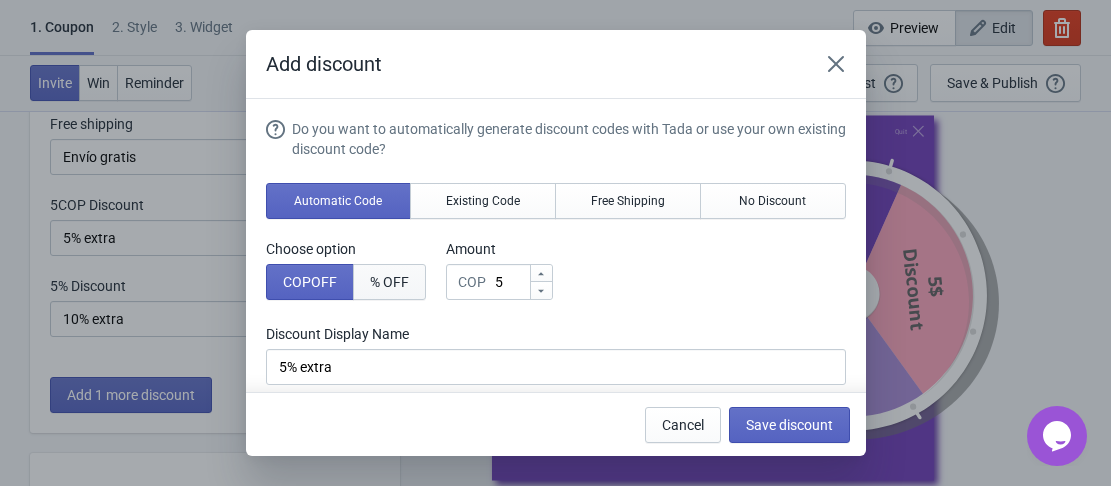 click on "% OFF" at bounding box center [389, 282] 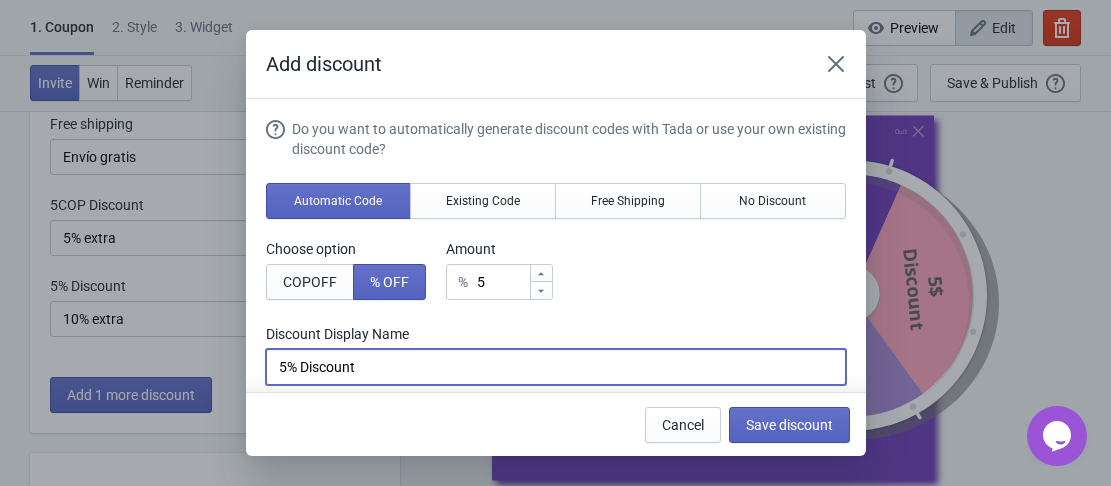 drag, startPoint x: 368, startPoint y: 369, endPoint x: 301, endPoint y: 365, distance: 67.11929 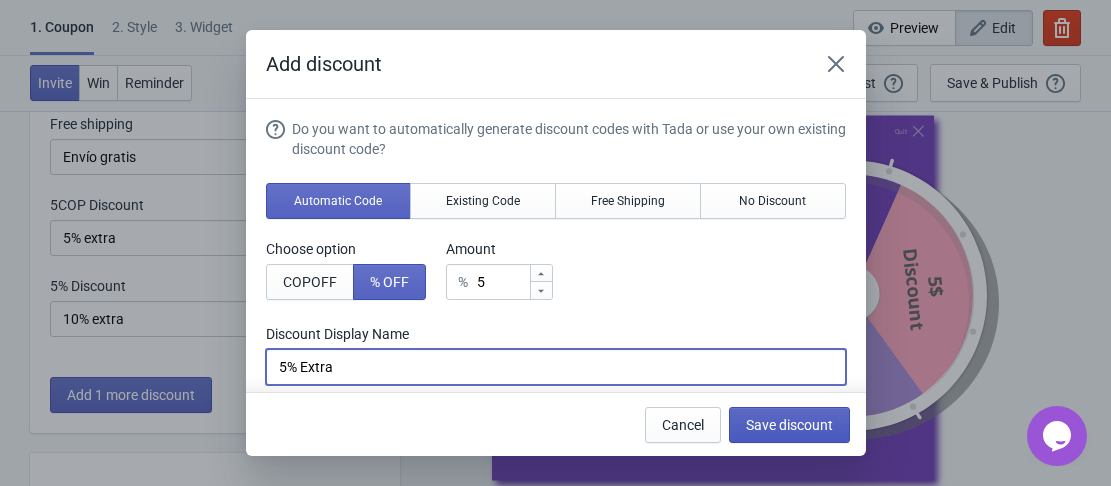 type on "5% Extra" 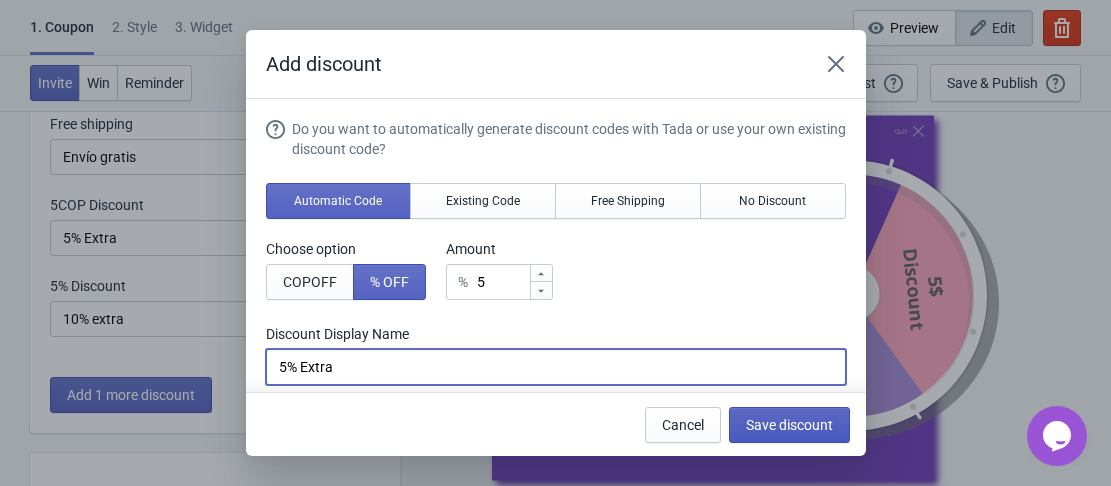 scroll, scrollTop: 100, scrollLeft: 0, axis: vertical 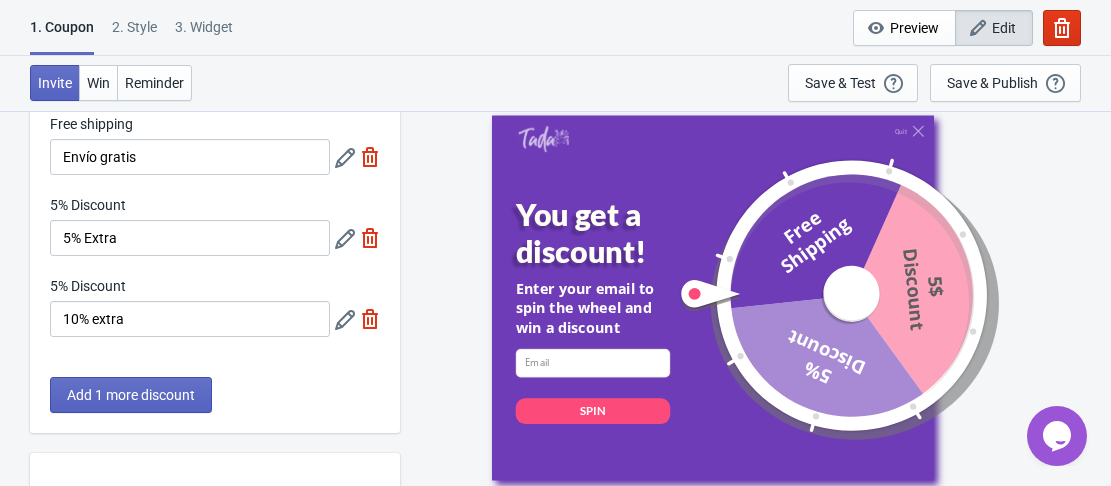 click 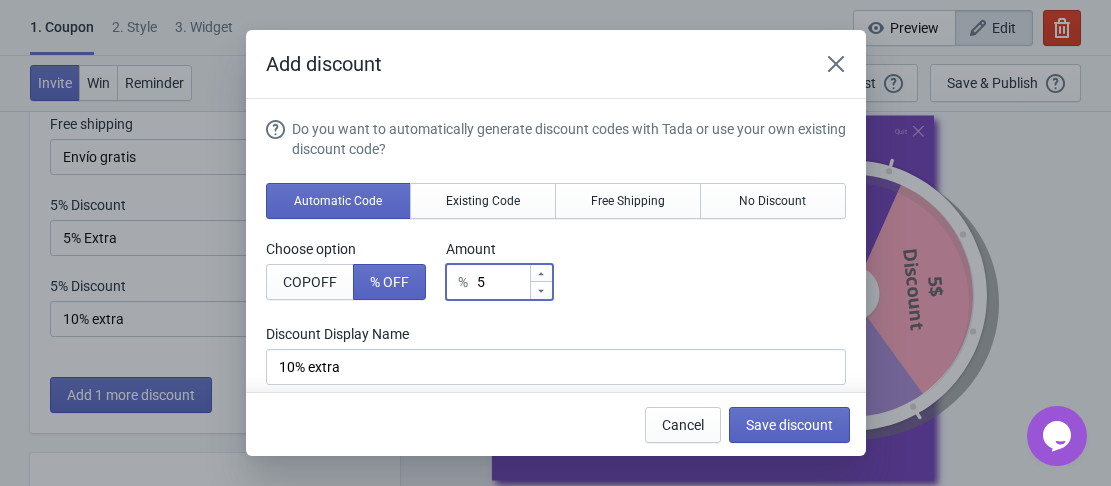 click 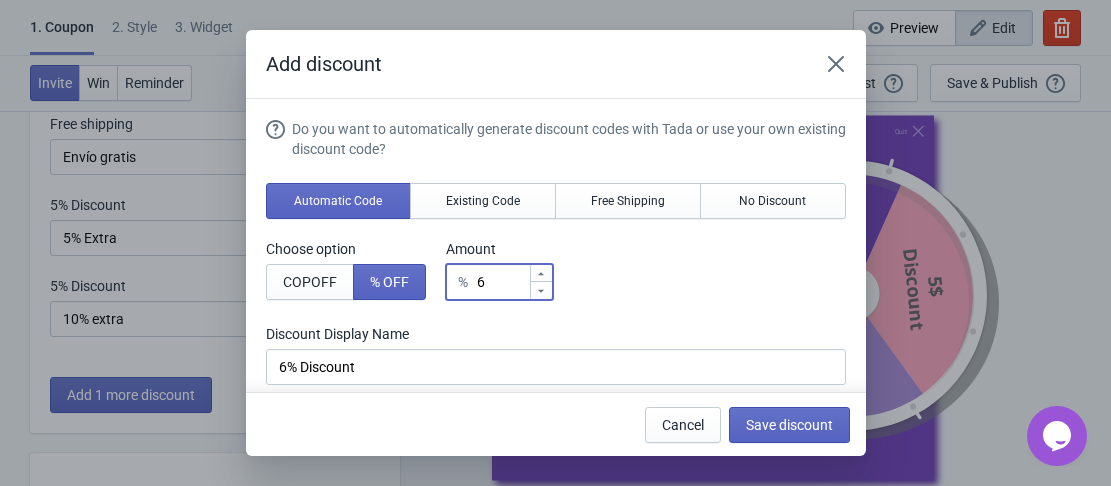click 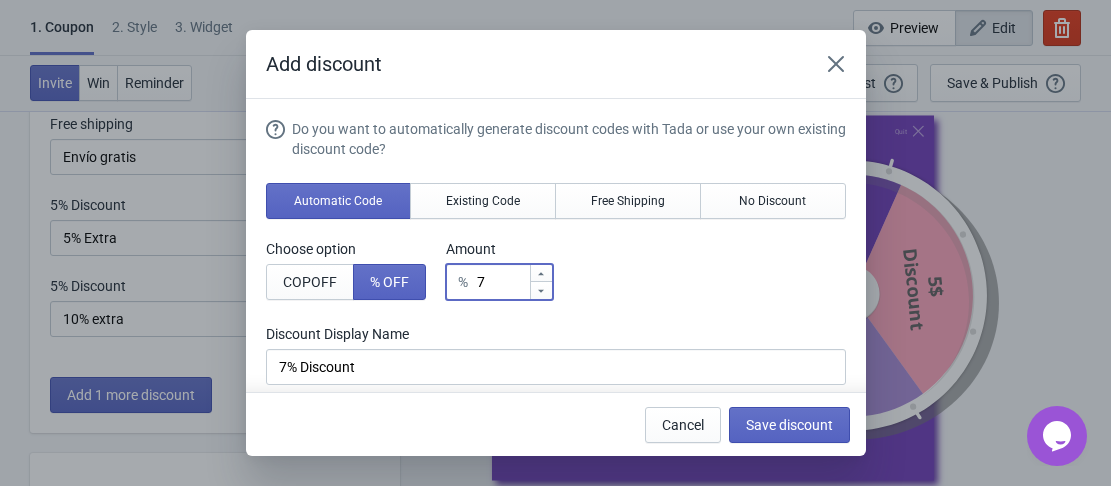 click 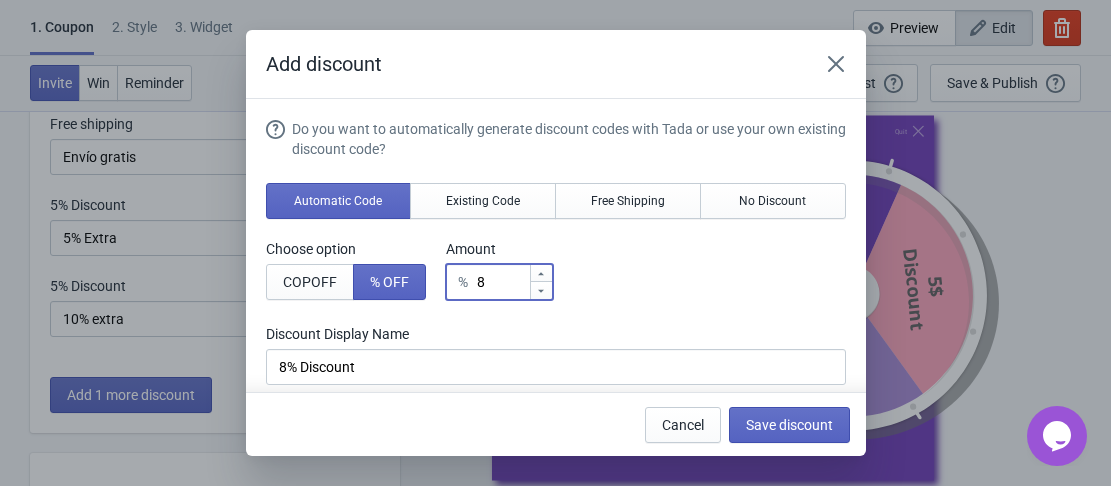 click 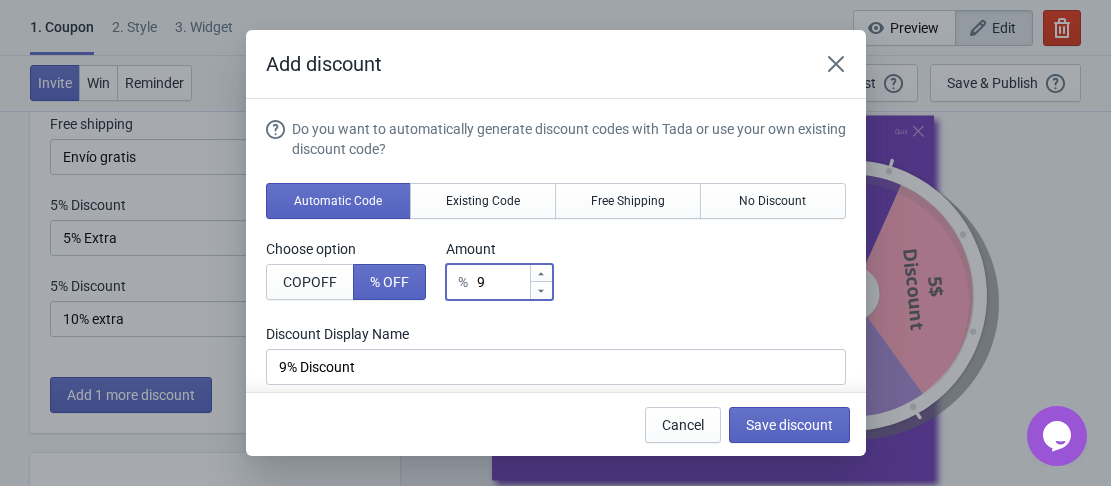 click 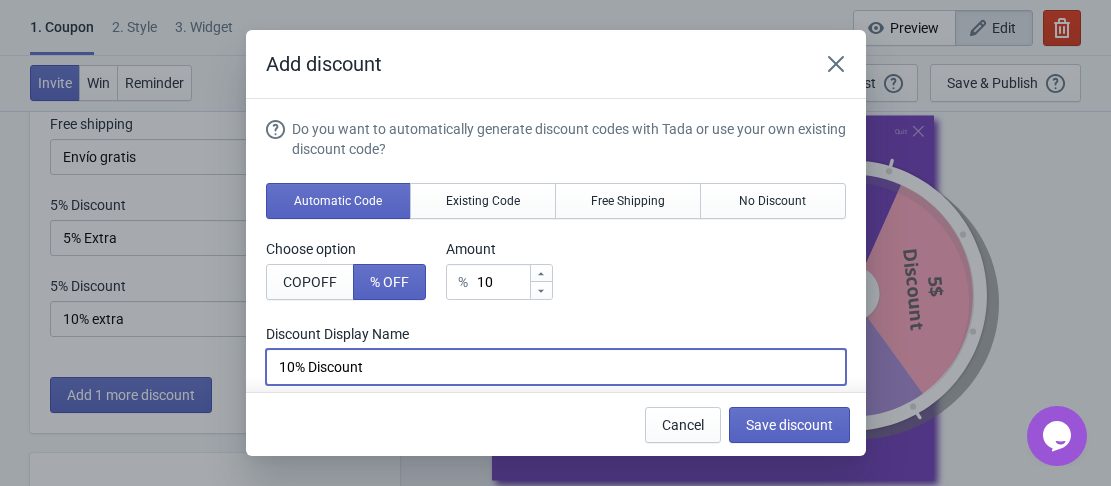 drag, startPoint x: 375, startPoint y: 365, endPoint x: 310, endPoint y: 358, distance: 65.37584 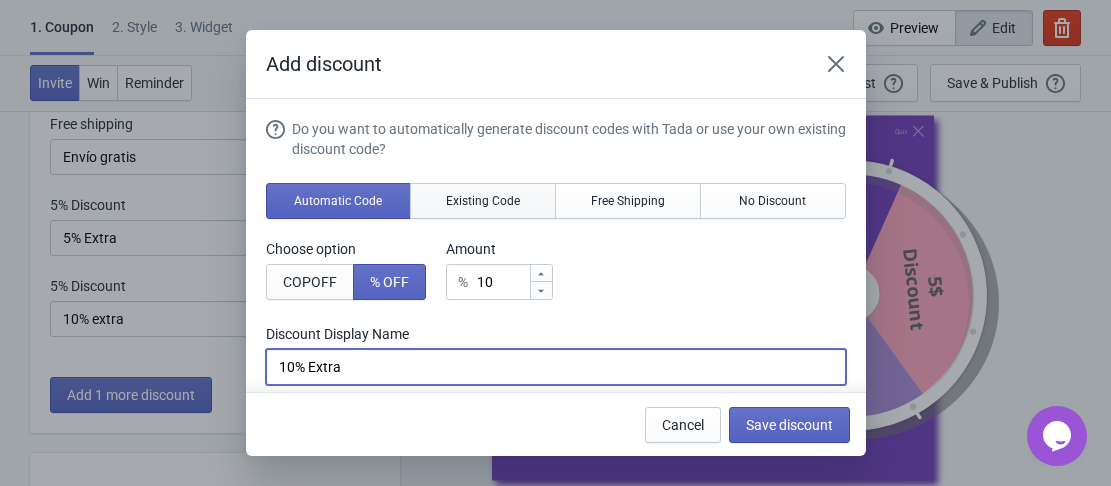type on "10% Extra" 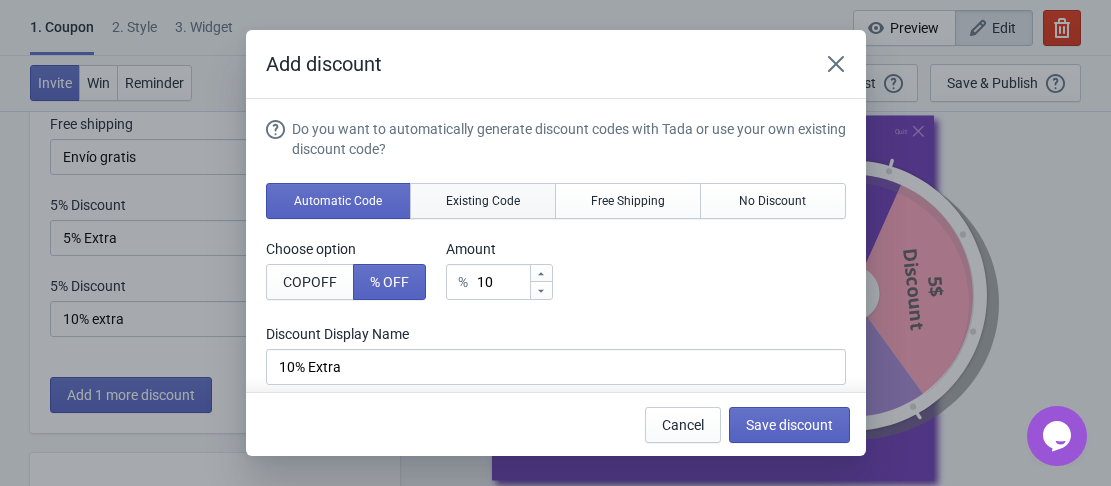 click on "Existing Code" at bounding box center [483, 201] 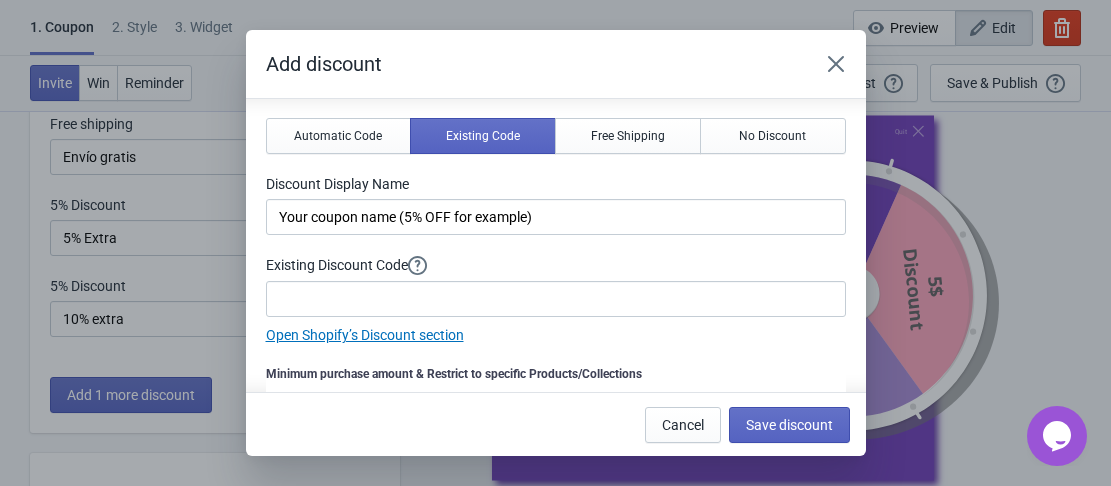 scroll, scrollTop: 100, scrollLeft: 0, axis: vertical 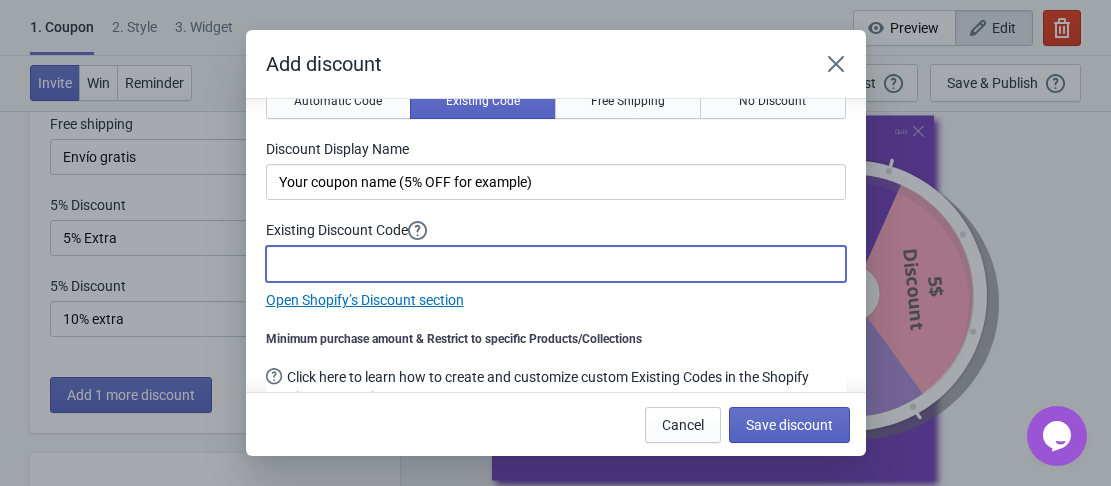 click at bounding box center [556, 264] 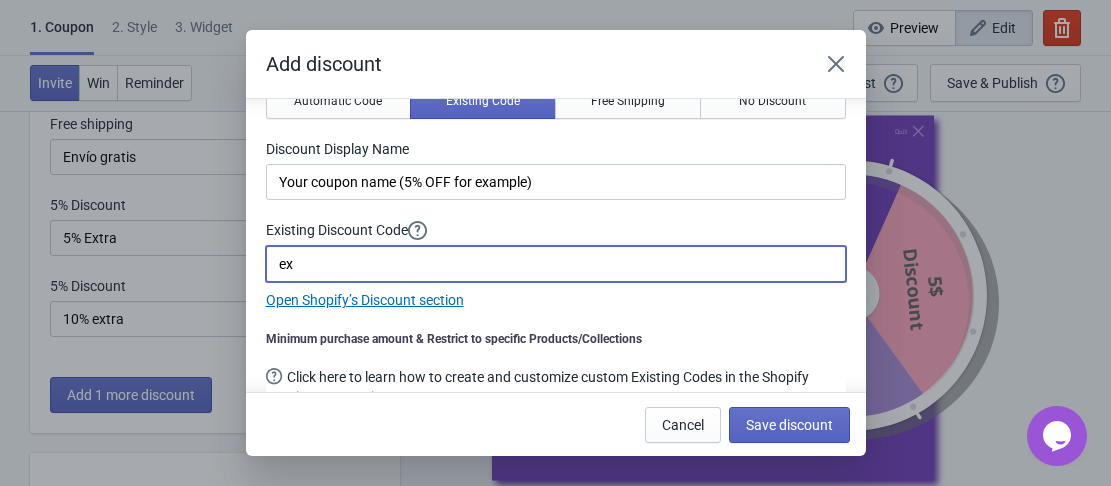 type on "e" 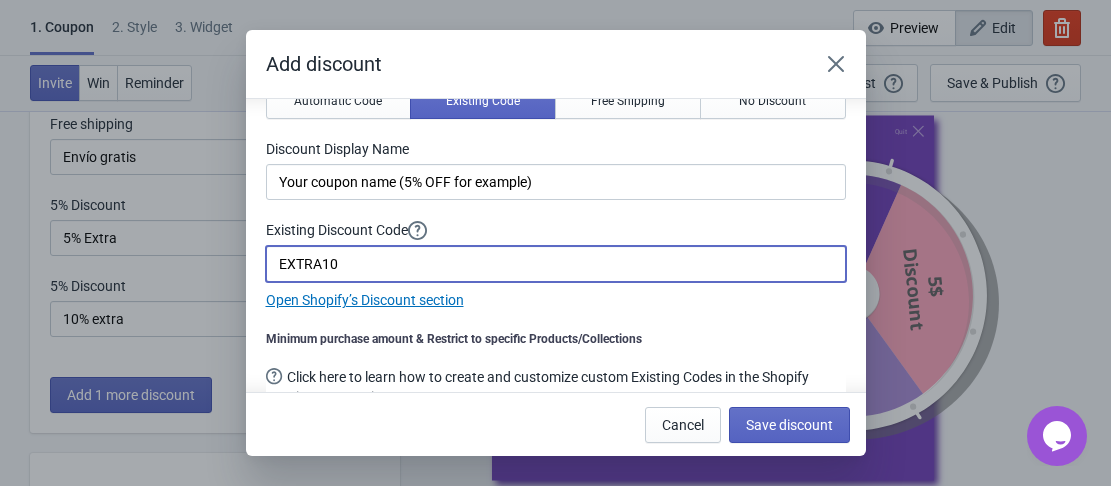 type on "EXTRA10" 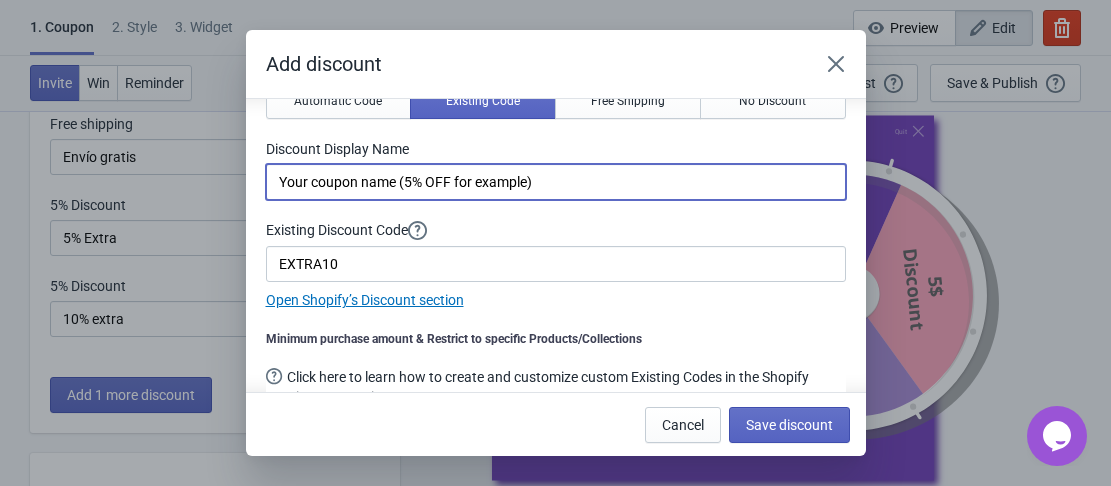 drag, startPoint x: 549, startPoint y: 177, endPoint x: 268, endPoint y: 179, distance: 281.0071 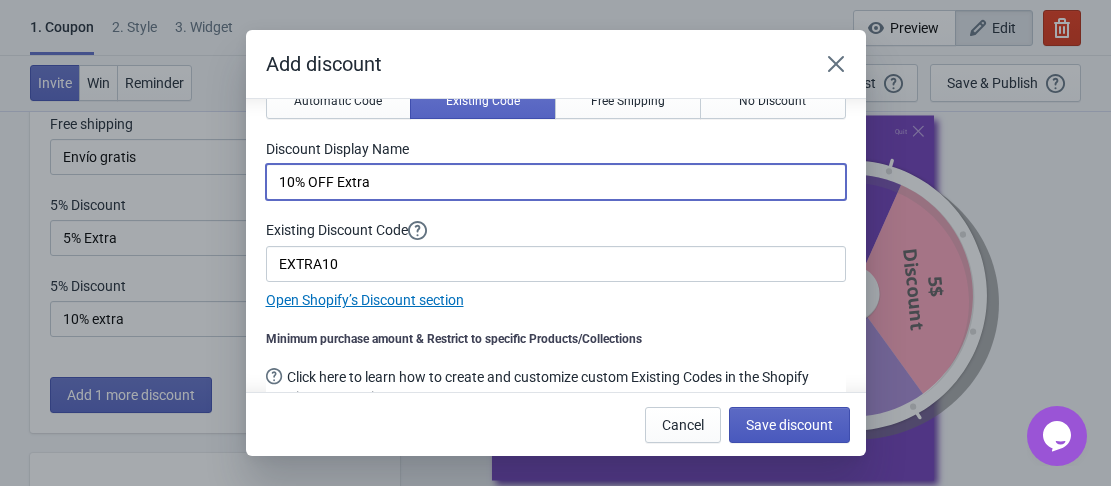 type on "10% OFF Extra" 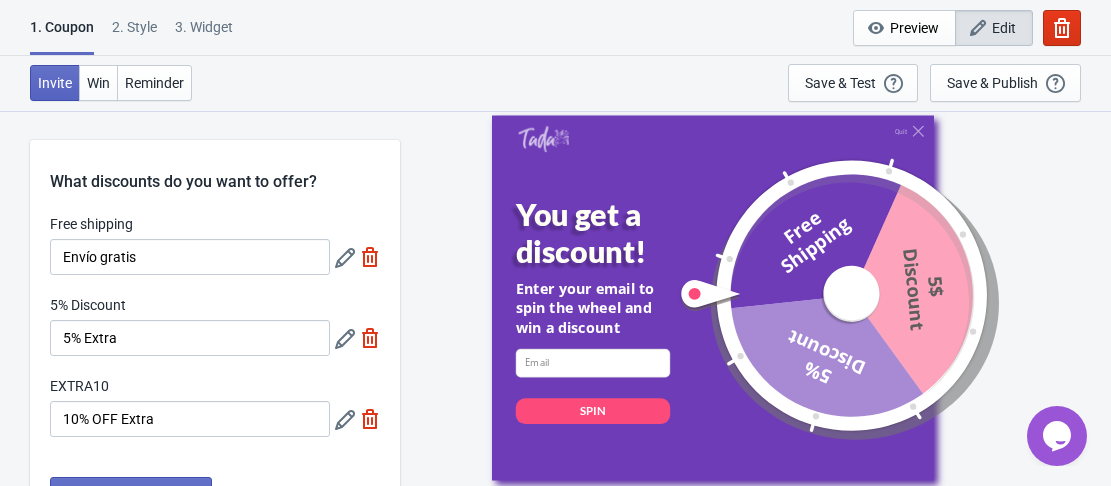 scroll, scrollTop: 100, scrollLeft: 0, axis: vertical 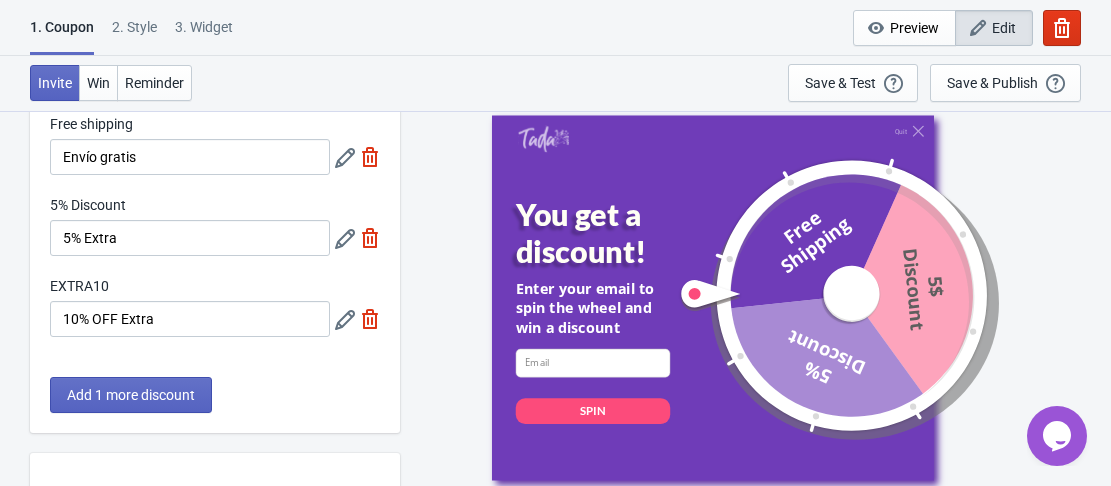 click 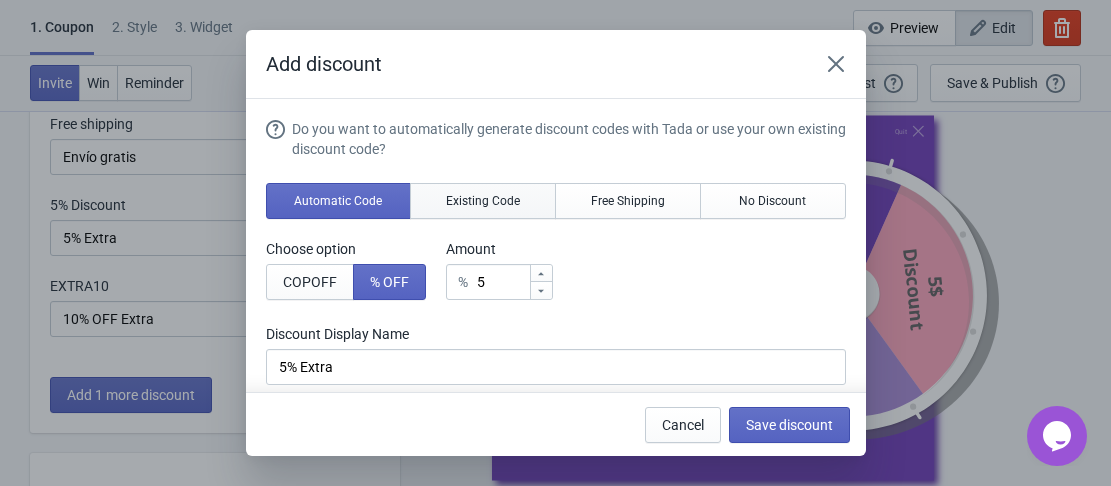 click on "Existing Code" at bounding box center [483, 201] 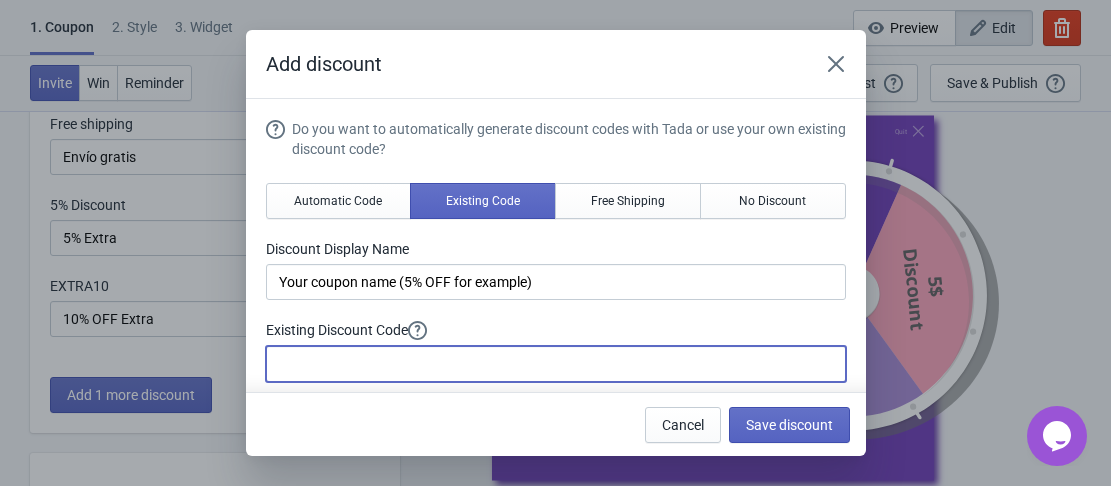 click at bounding box center [556, 364] 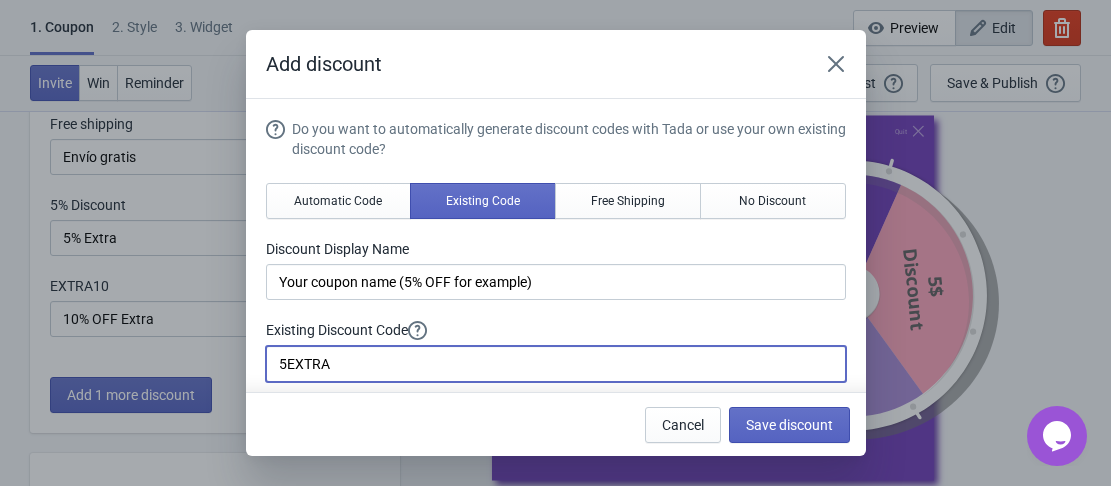 type on "5EXTRA" 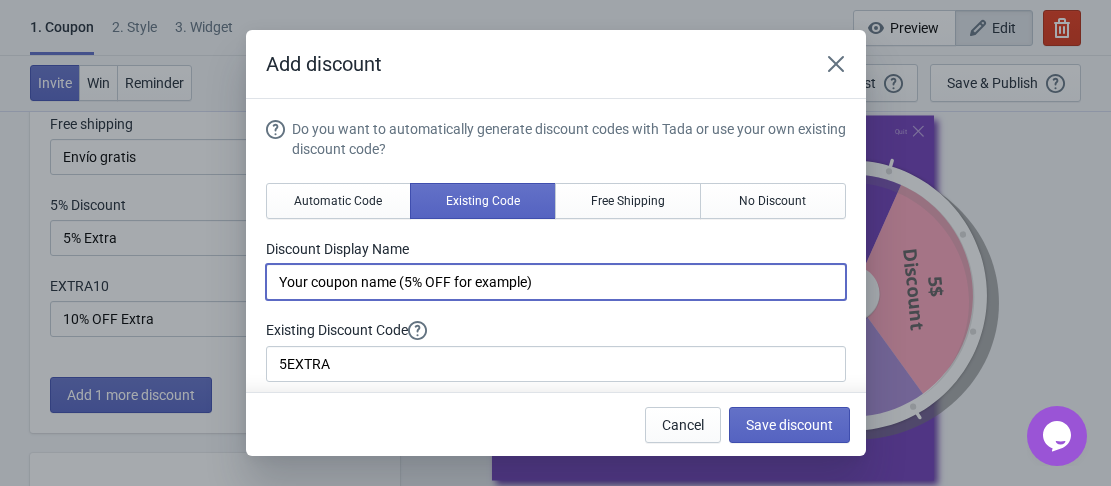 drag, startPoint x: 540, startPoint y: 279, endPoint x: 272, endPoint y: 277, distance: 268.00748 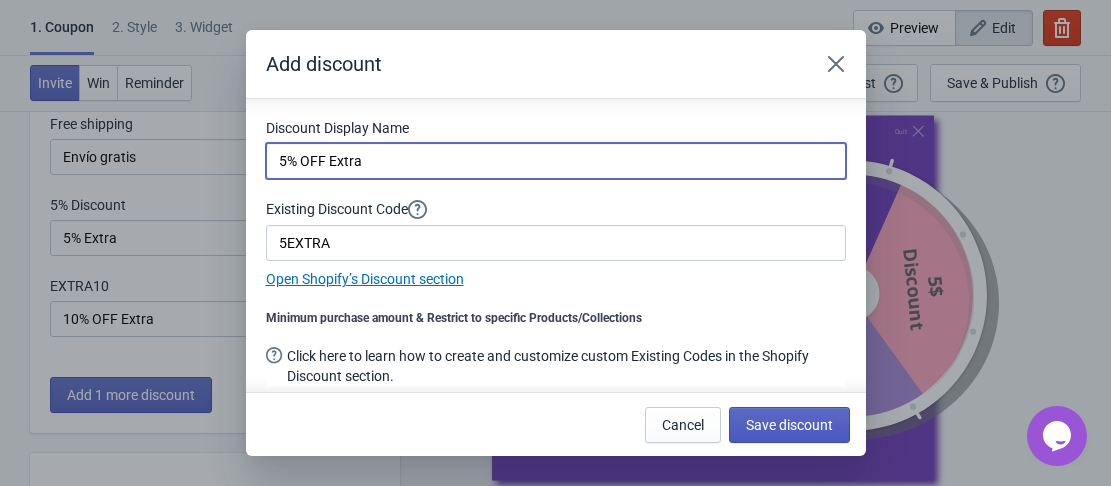 scroll, scrollTop: 130, scrollLeft: 0, axis: vertical 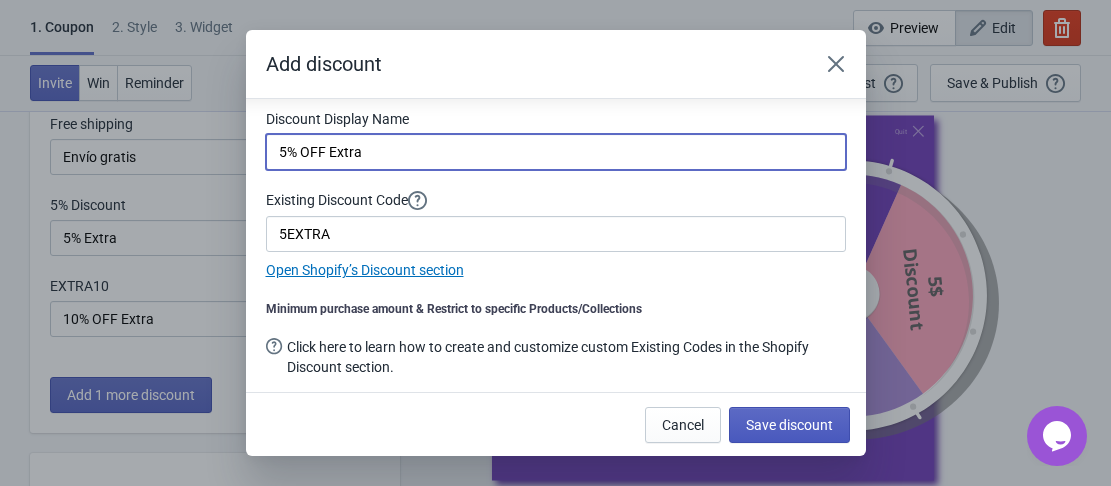 type on "5% OFF Extra" 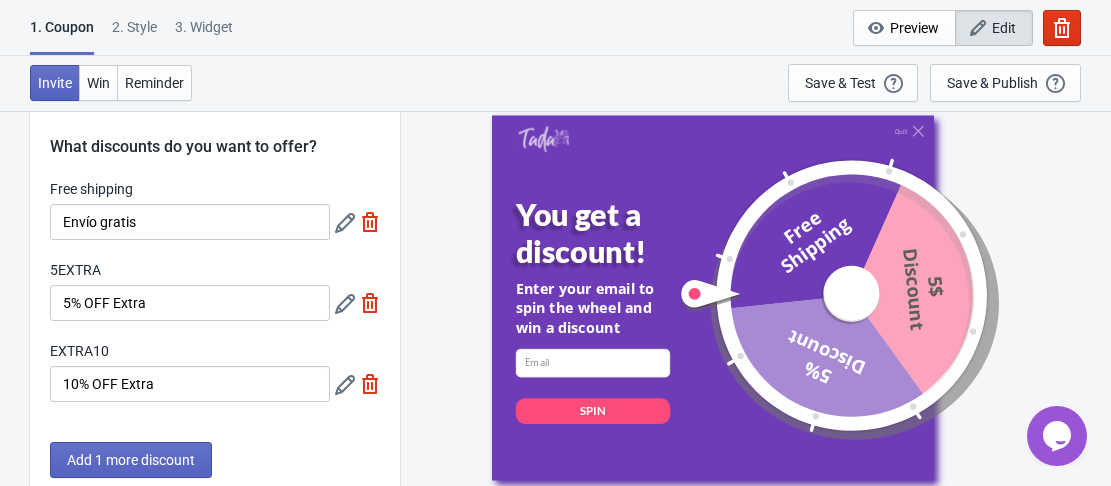 scroll, scrollTop: 0, scrollLeft: 0, axis: both 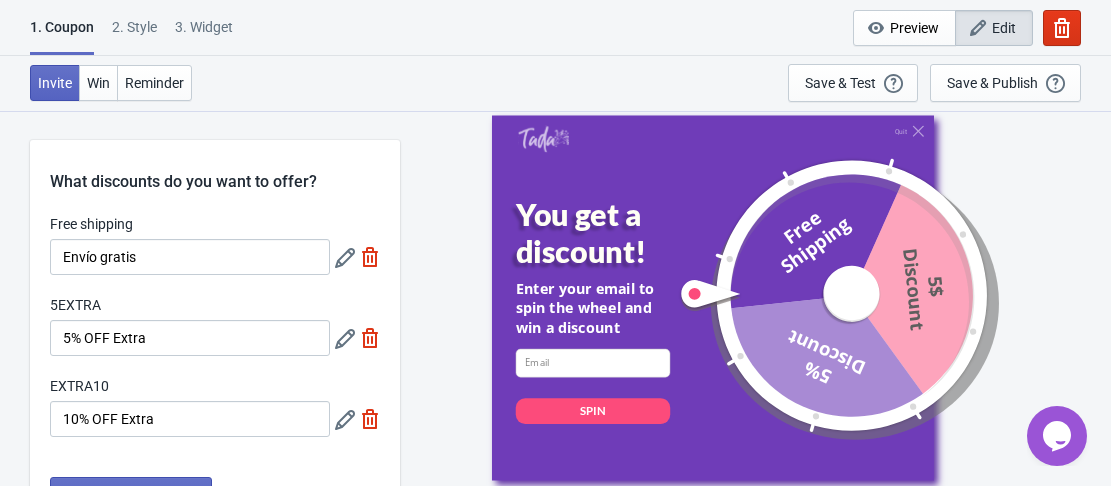 click 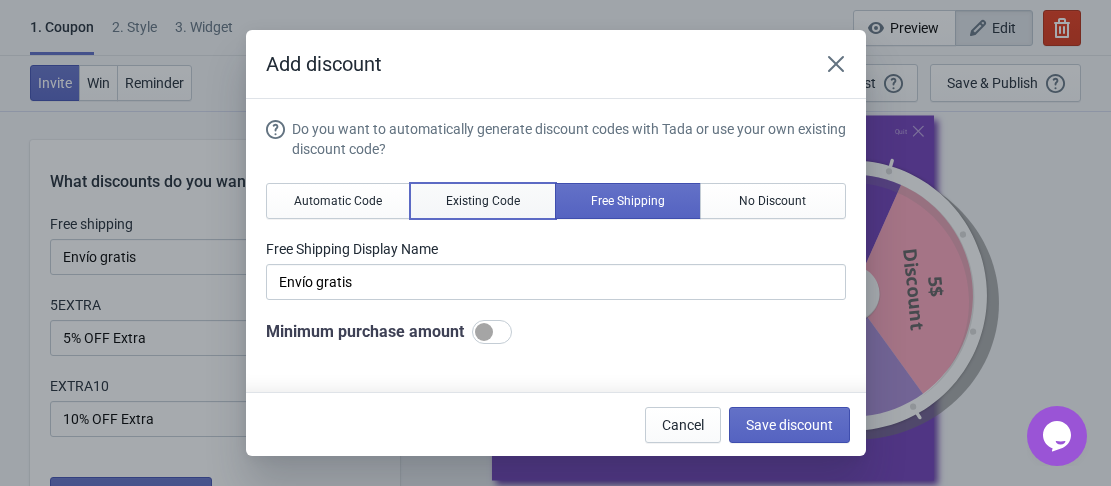 click on "Existing Code" at bounding box center [483, 201] 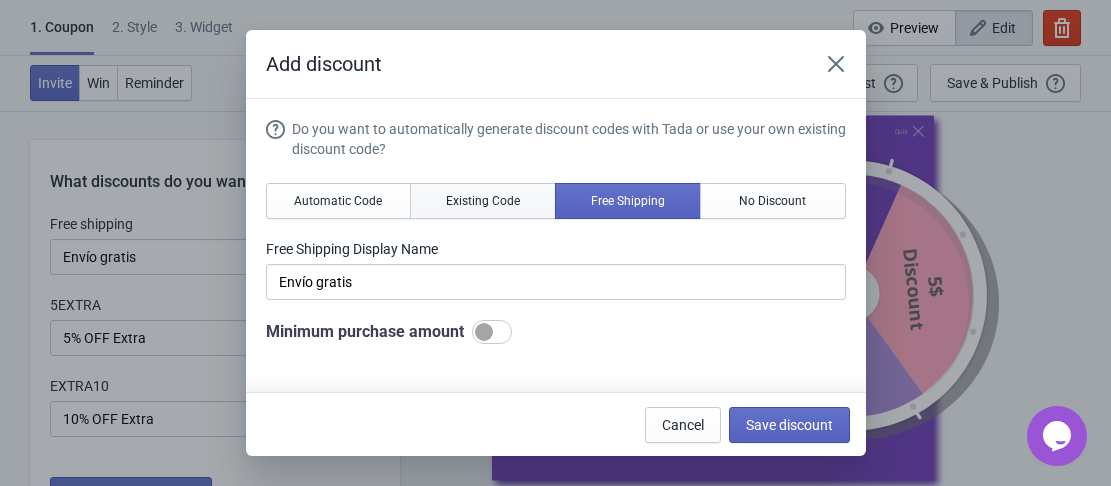 type on "Your coupon name (5% OFF for example)" 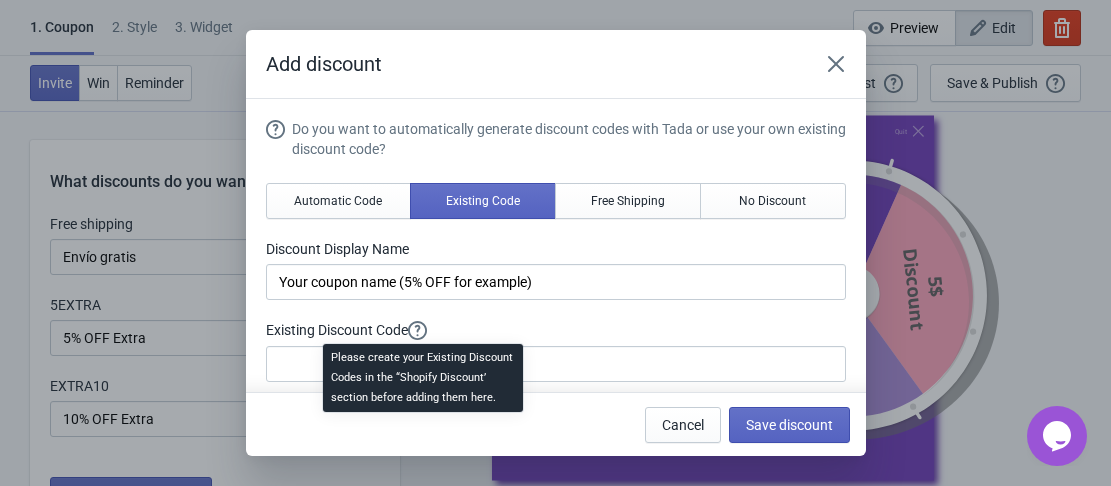 click on "Please create your Existing Discount Codes in the “Shopify Discount’ section before adding them here." at bounding box center (423, 384) 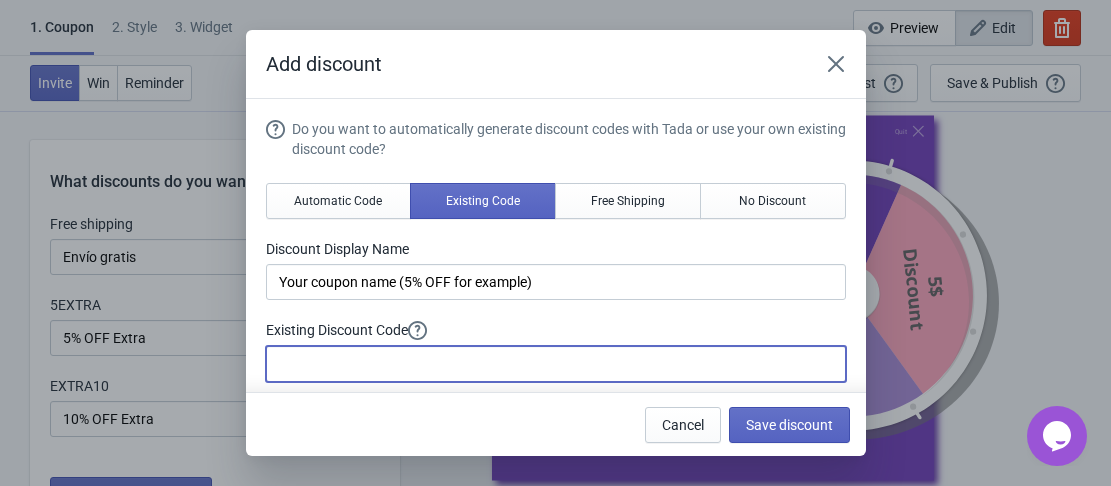 click at bounding box center [556, 364] 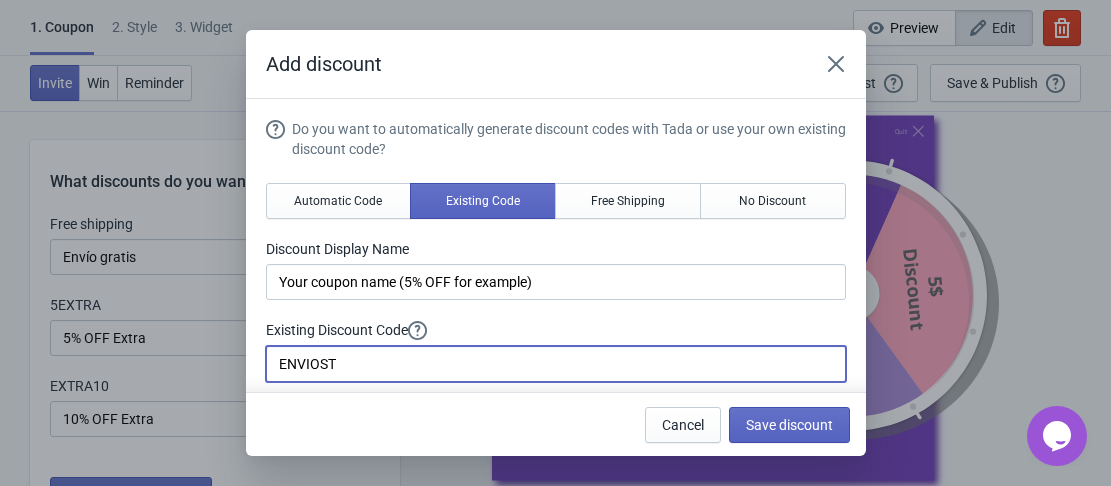 type on "ENVIOST" 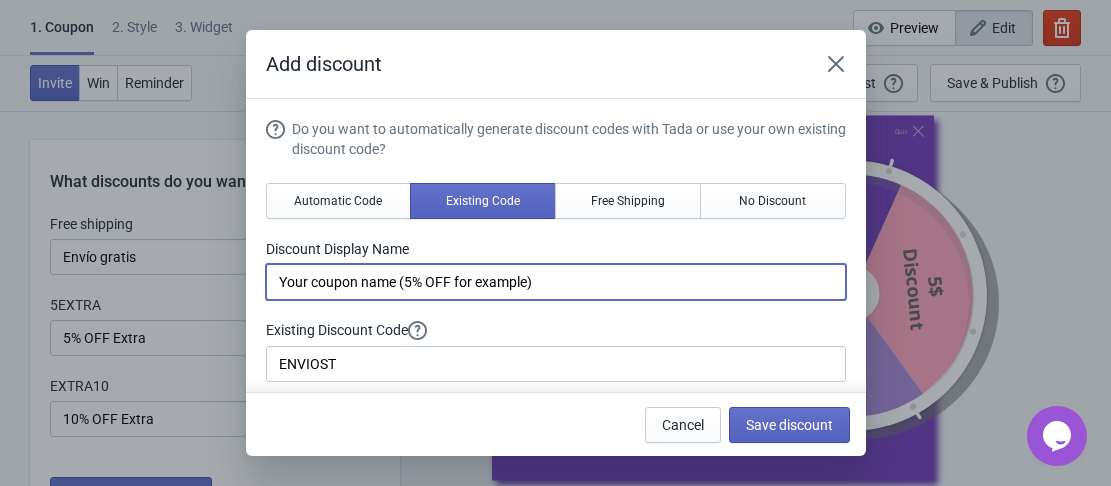 drag, startPoint x: 545, startPoint y: 284, endPoint x: 270, endPoint y: 270, distance: 275.35614 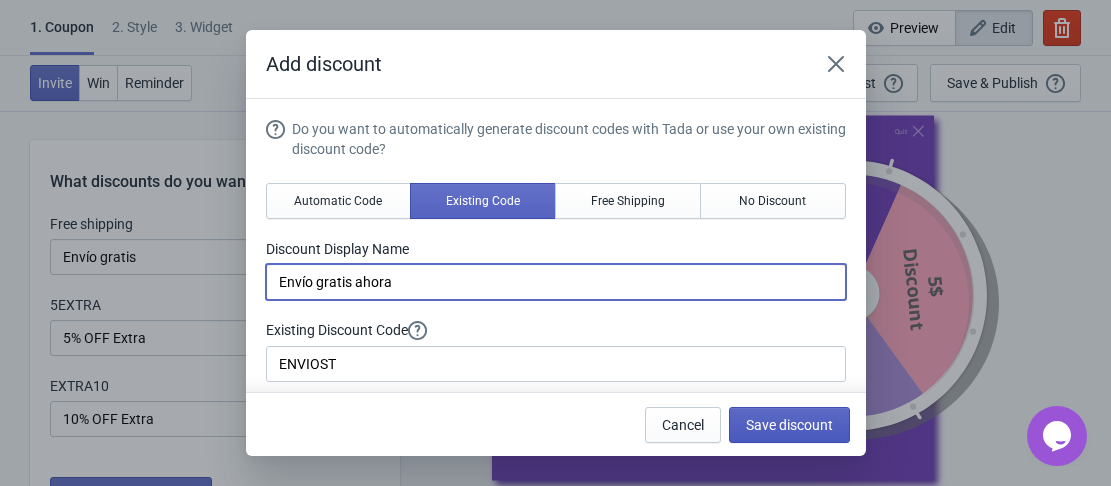 type on "Envío gratis ahora" 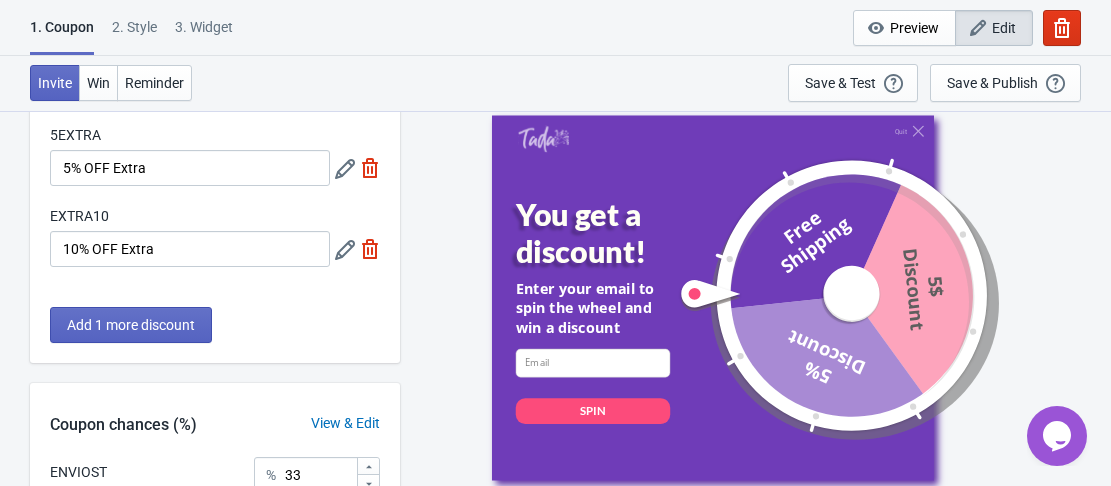 scroll, scrollTop: 200, scrollLeft: 0, axis: vertical 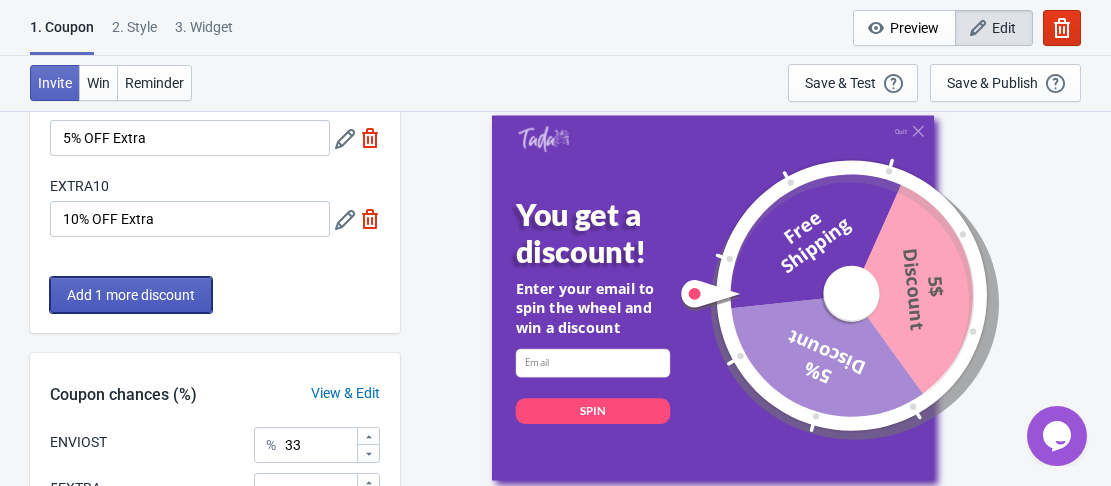 click on "Add 1 more discount" at bounding box center (131, 295) 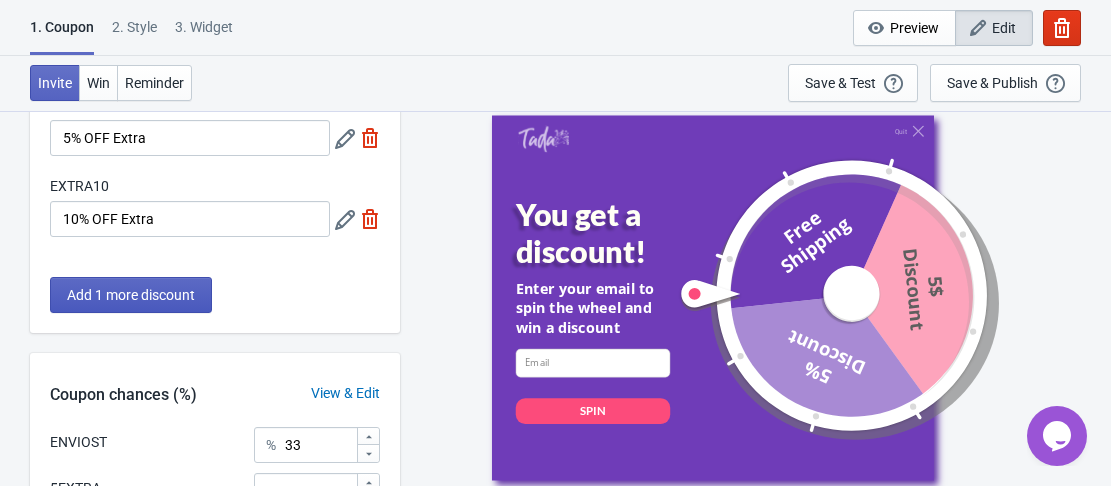 scroll, scrollTop: 200, scrollLeft: 0, axis: vertical 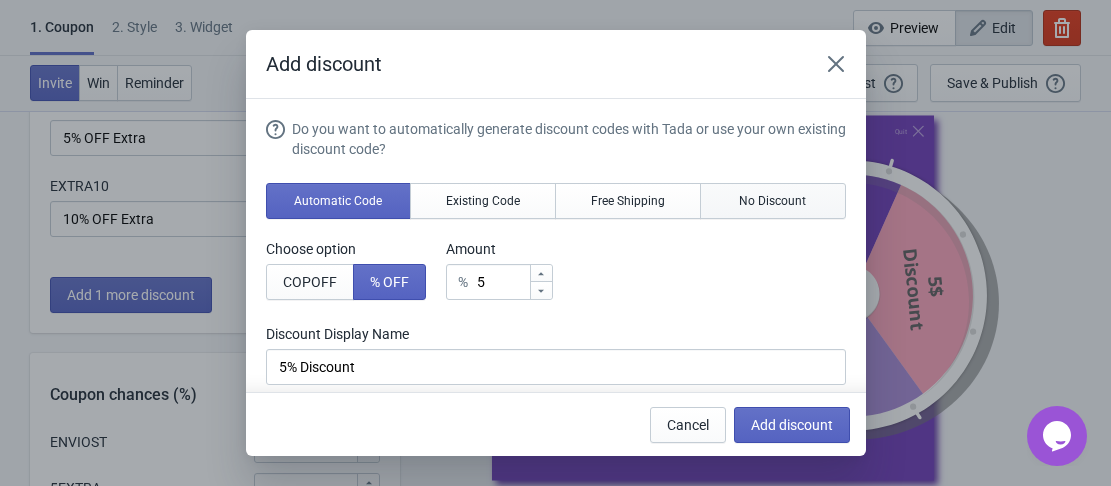 click on "No Discount" at bounding box center [772, 201] 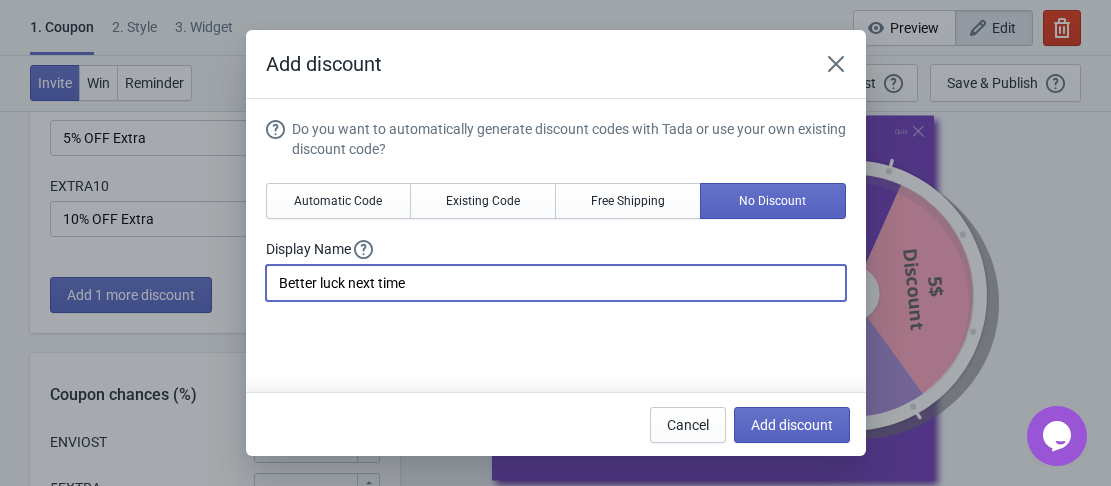 drag, startPoint x: 432, startPoint y: 281, endPoint x: 270, endPoint y: 282, distance: 162.00308 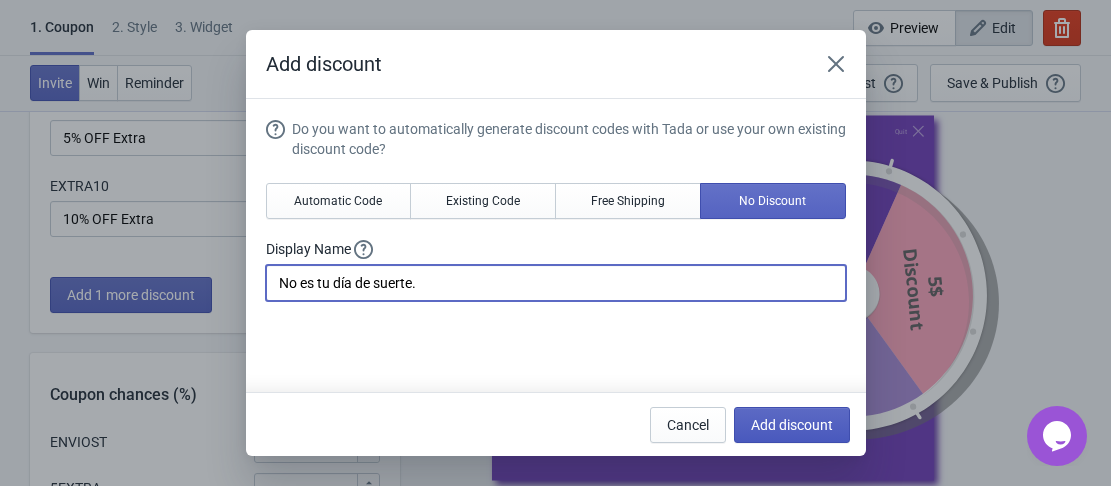 type on "No es tu día de suerte." 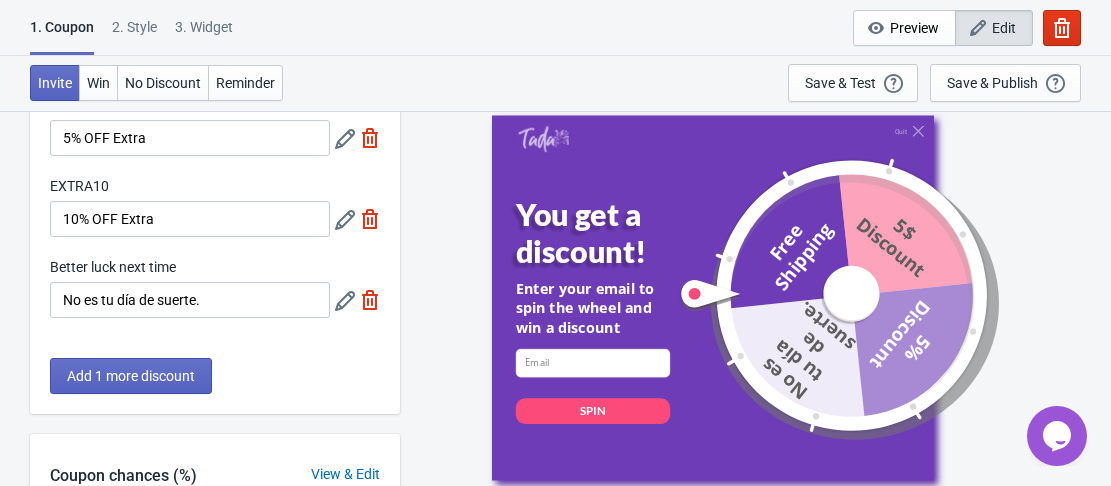 click 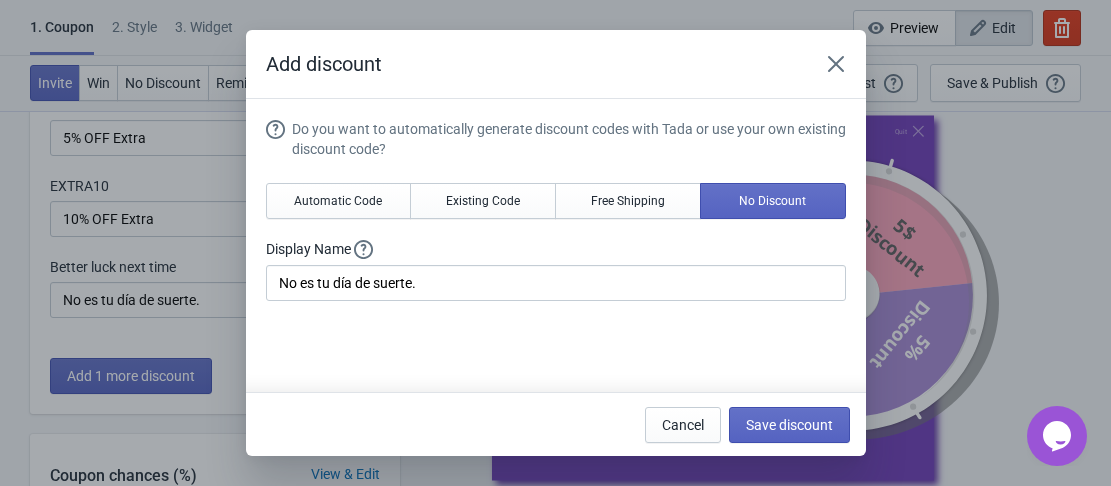 scroll, scrollTop: 0, scrollLeft: 0, axis: both 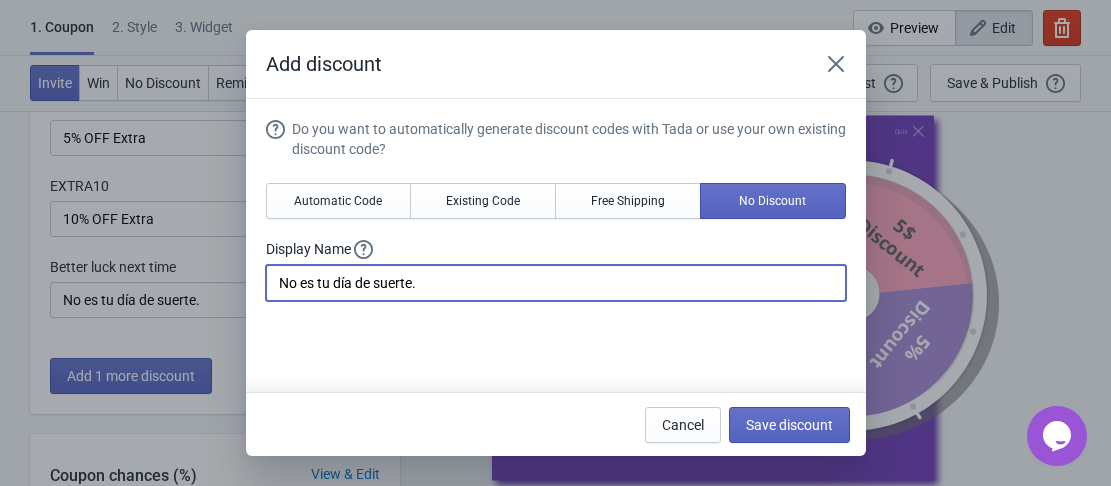 drag, startPoint x: 423, startPoint y: 282, endPoint x: 353, endPoint y: 287, distance: 70.178345 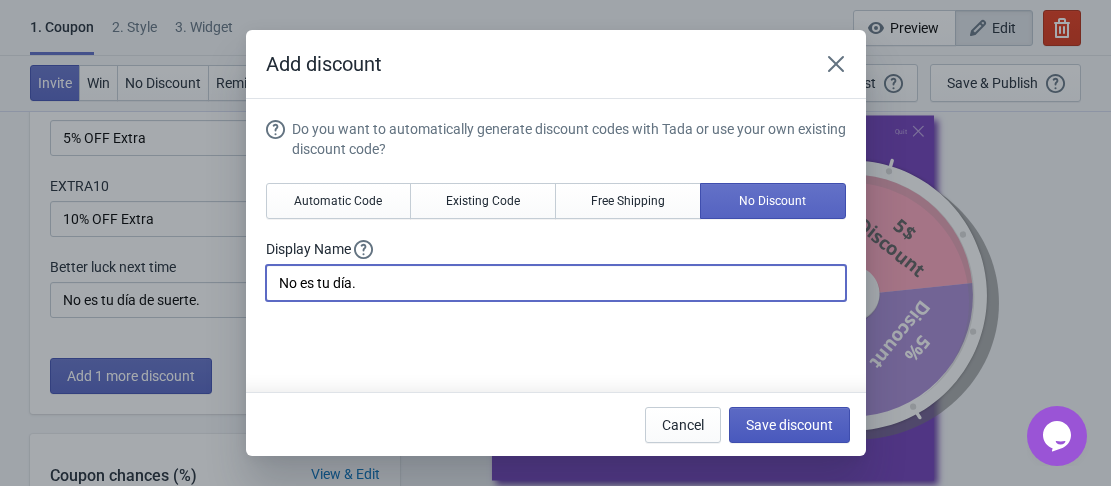 type on "No es tu día." 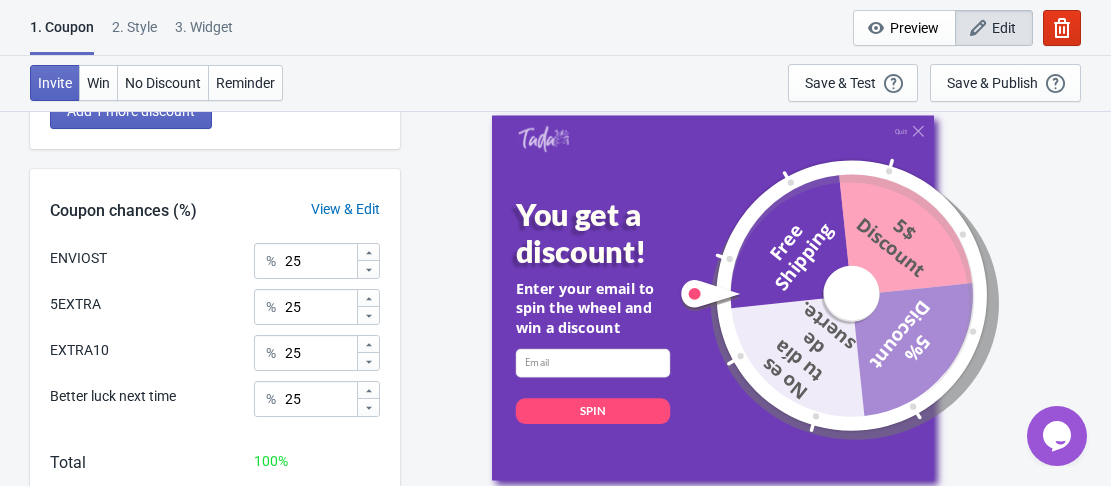 scroll, scrollTop: 500, scrollLeft: 0, axis: vertical 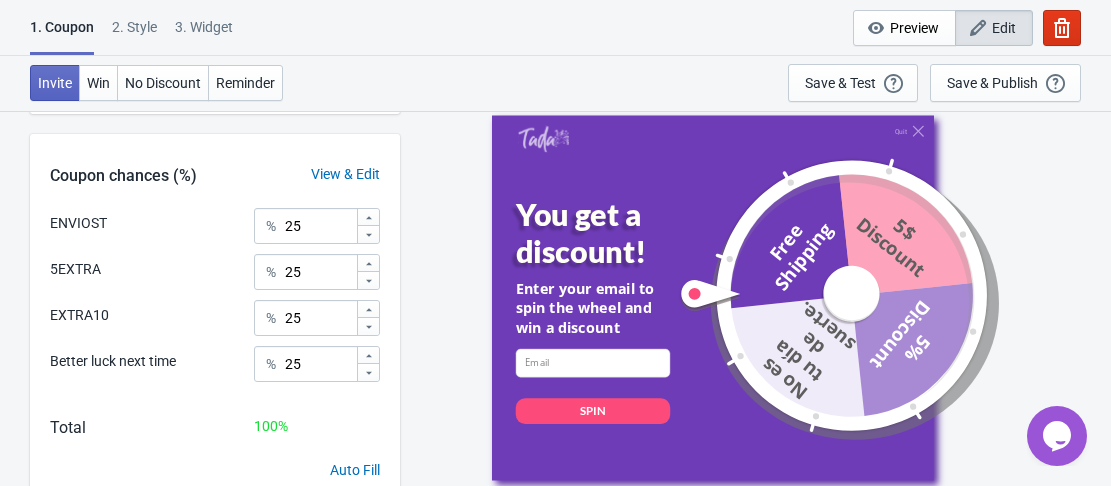 click 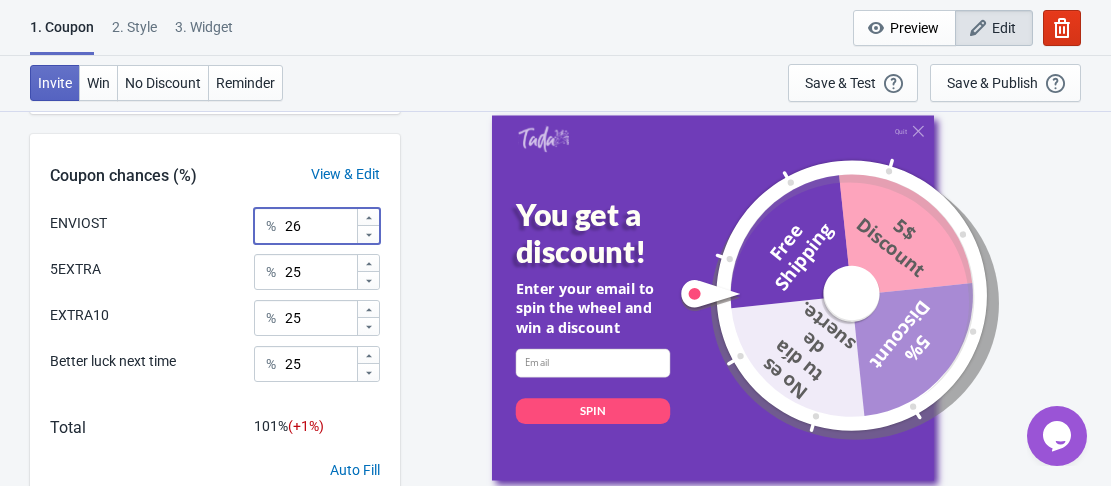 click 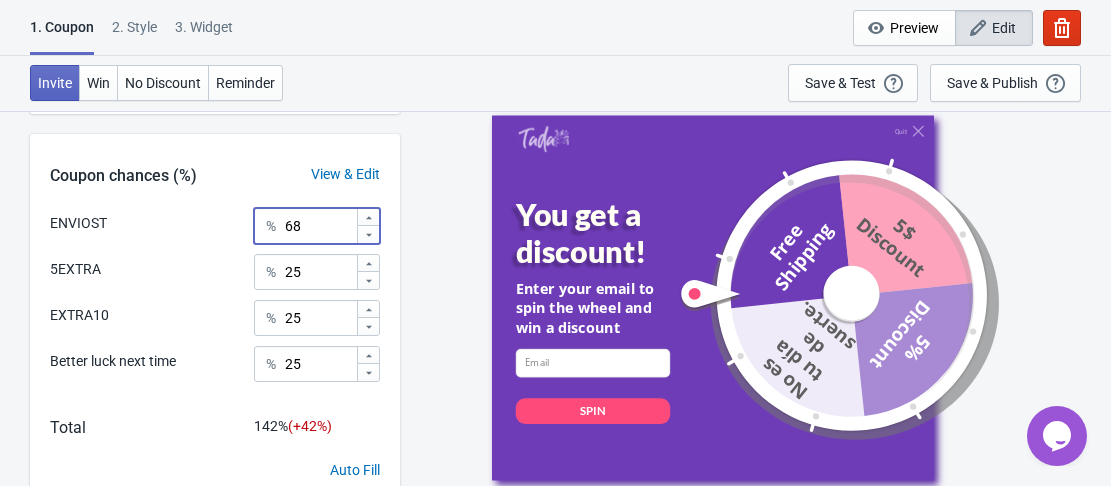 click 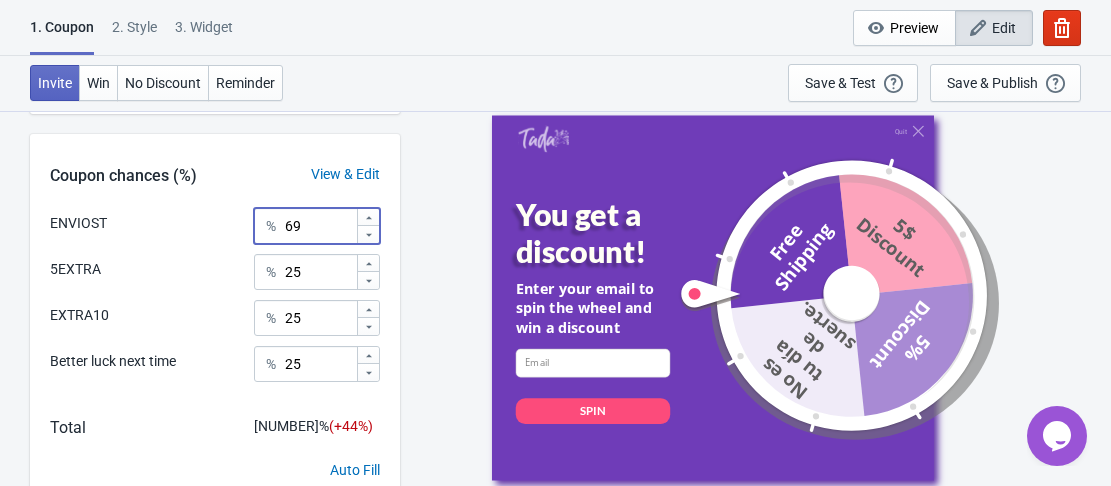 click 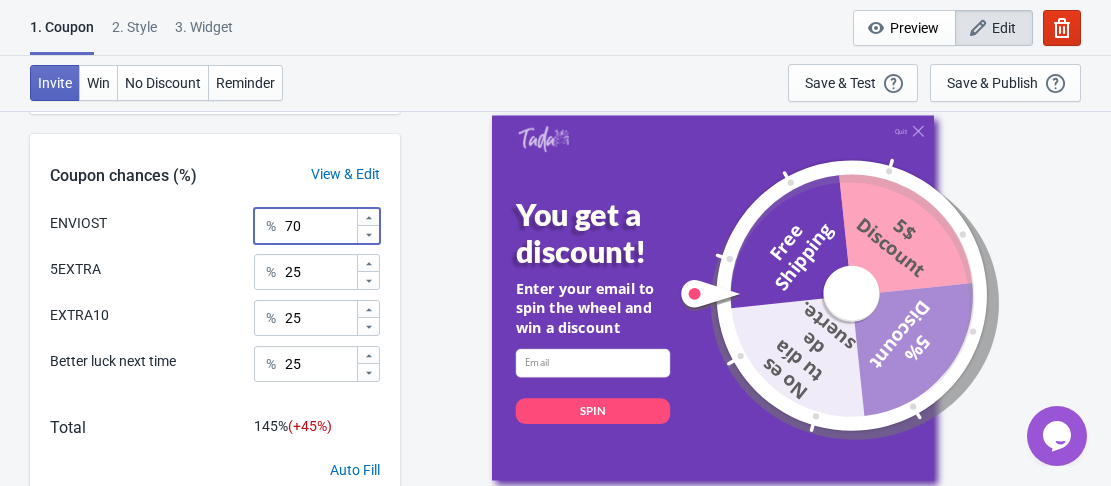 click 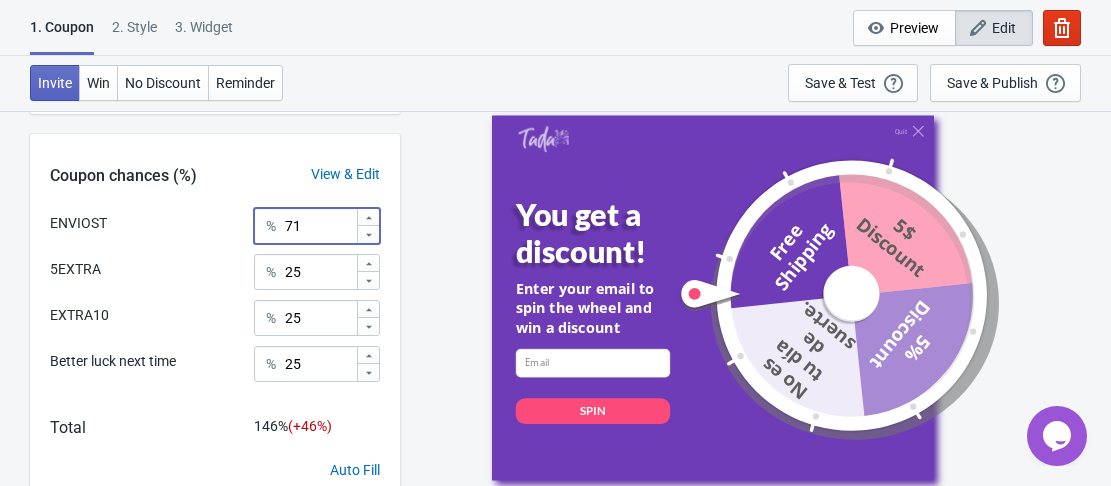 click 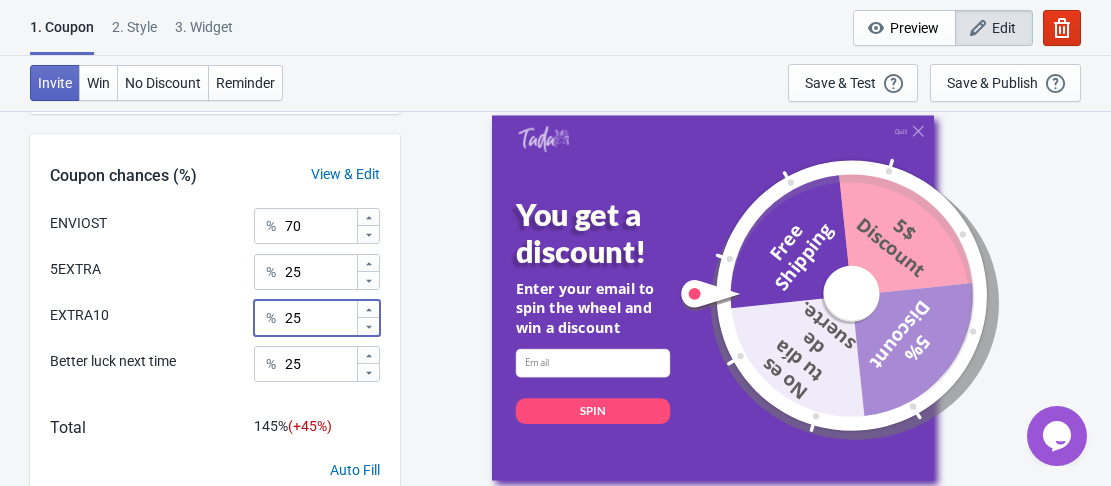 click 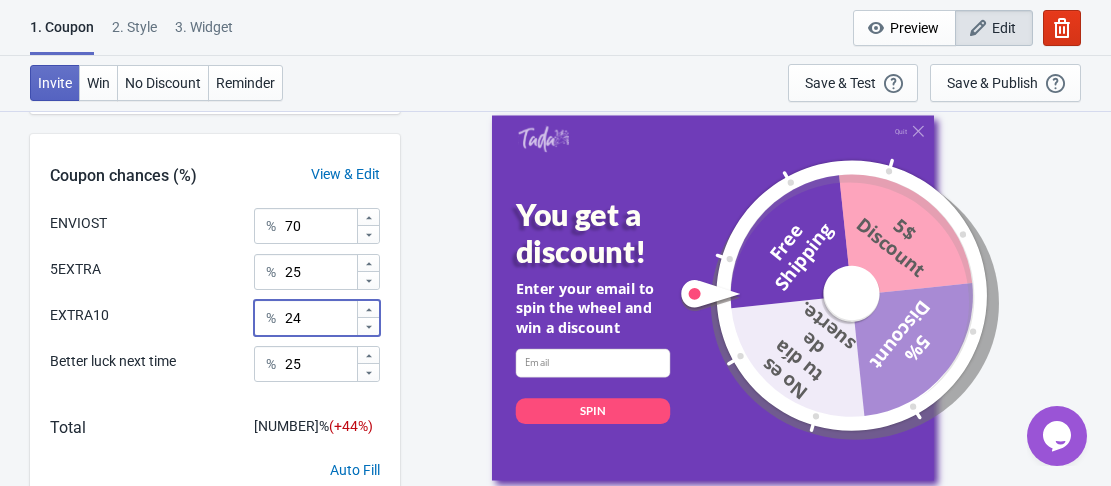 click 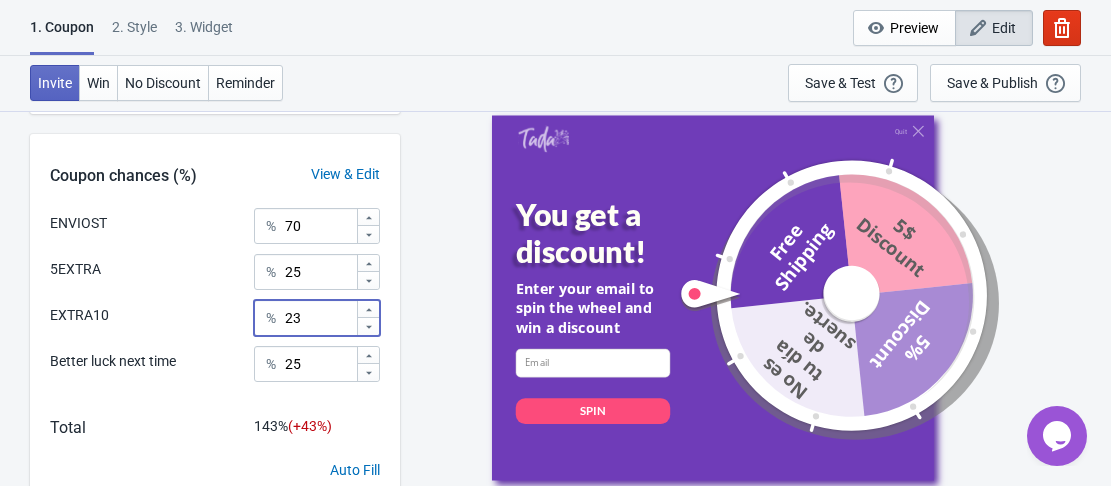 click 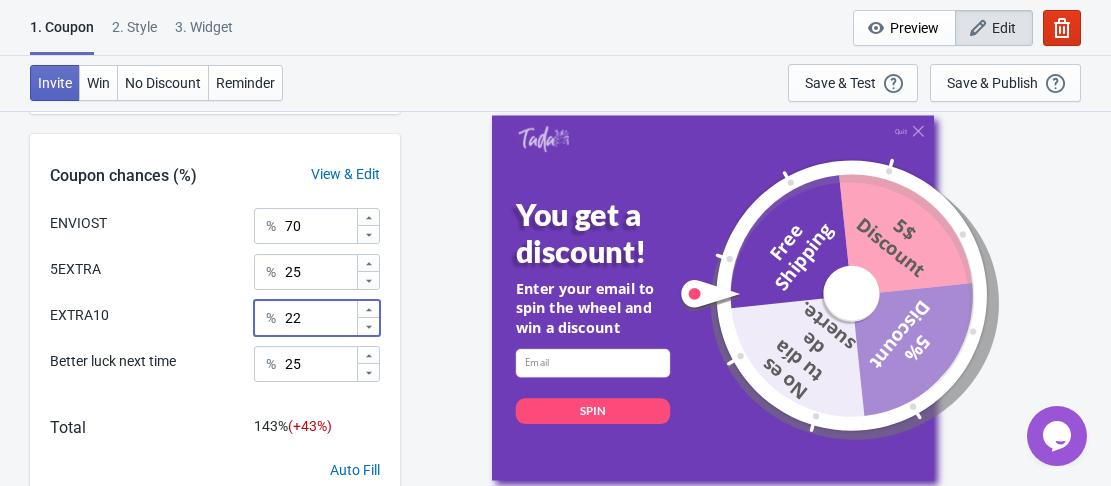 click 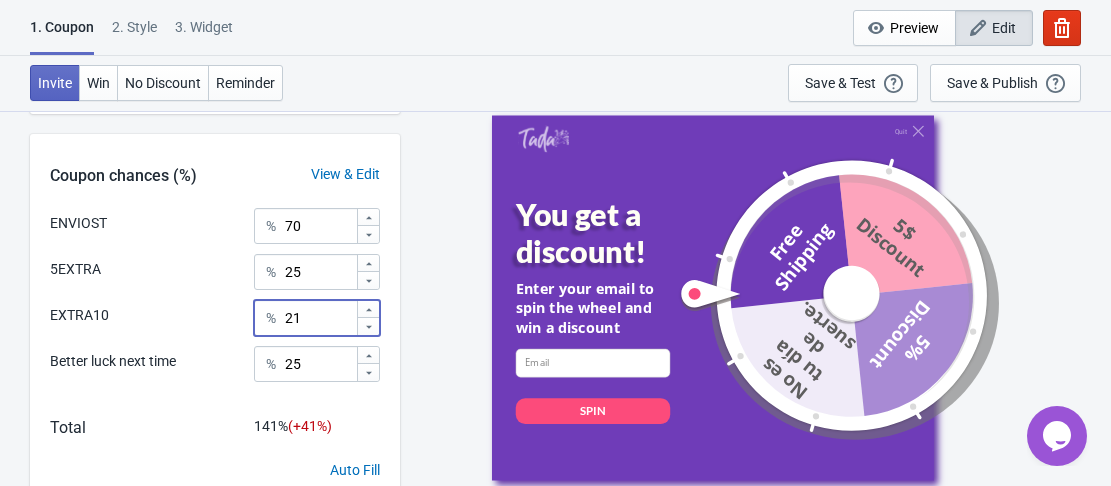 click 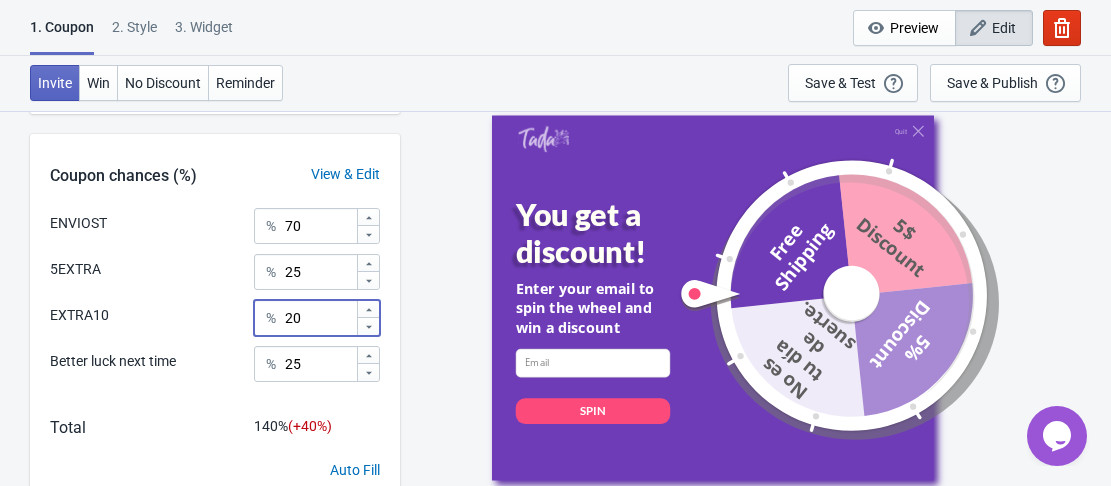 click 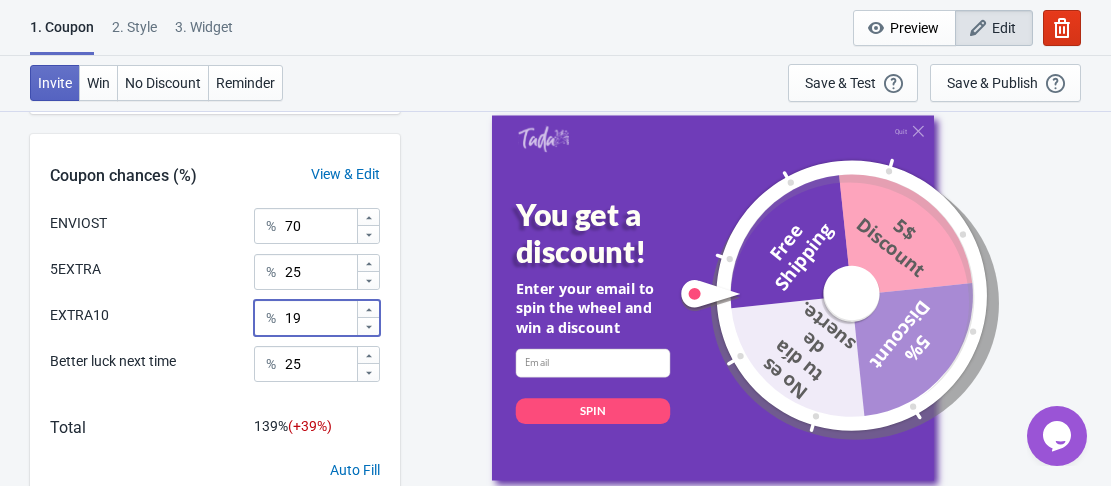 click 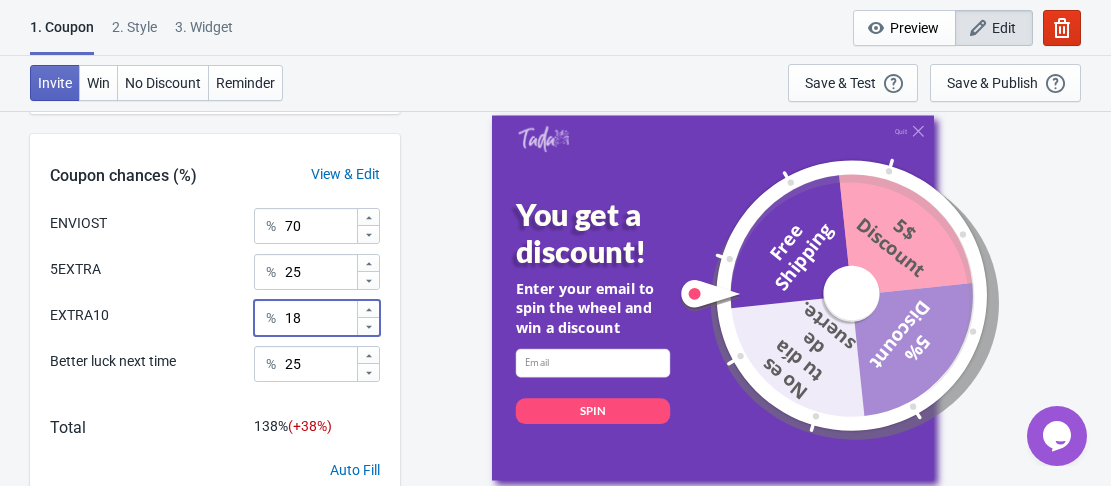 click 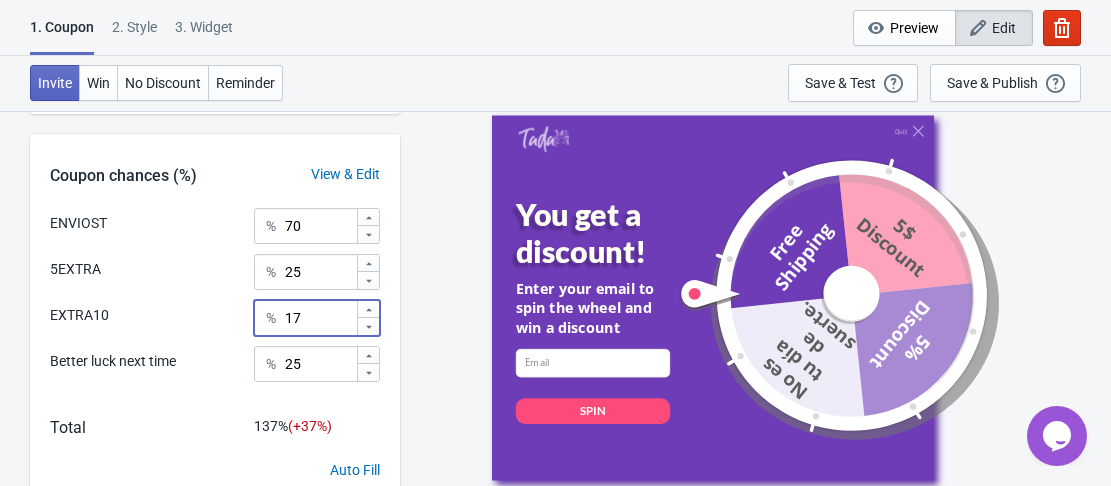 click 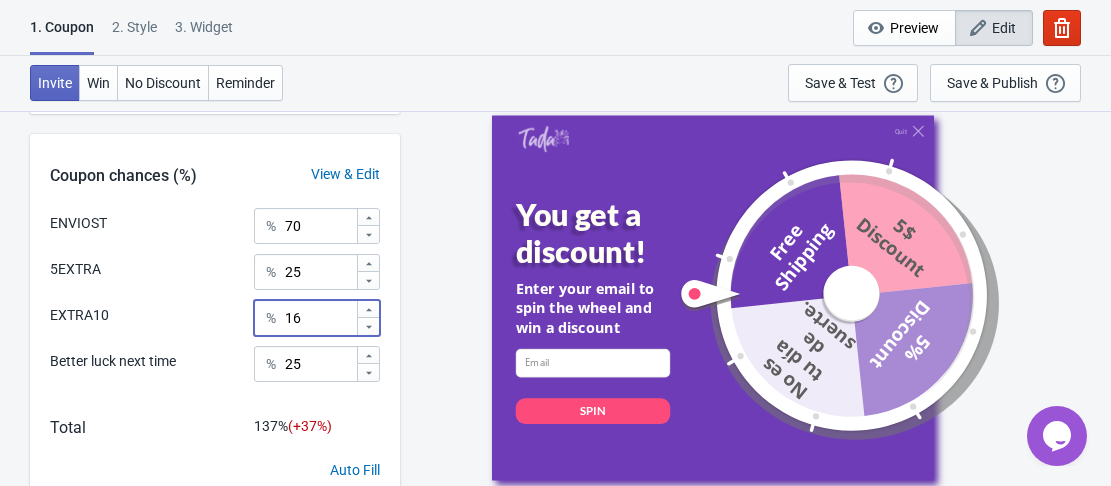 click 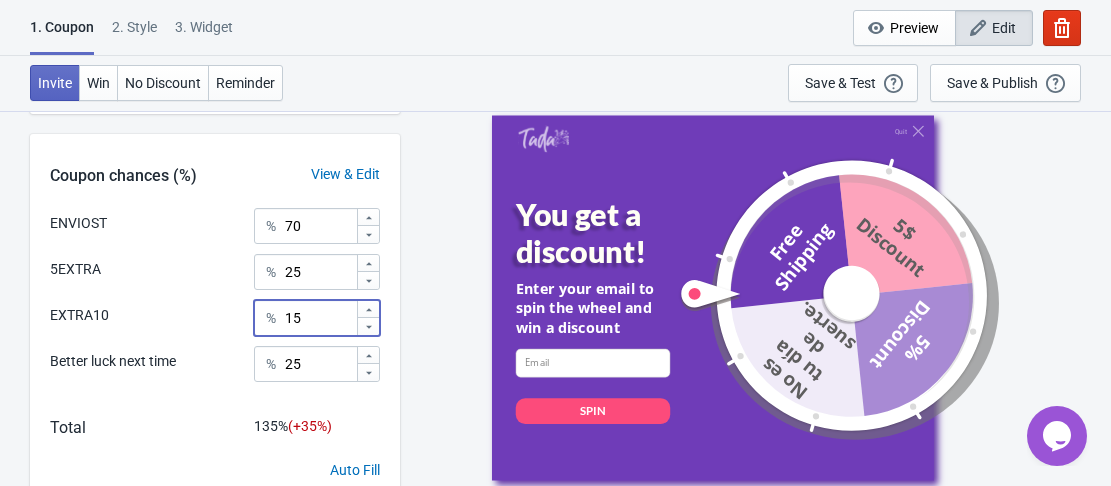 click 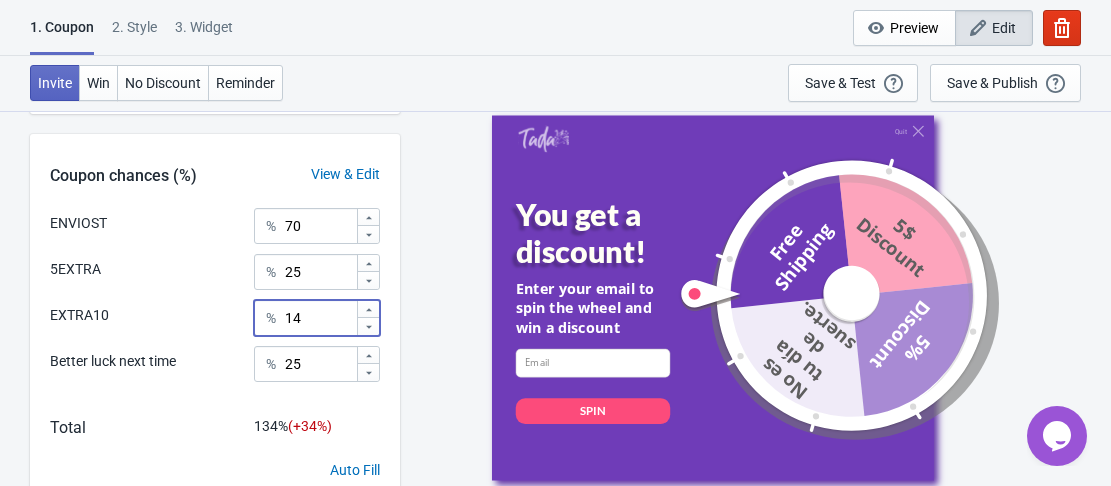 click 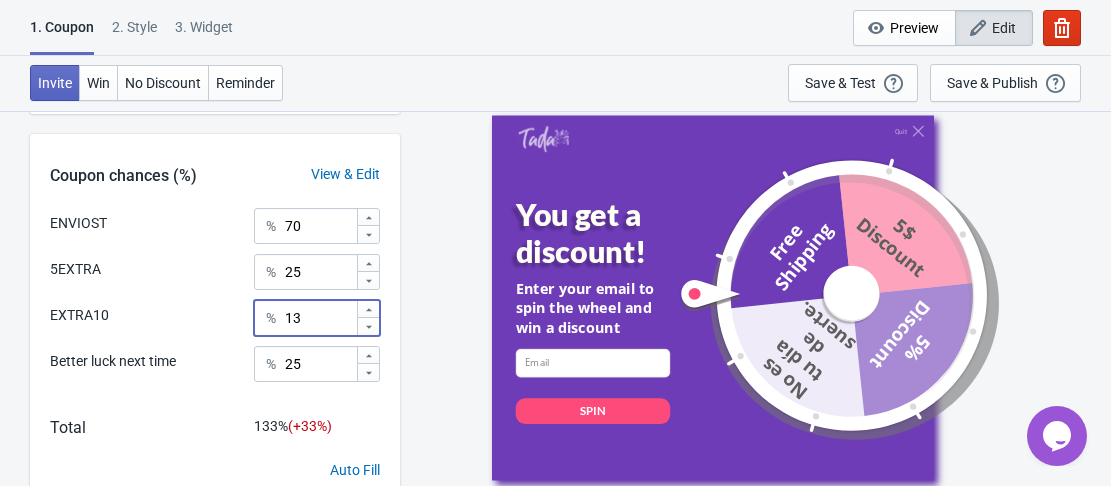 click 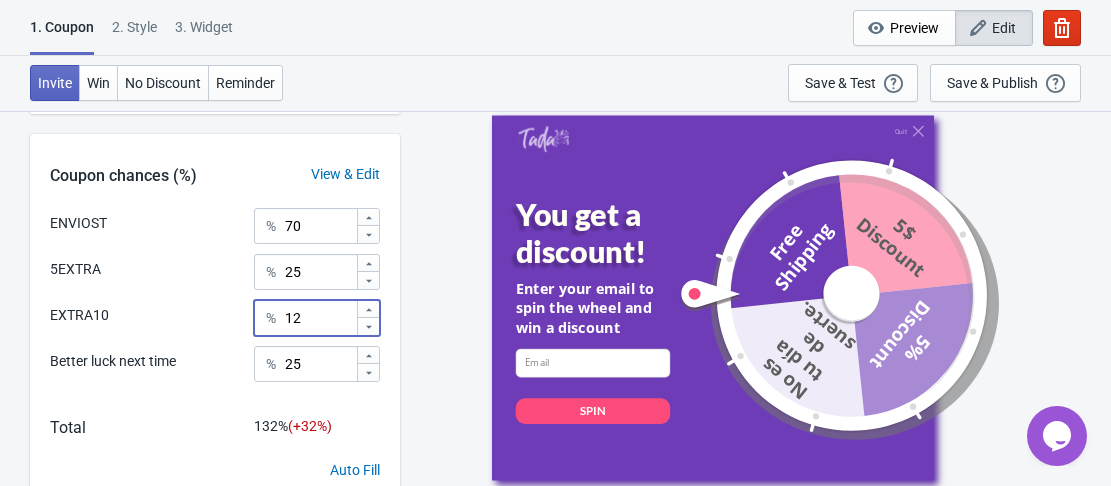 click 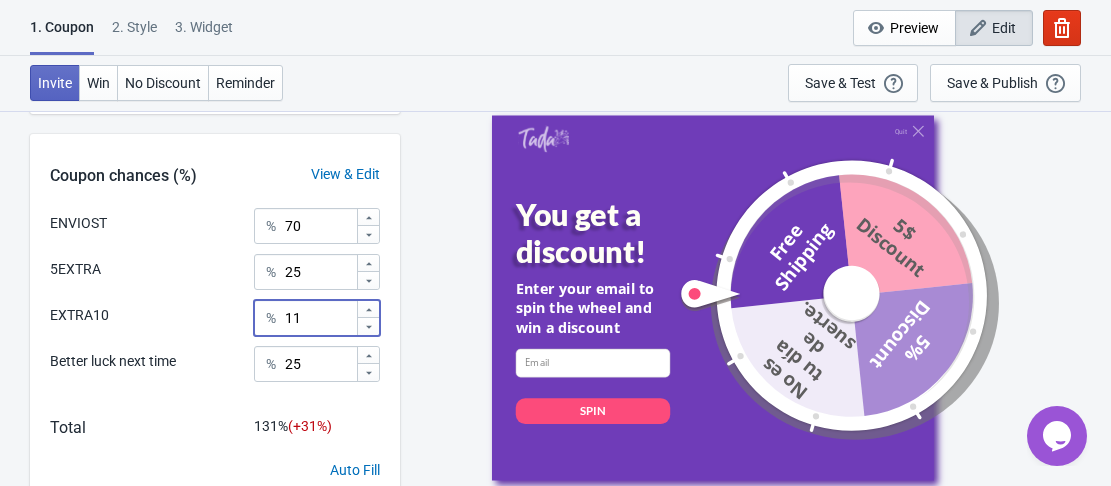 click 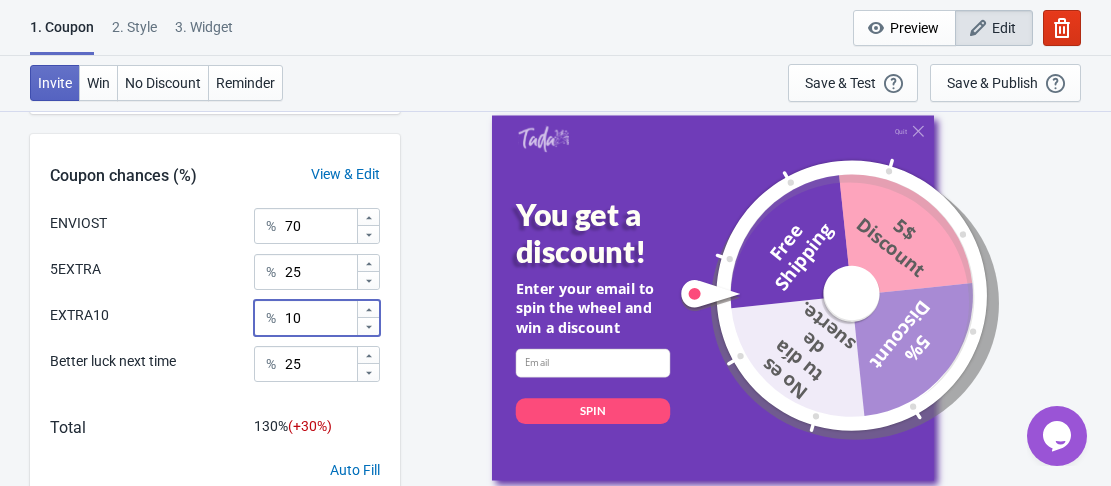 click 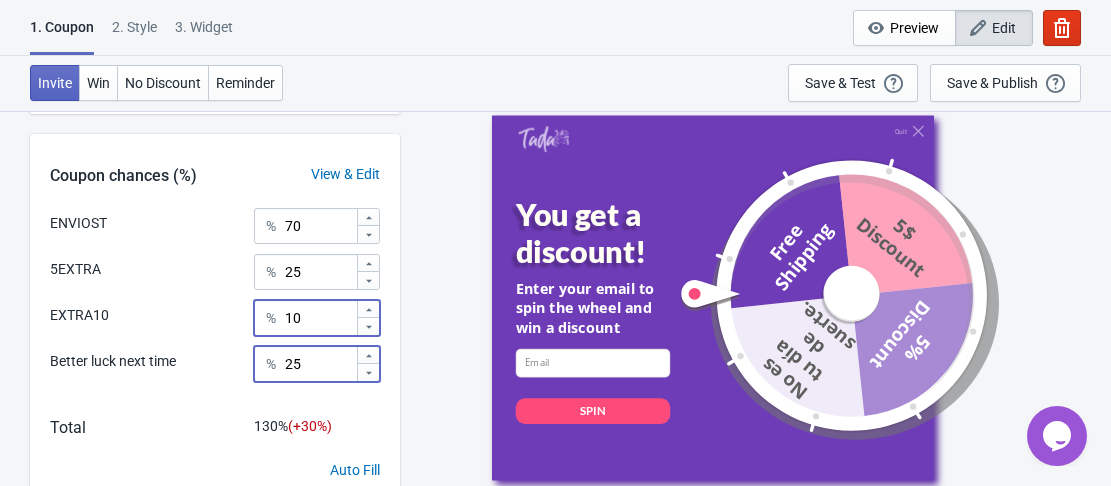 type on "24" 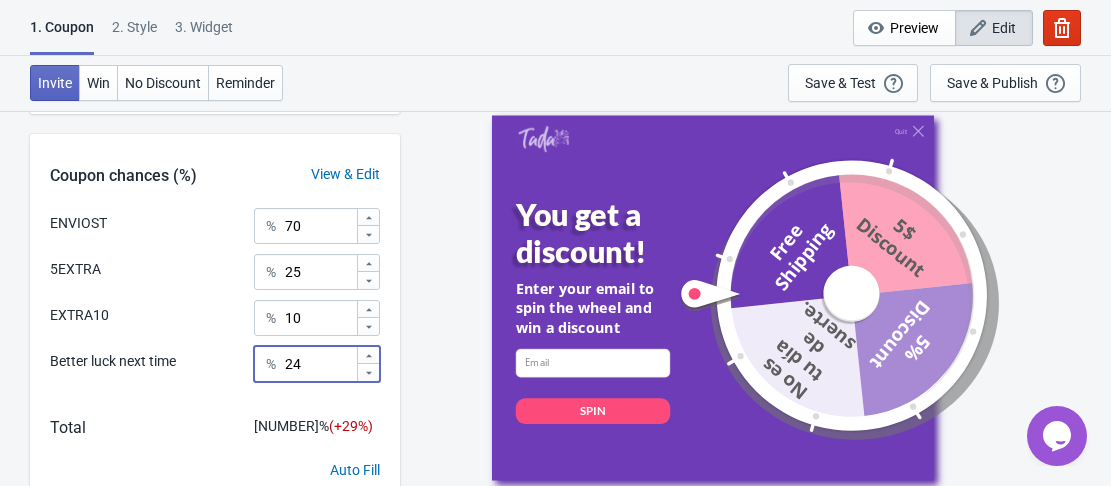 click 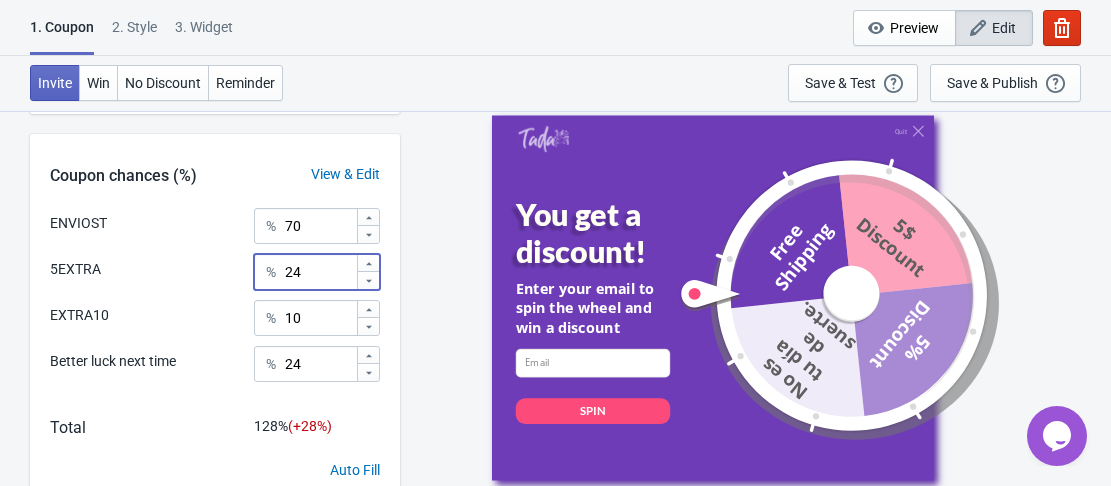 click 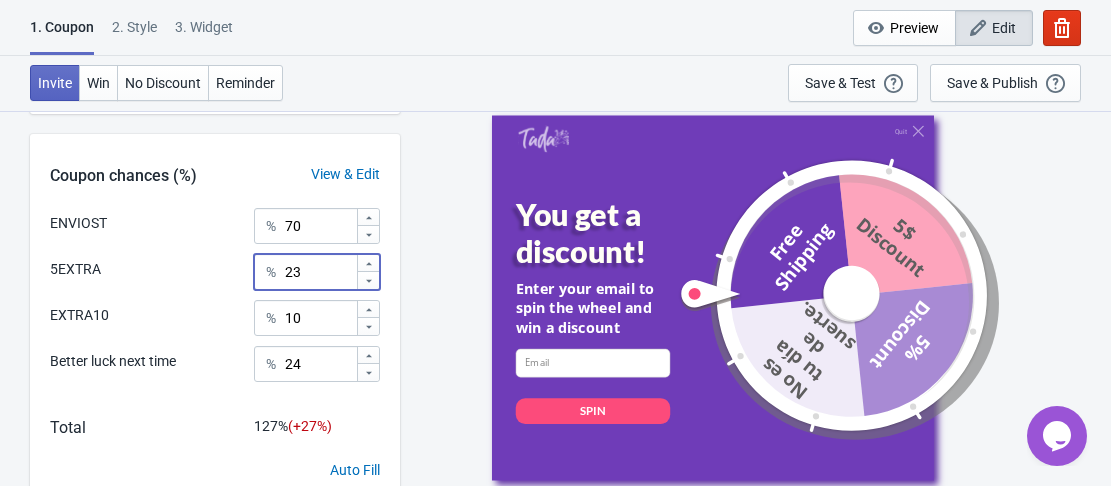 click 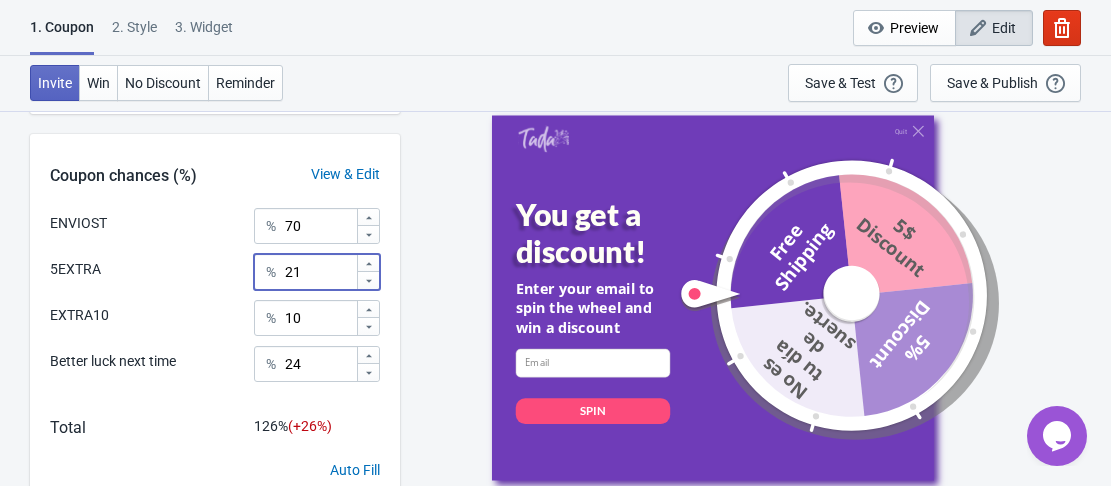 click 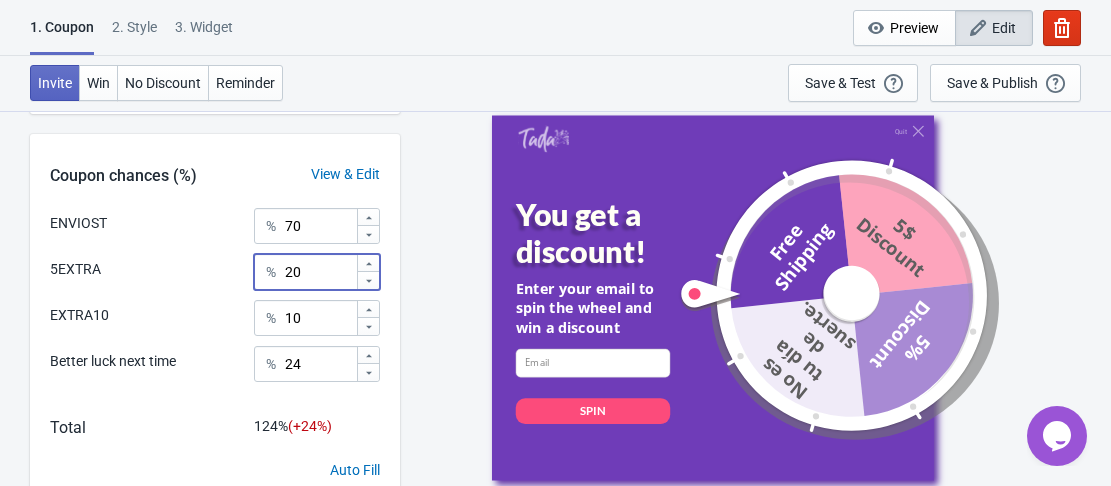 click 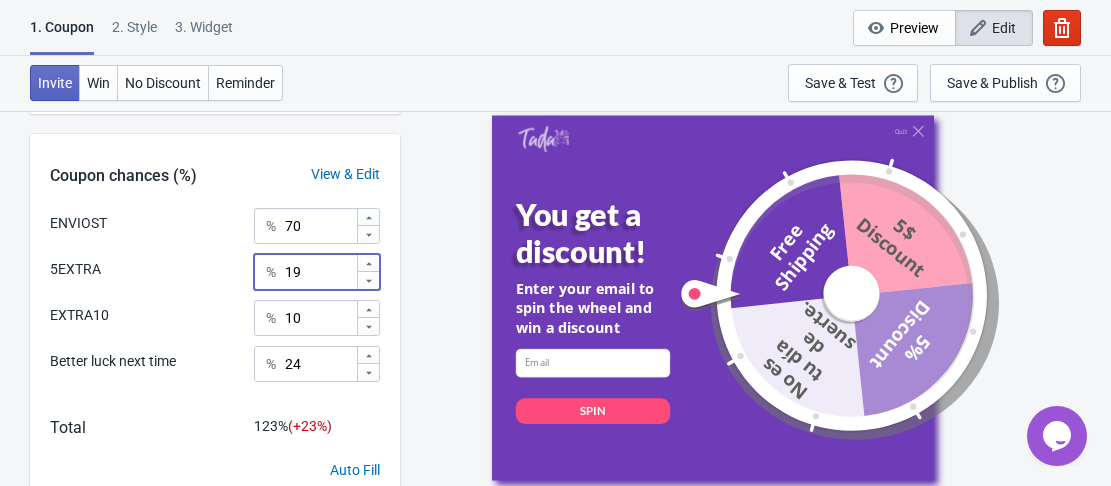 click 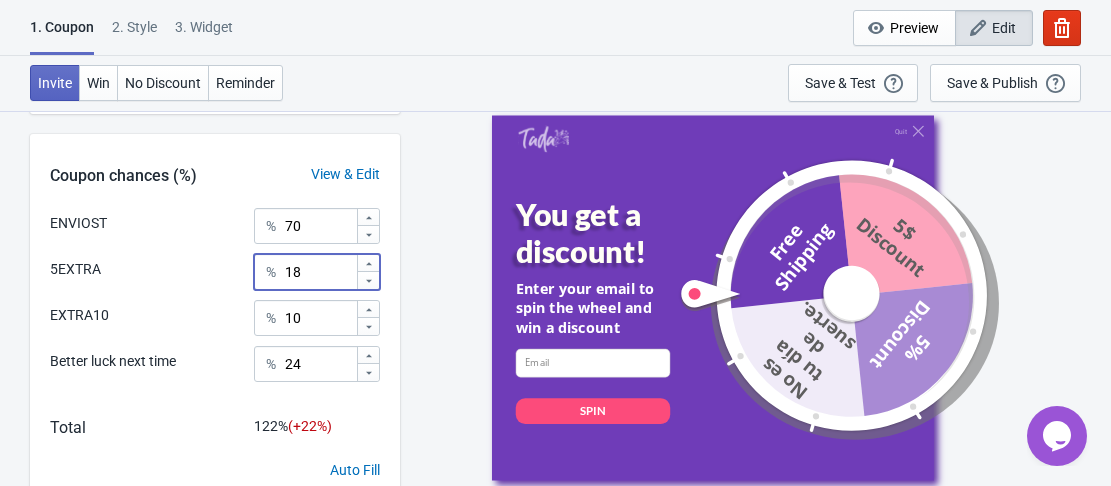 click 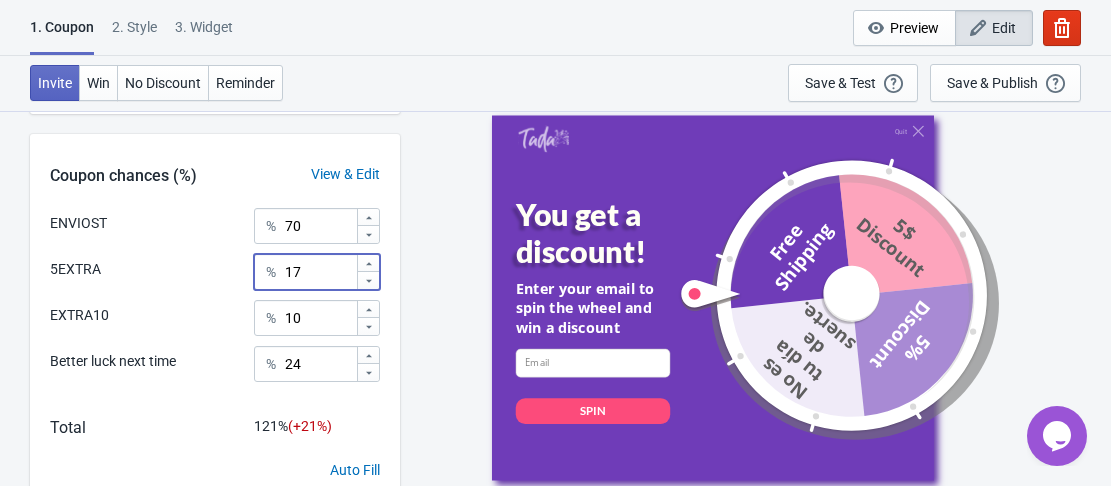 click 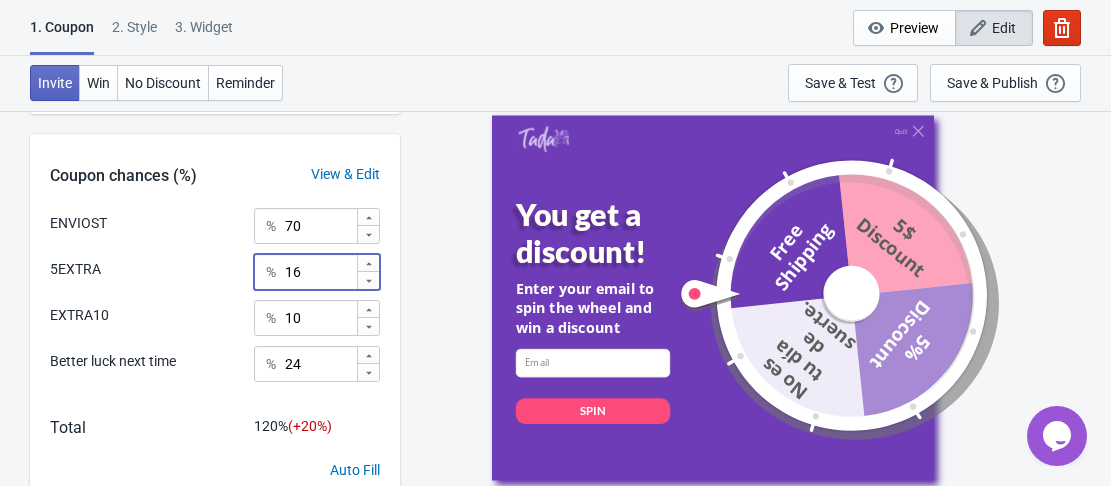 click 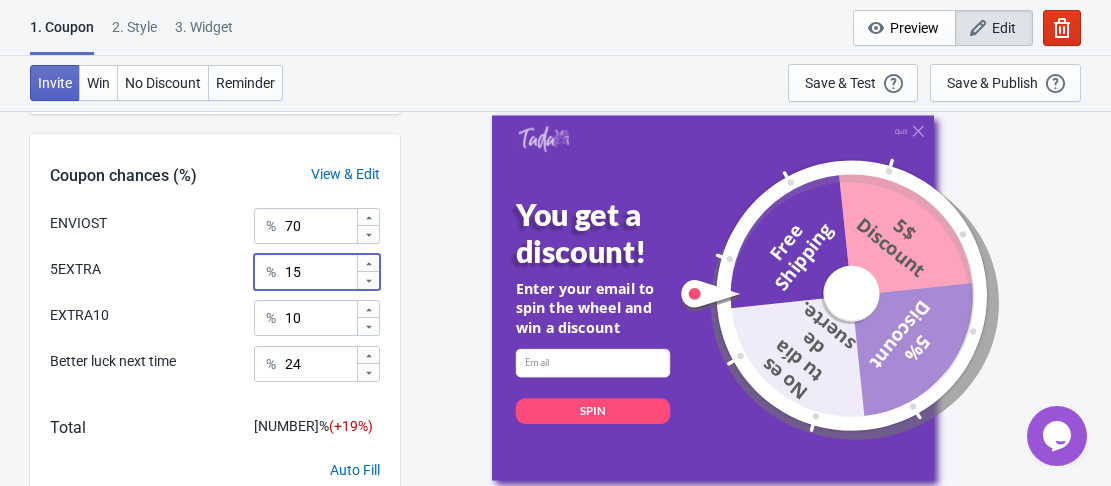 click 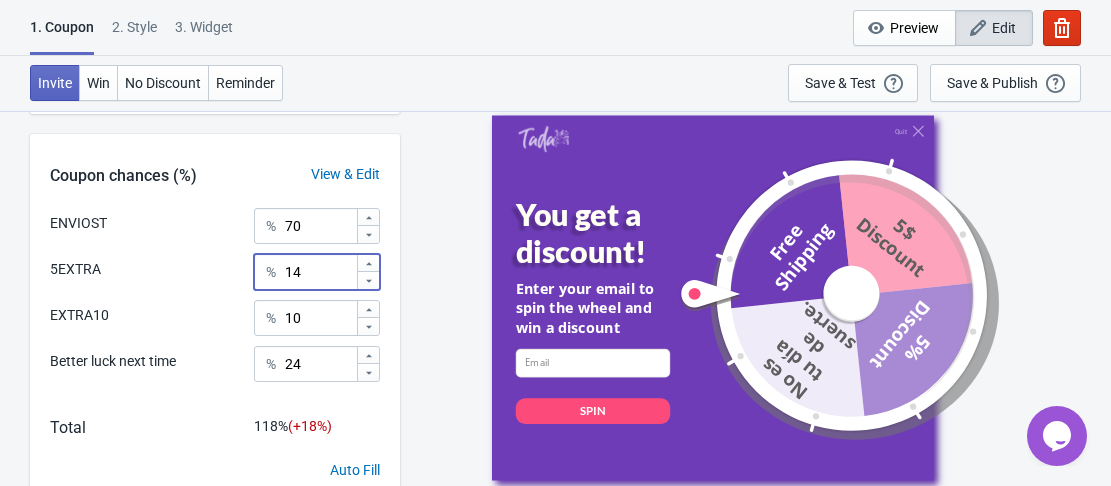 click 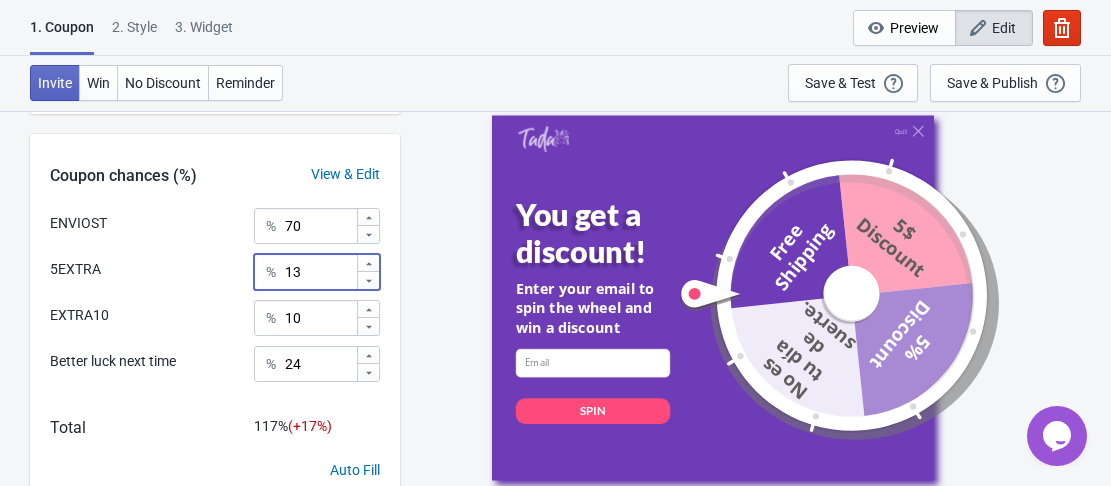 click 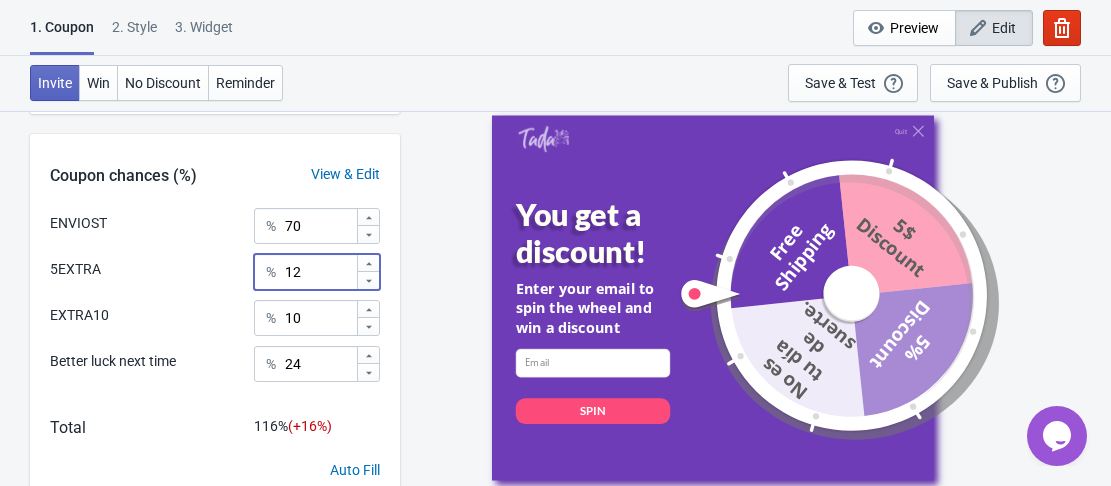 click 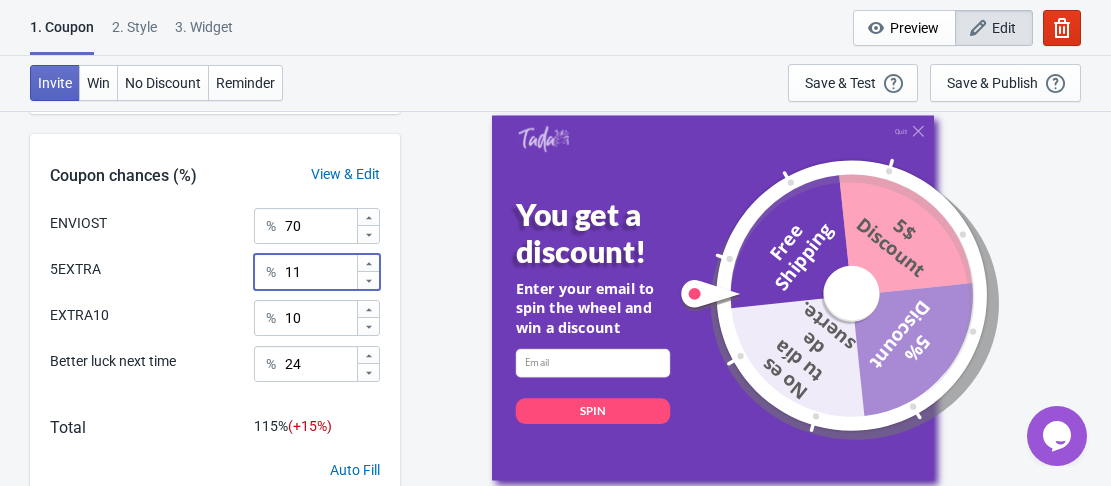 click 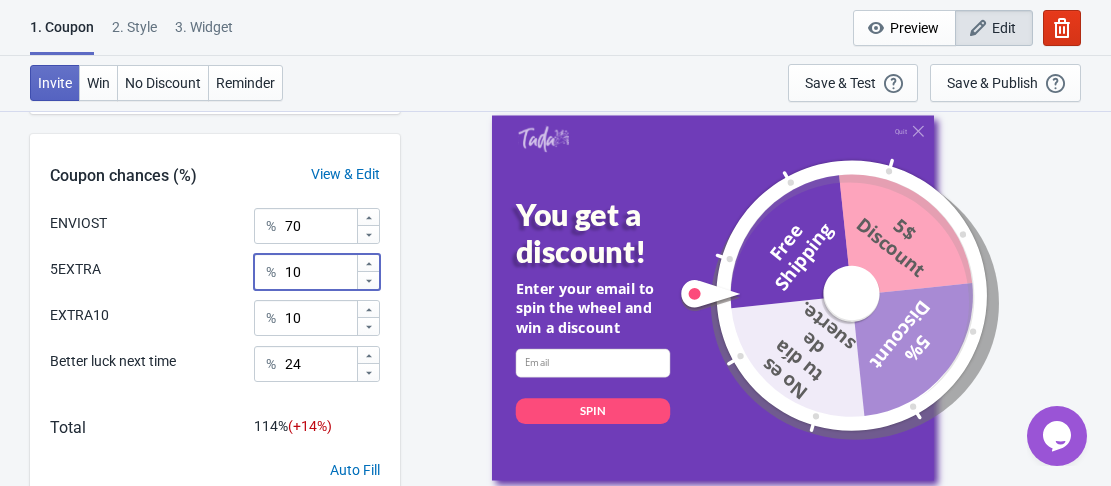click 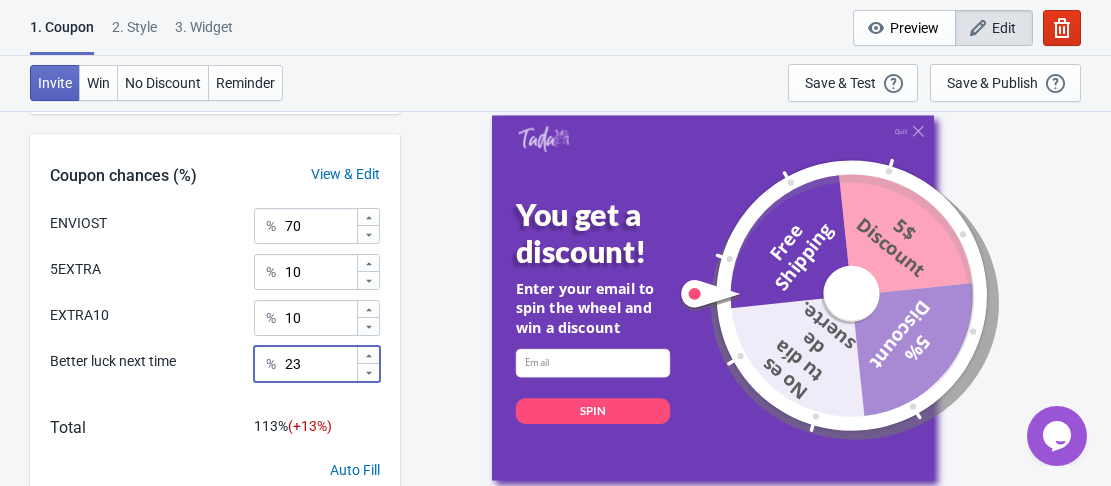 click 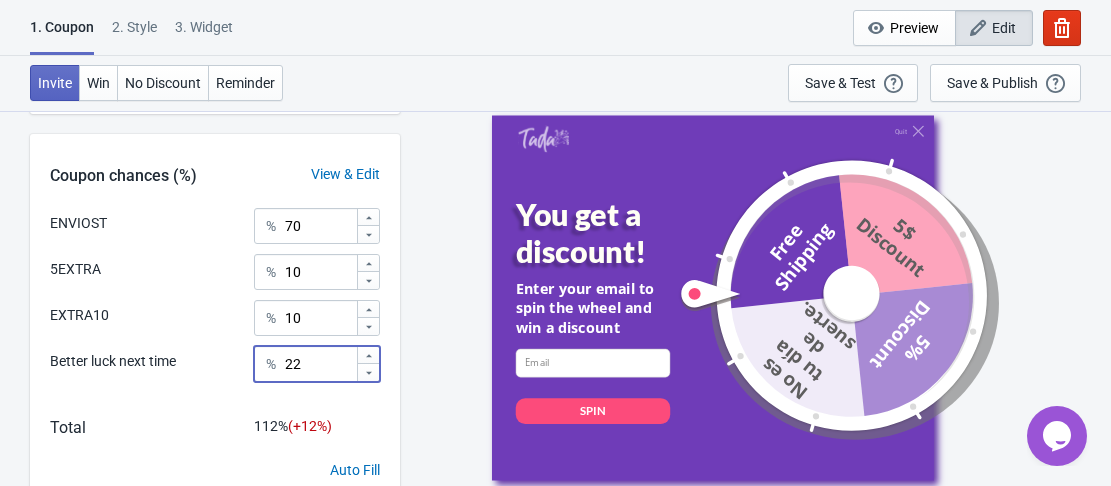 click 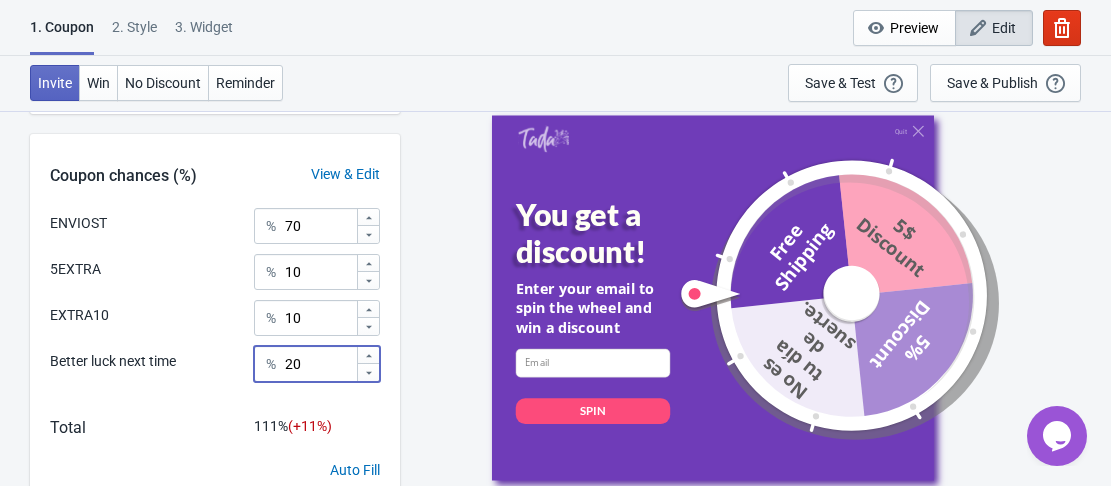 click 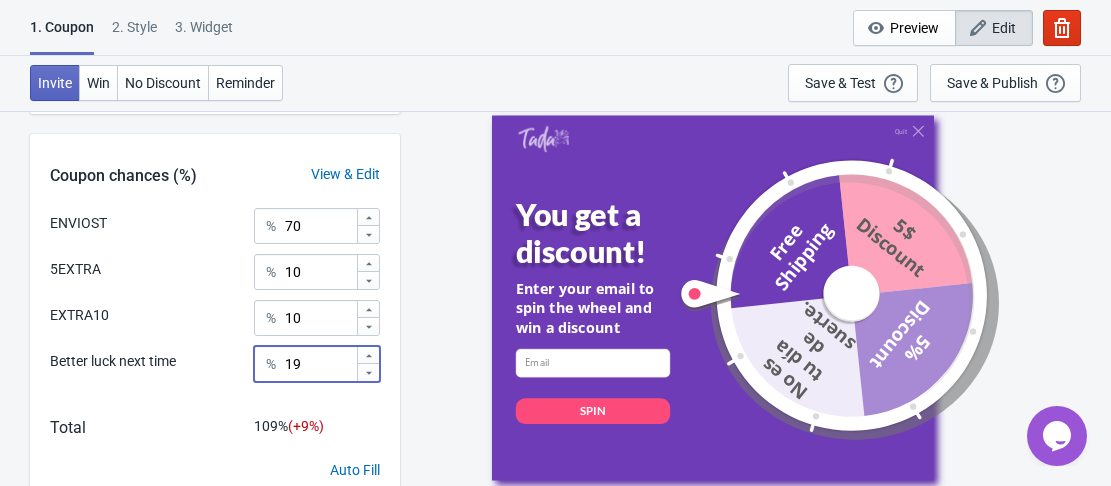 click 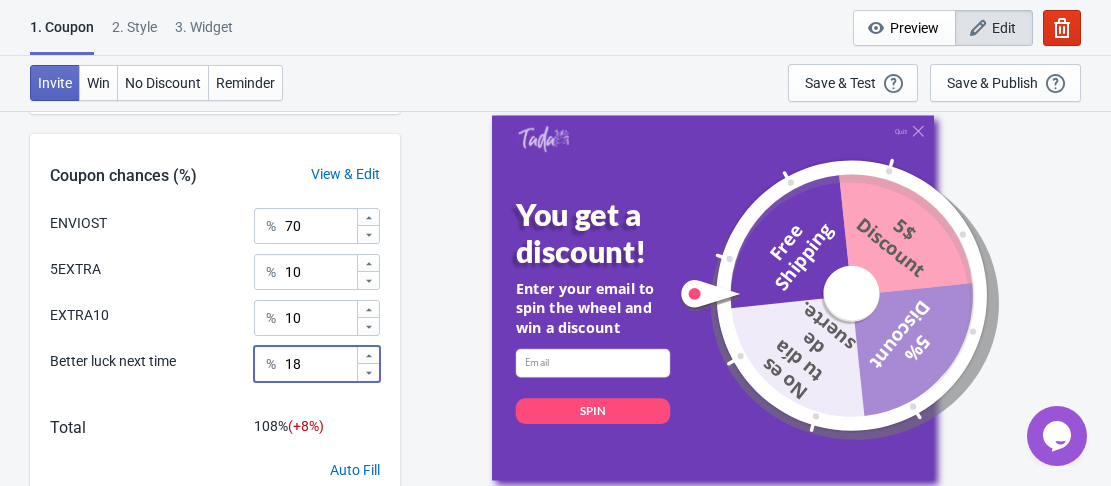 click 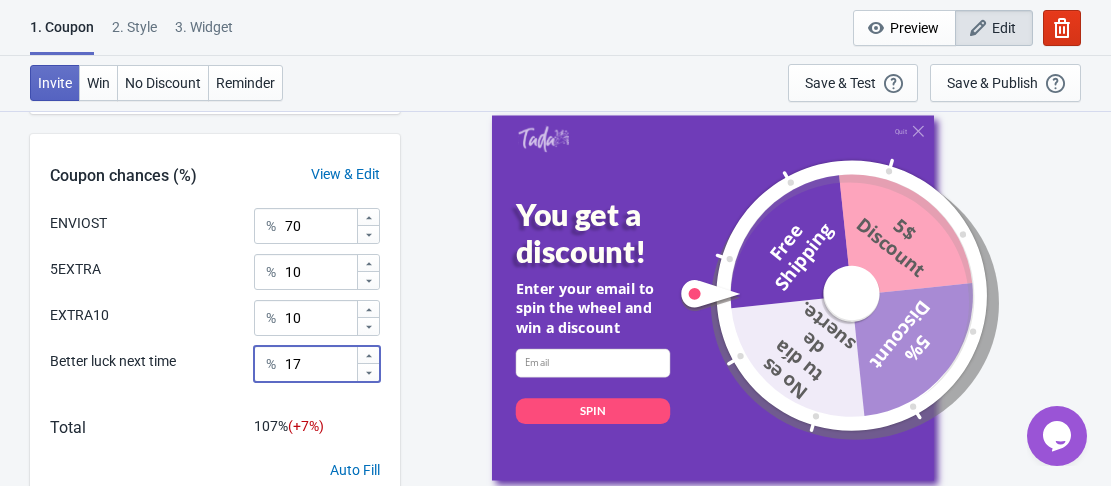 click 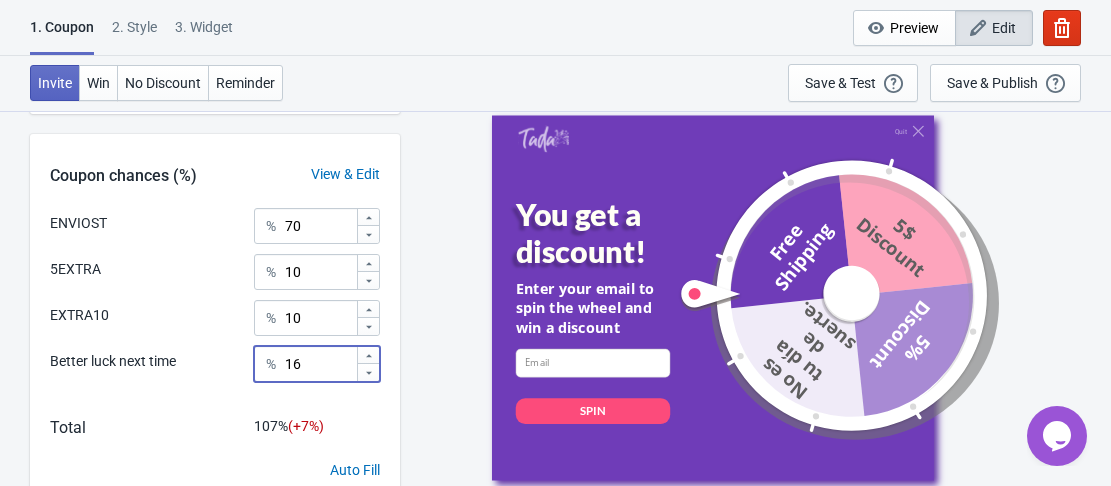 click 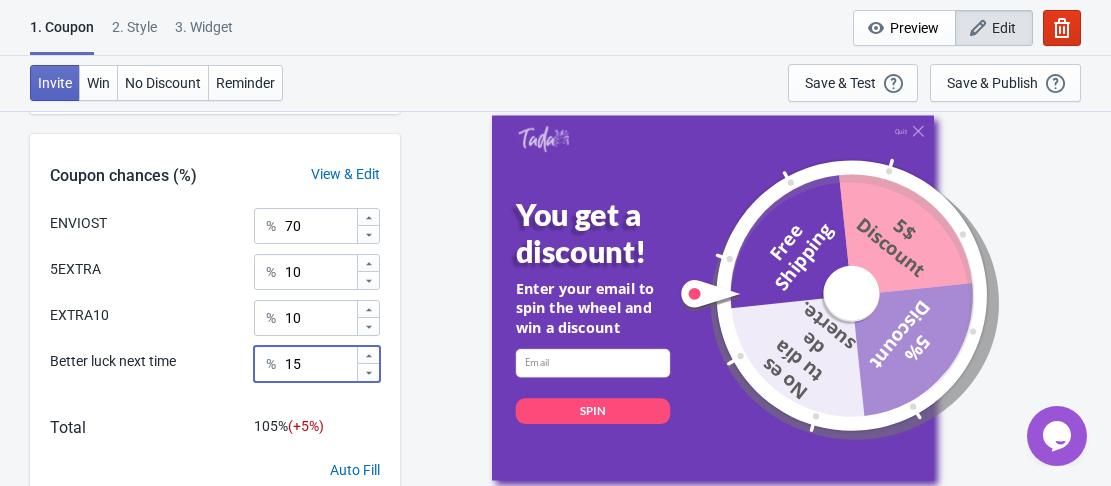 click 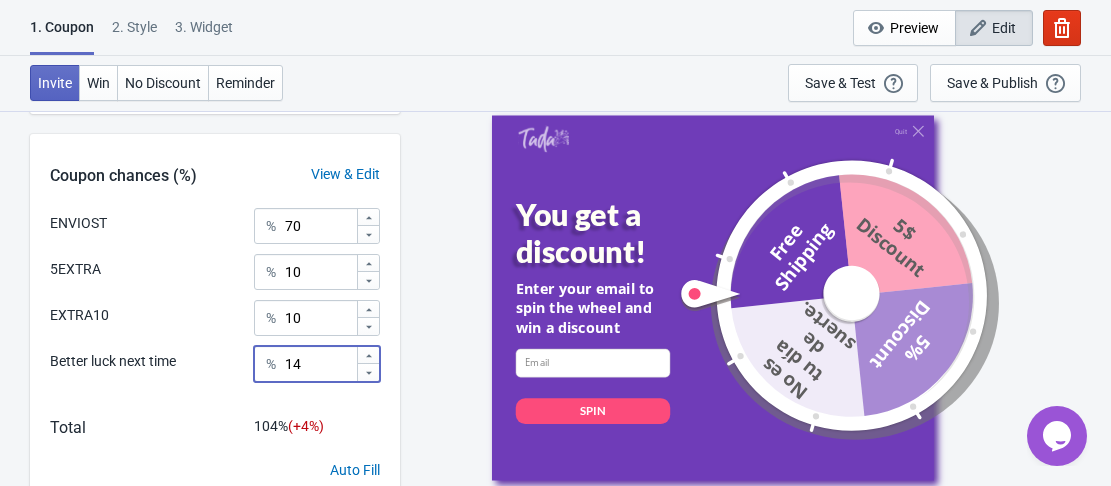 click 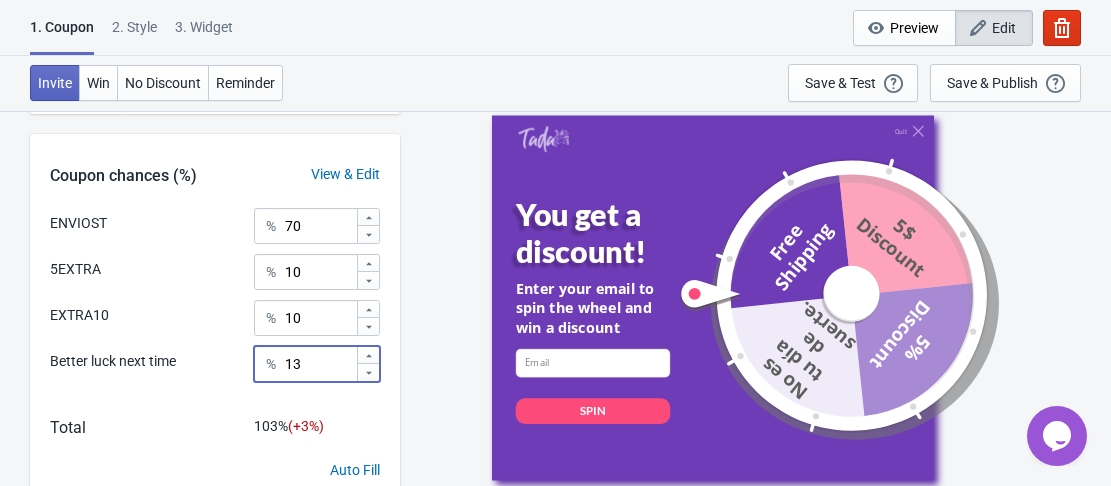 click 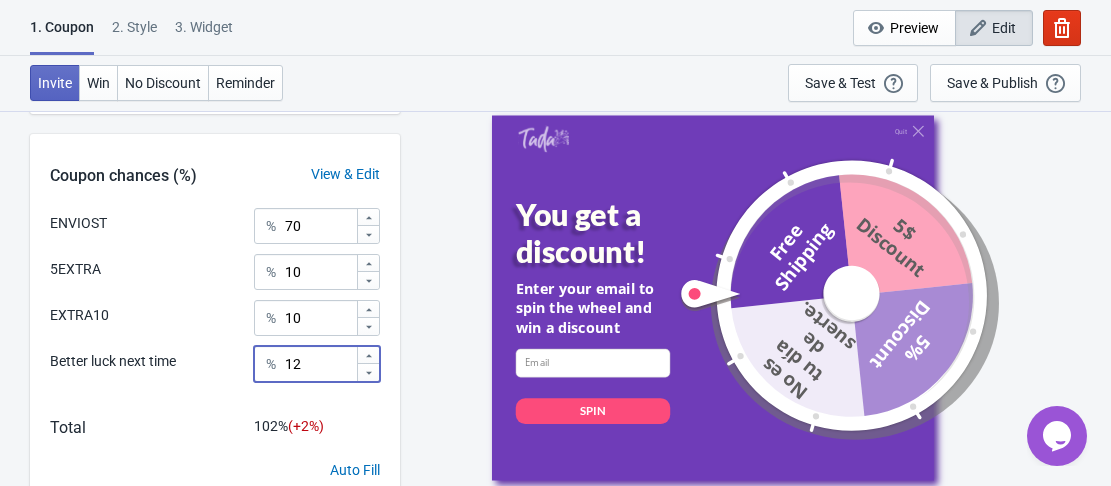 click 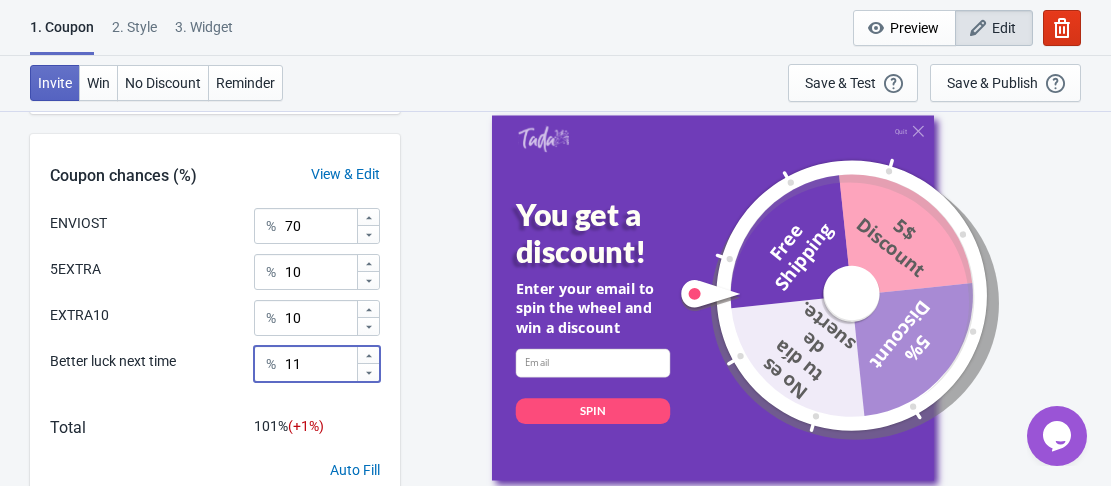 click 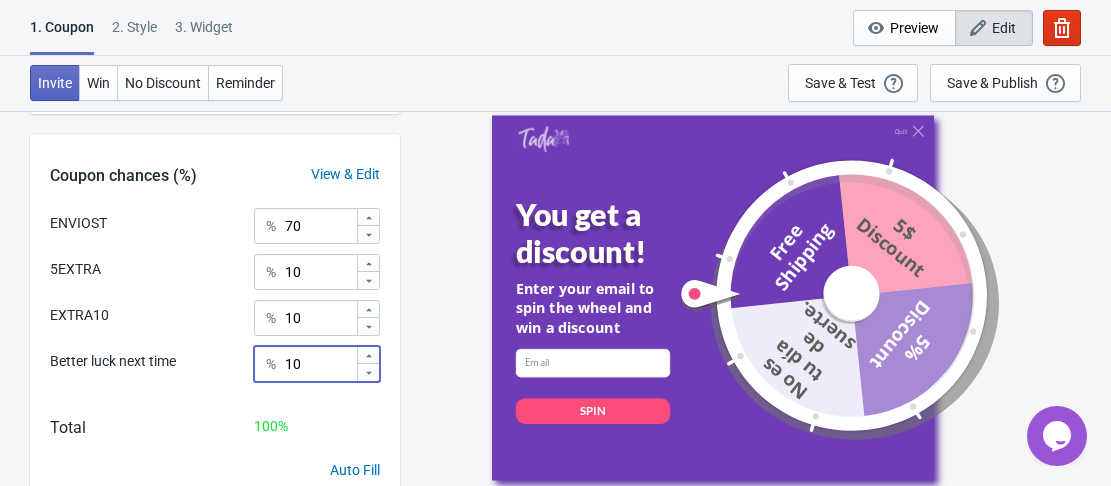 click 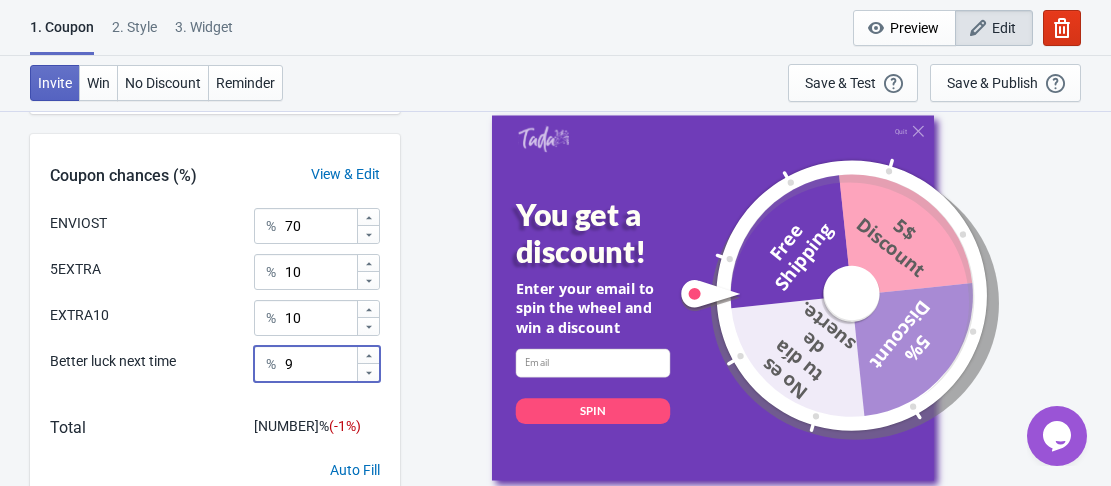 click 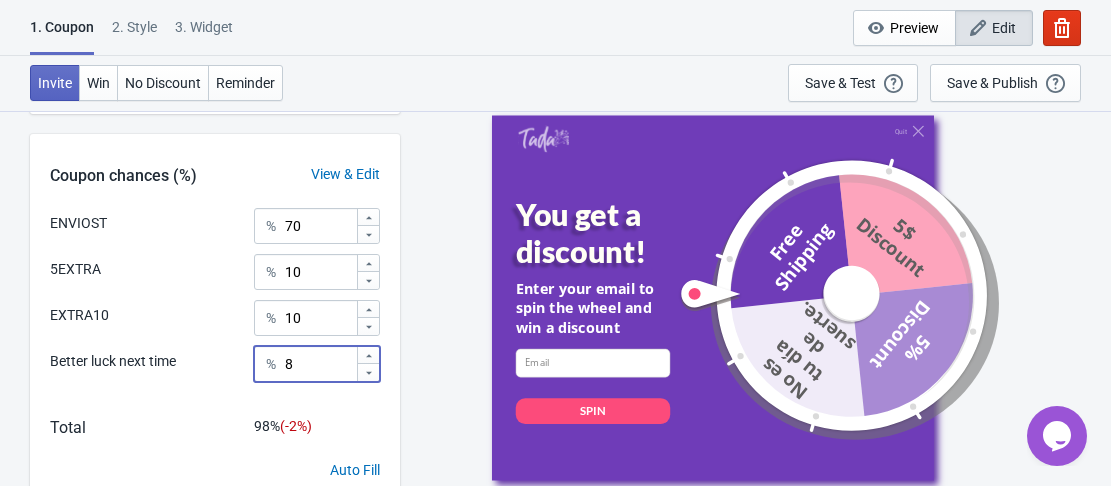 click 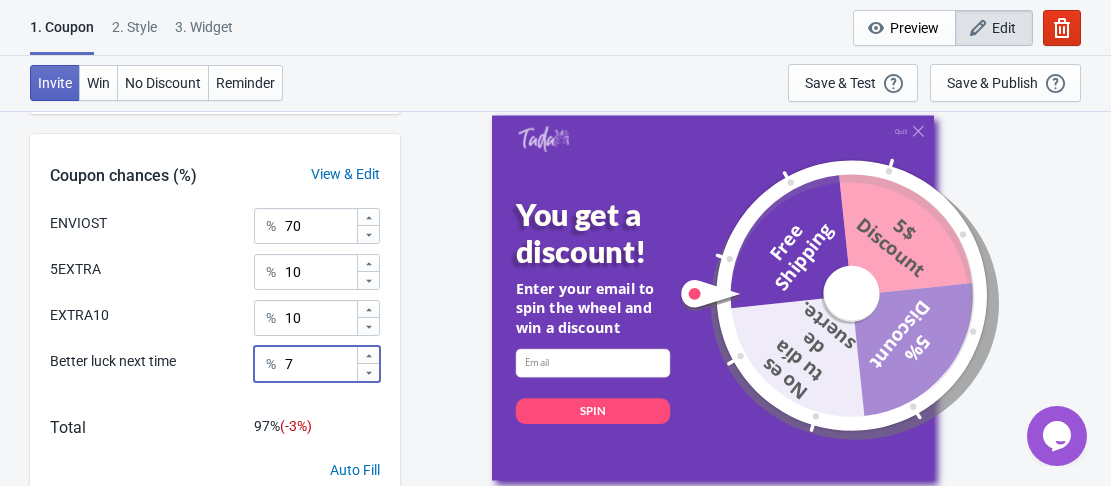 click 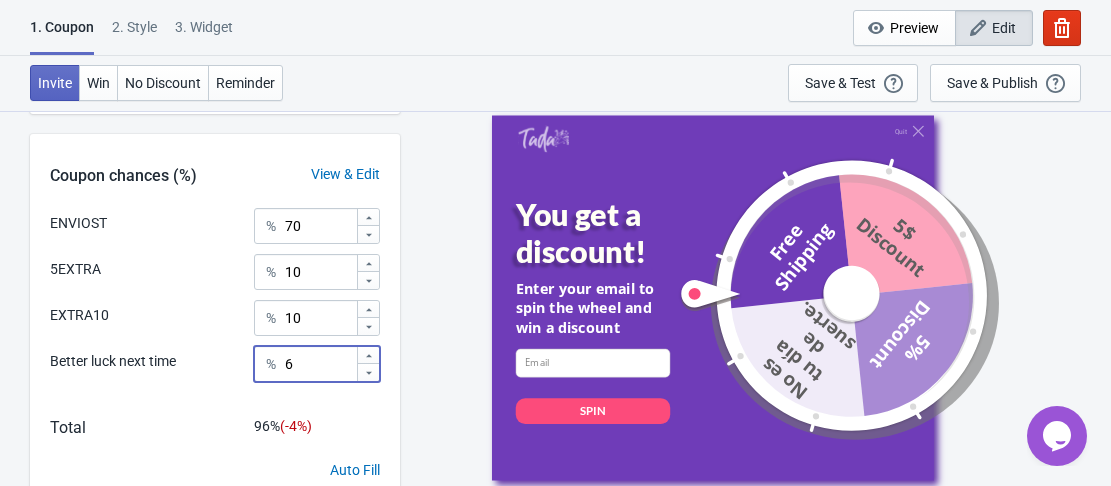 click 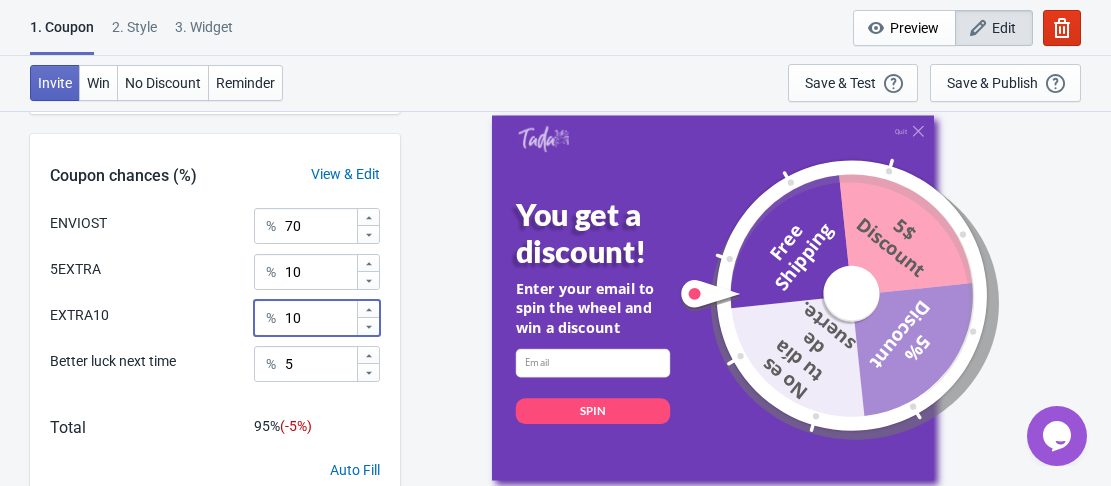click 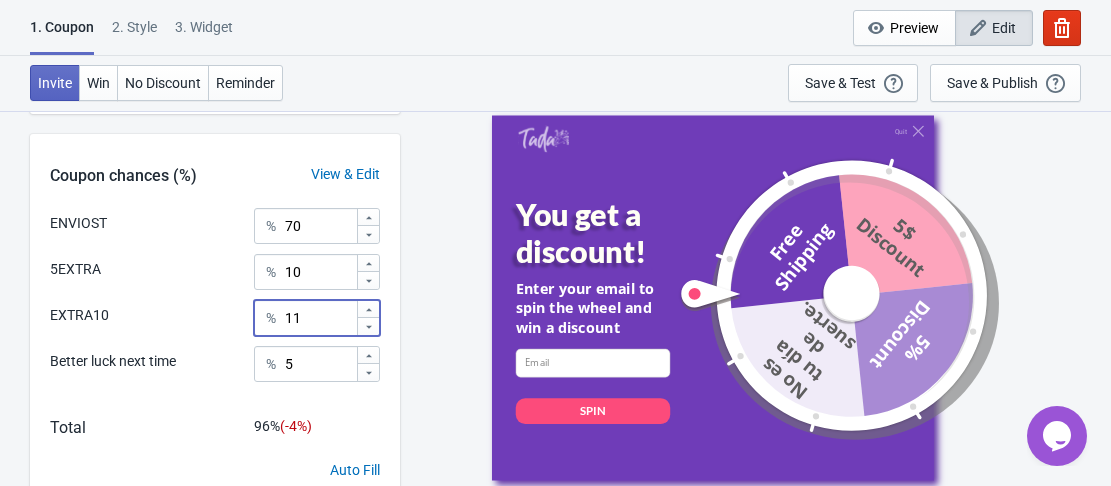 click 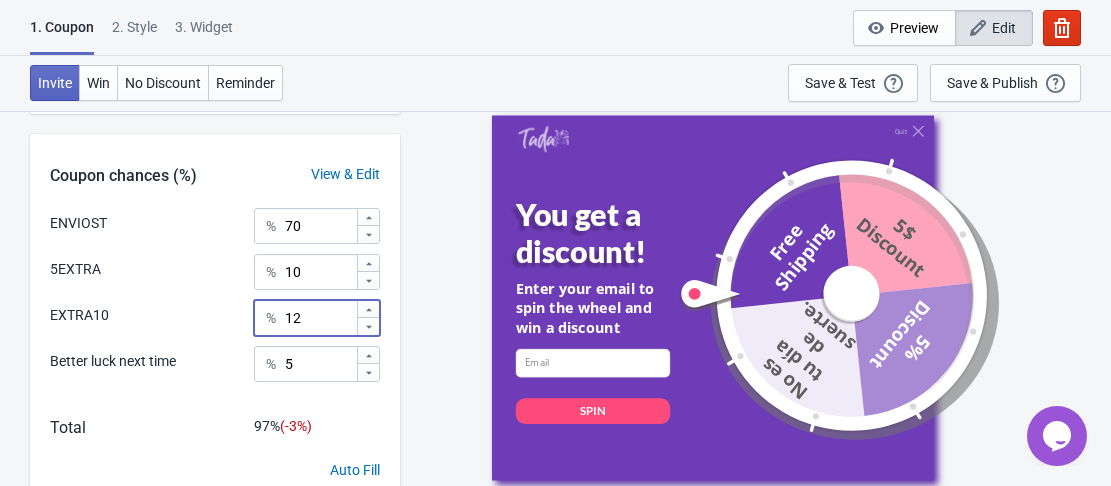click 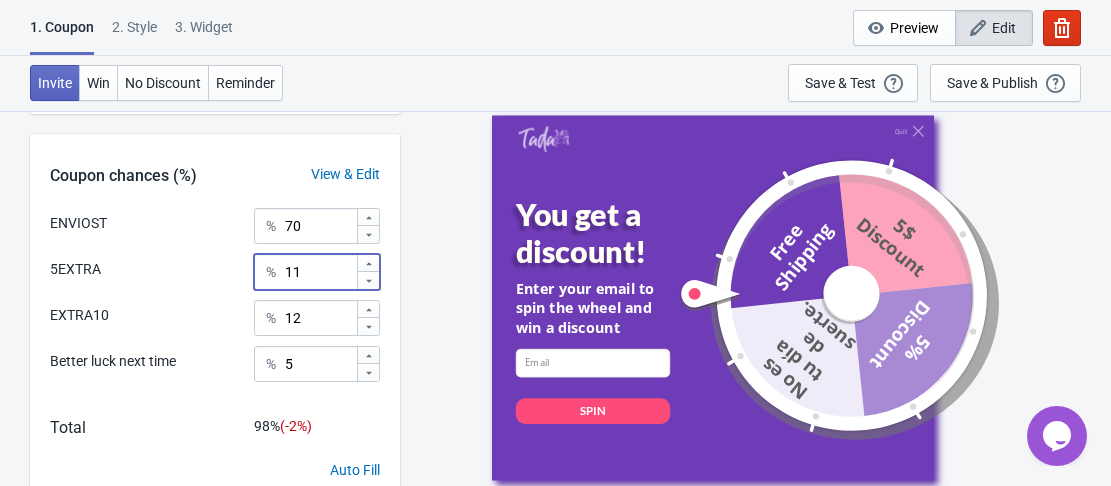 click 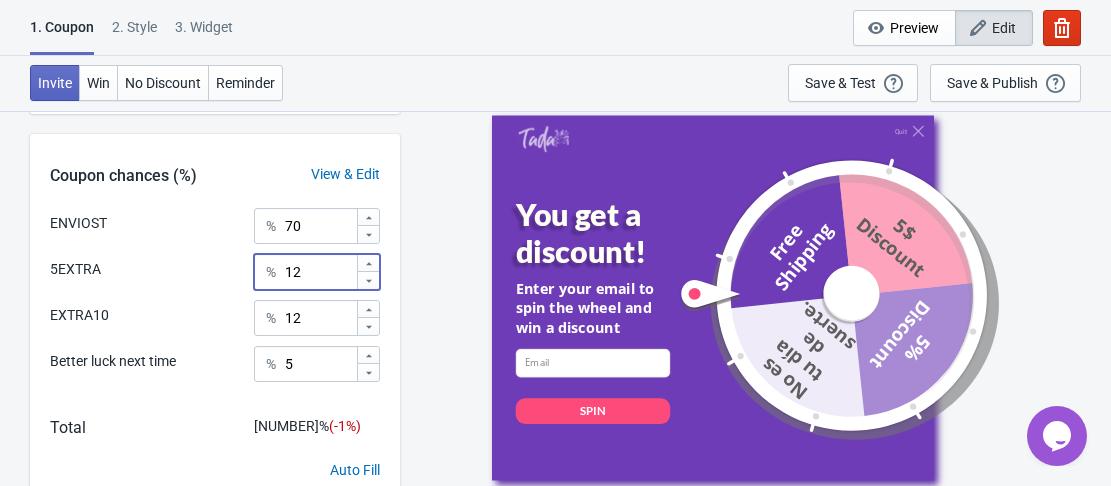 click 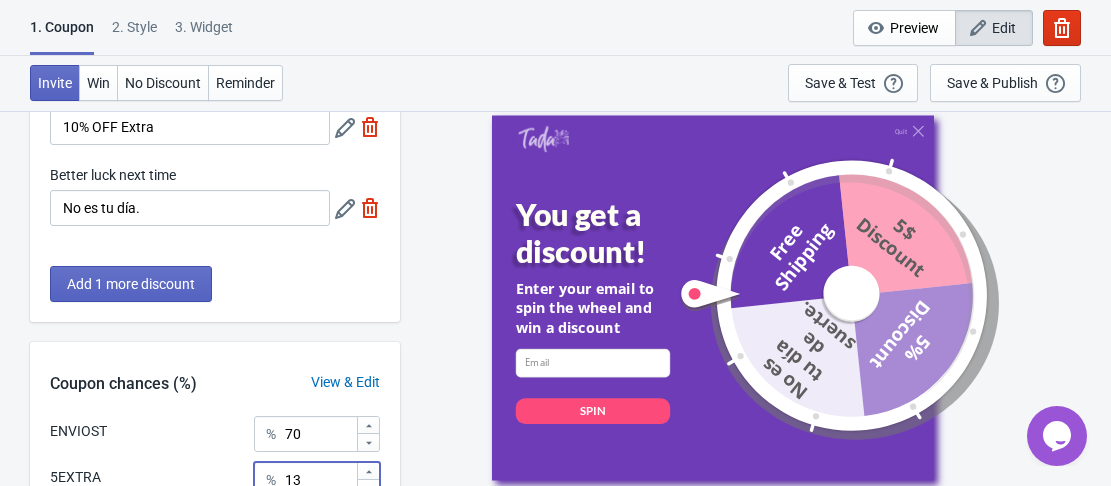 scroll, scrollTop: 580, scrollLeft: 0, axis: vertical 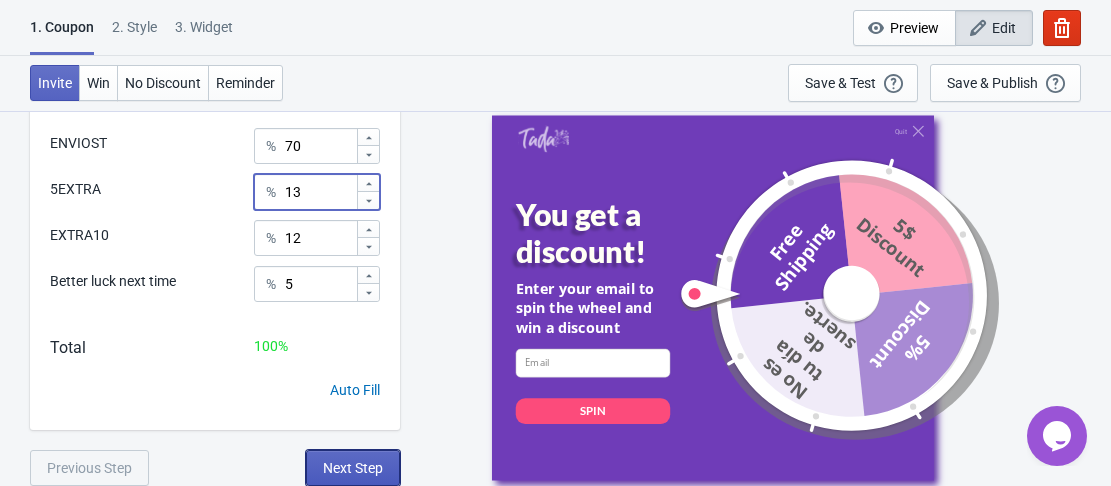 click on "Next Step" at bounding box center (353, 468) 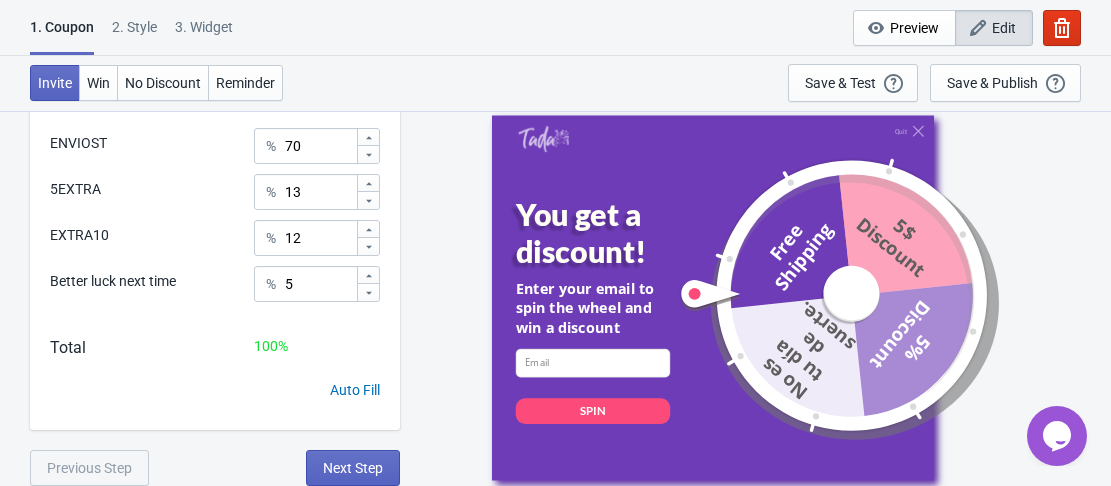 scroll, scrollTop: 0, scrollLeft: 0, axis: both 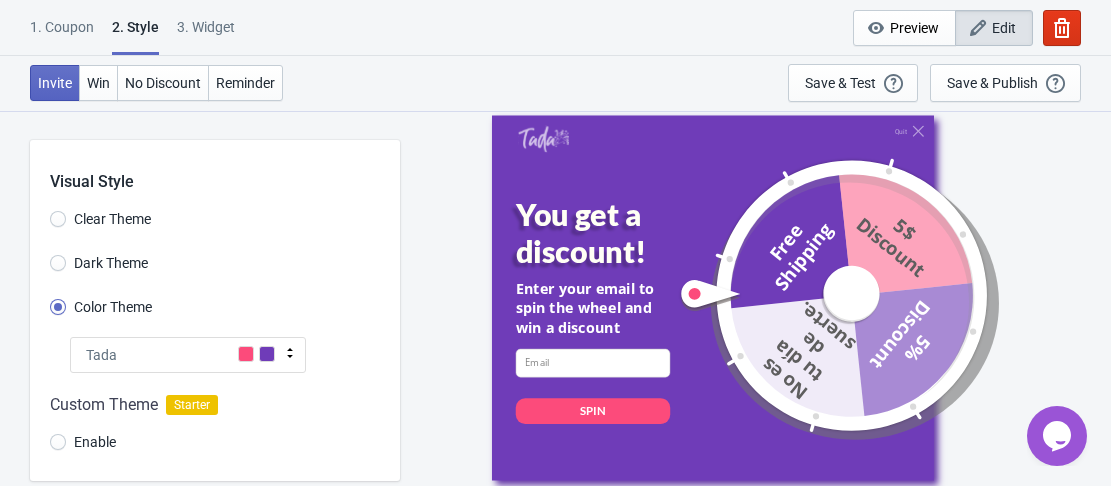 click at bounding box center (267, 354) 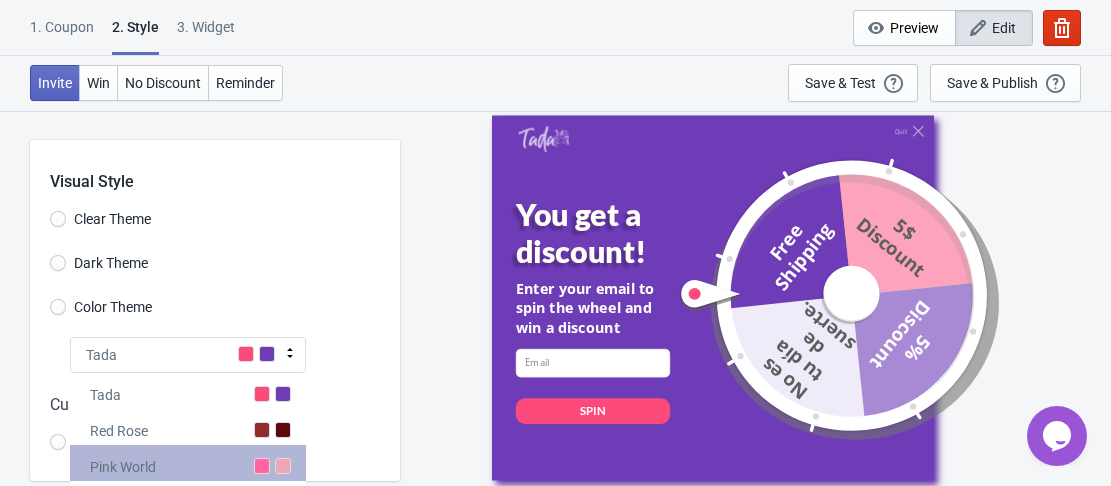 click on "Pink World" at bounding box center (188, 463) 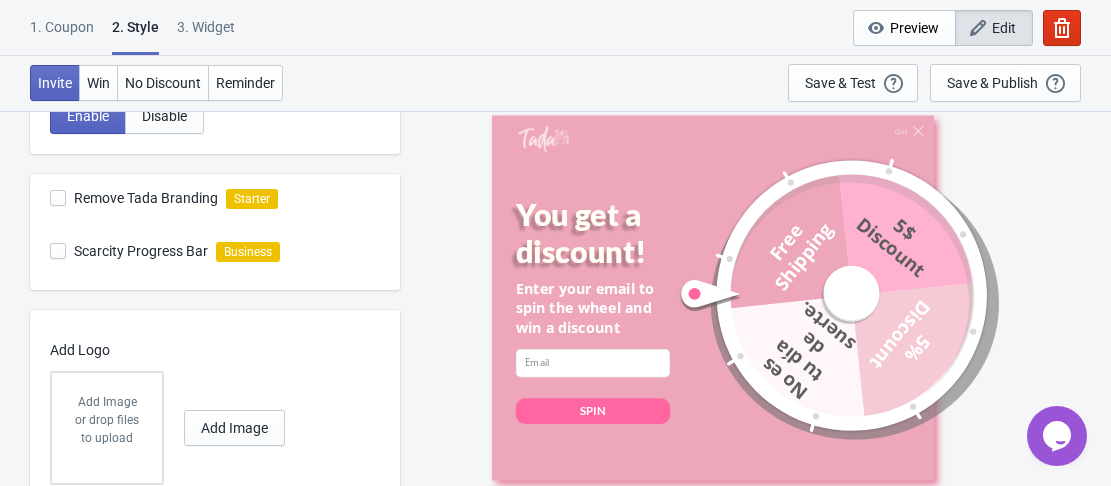 scroll, scrollTop: 700, scrollLeft: 0, axis: vertical 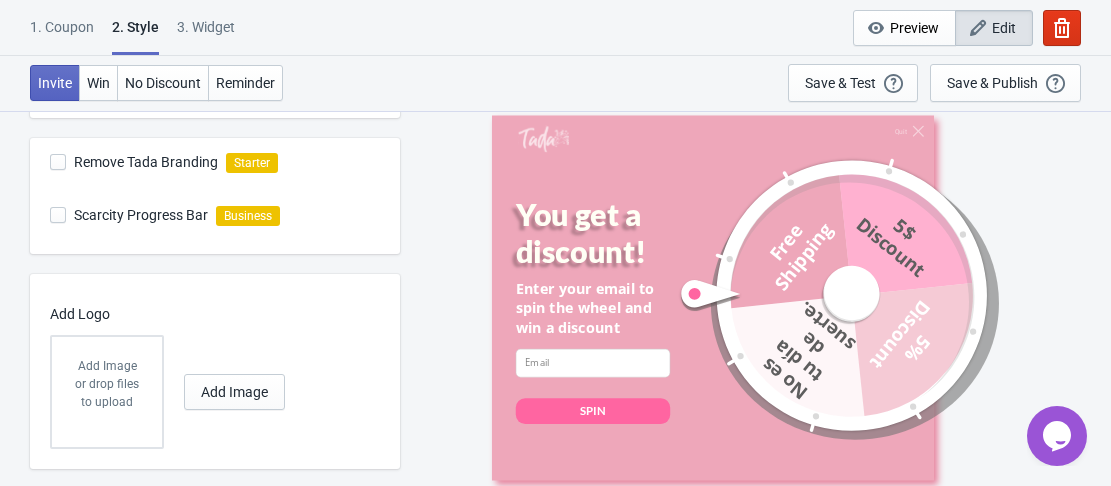 click at bounding box center [58, 162] 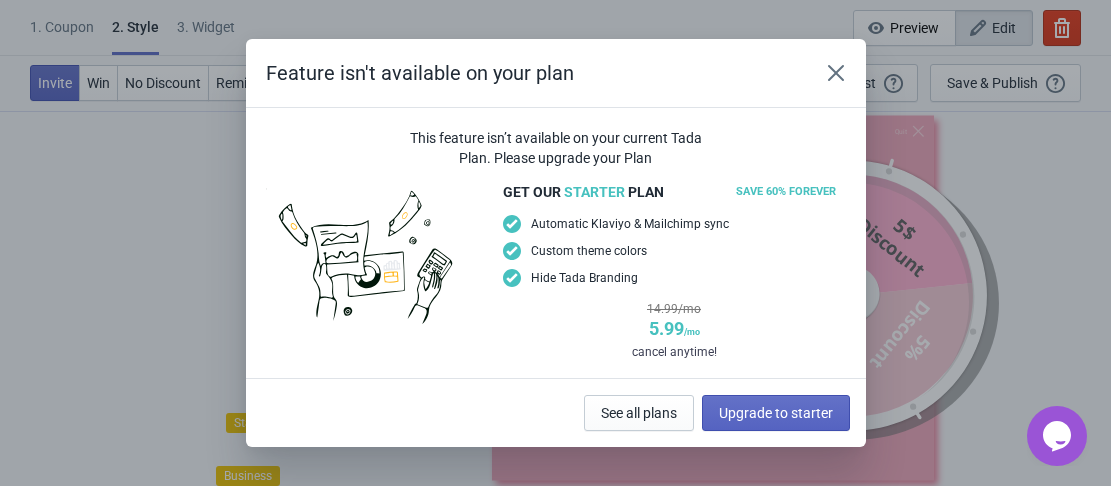 scroll, scrollTop: 700, scrollLeft: 0, axis: vertical 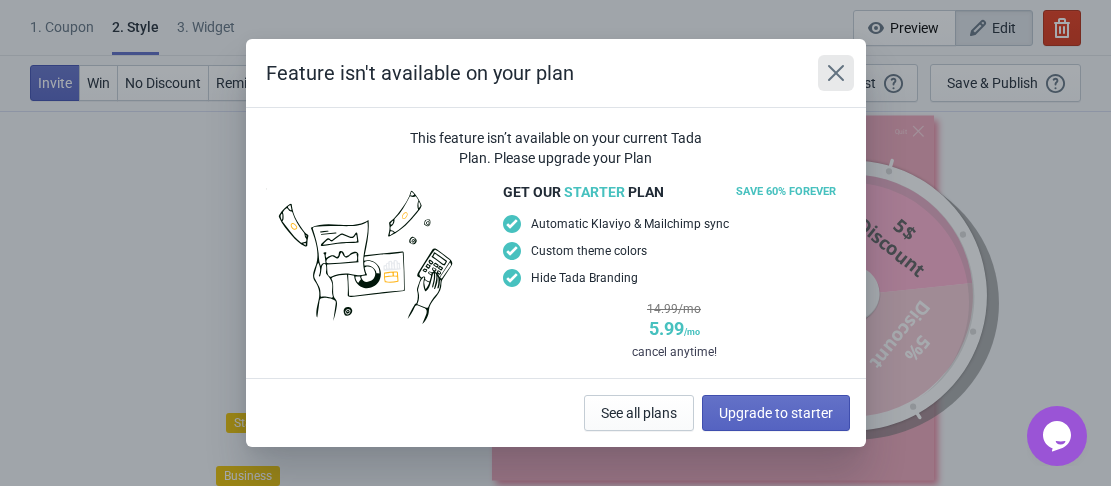 click 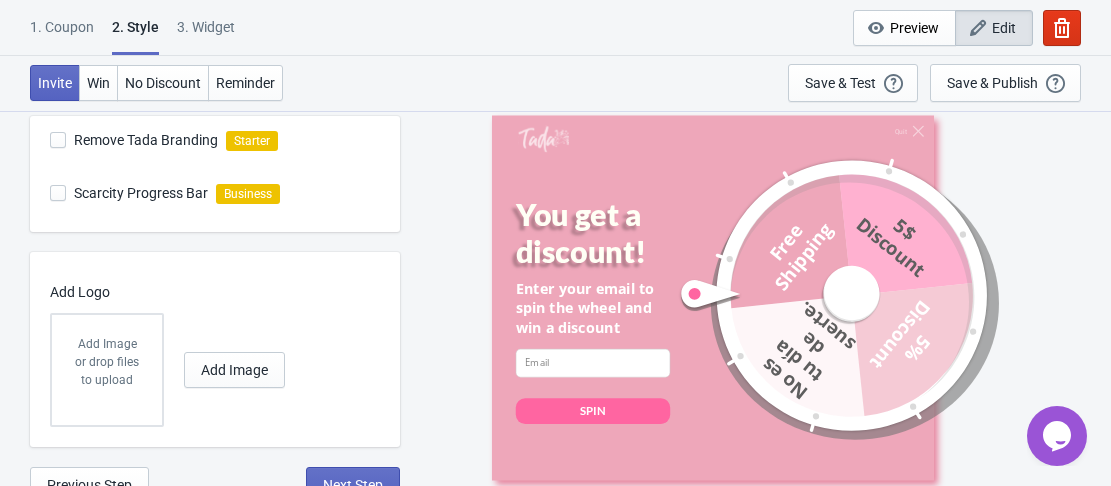 scroll, scrollTop: 739, scrollLeft: 0, axis: vertical 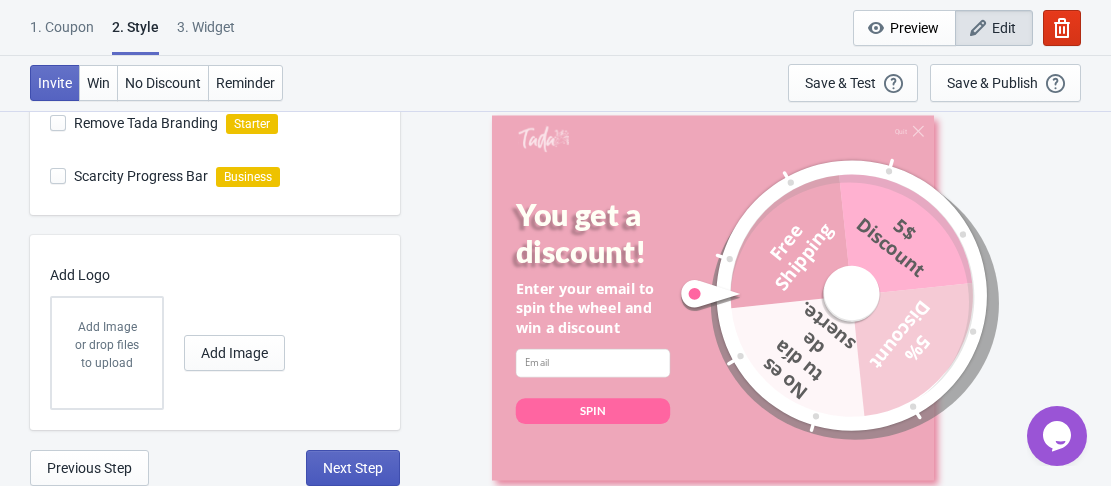 click on "Next Step" at bounding box center [353, 468] 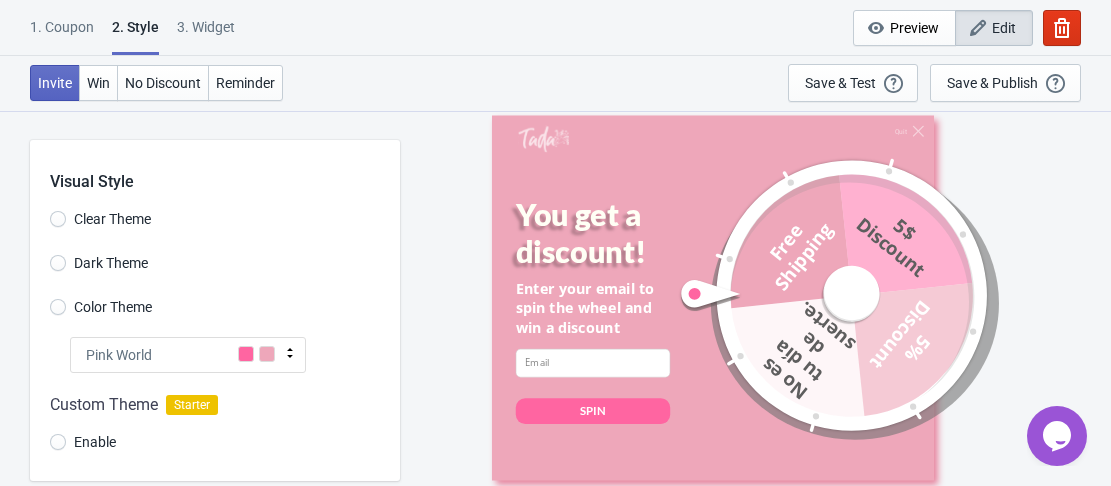 select on "once" 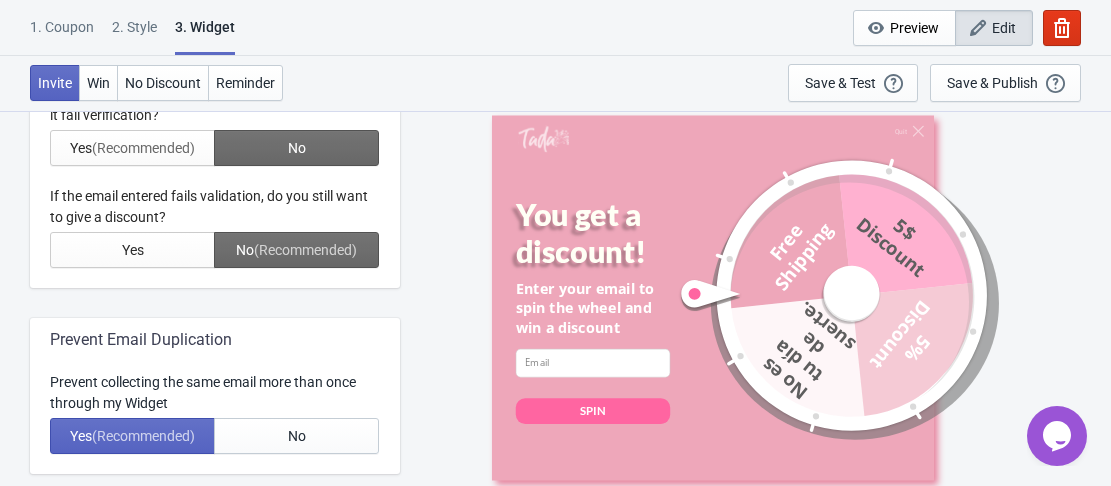 scroll, scrollTop: 700, scrollLeft: 0, axis: vertical 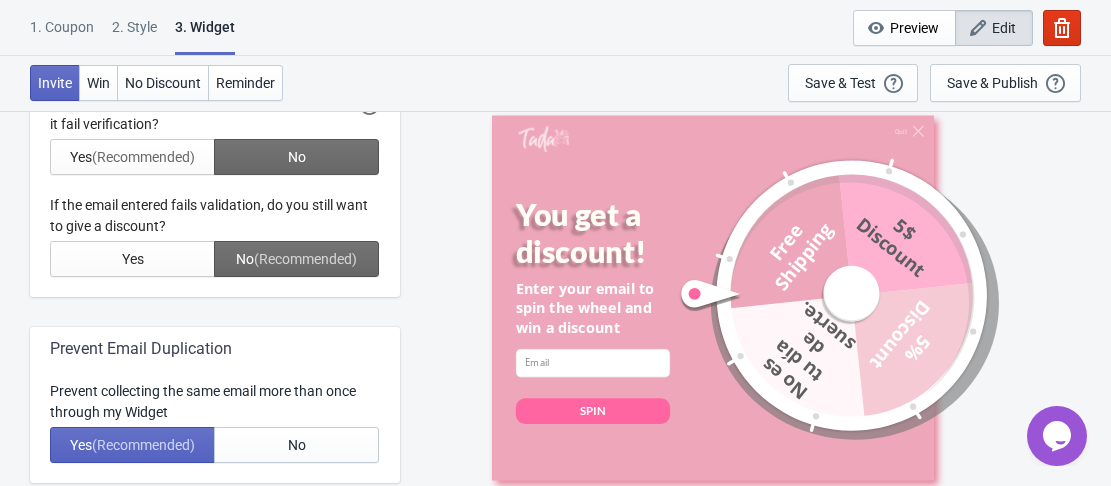 click at bounding box center [215, 144] 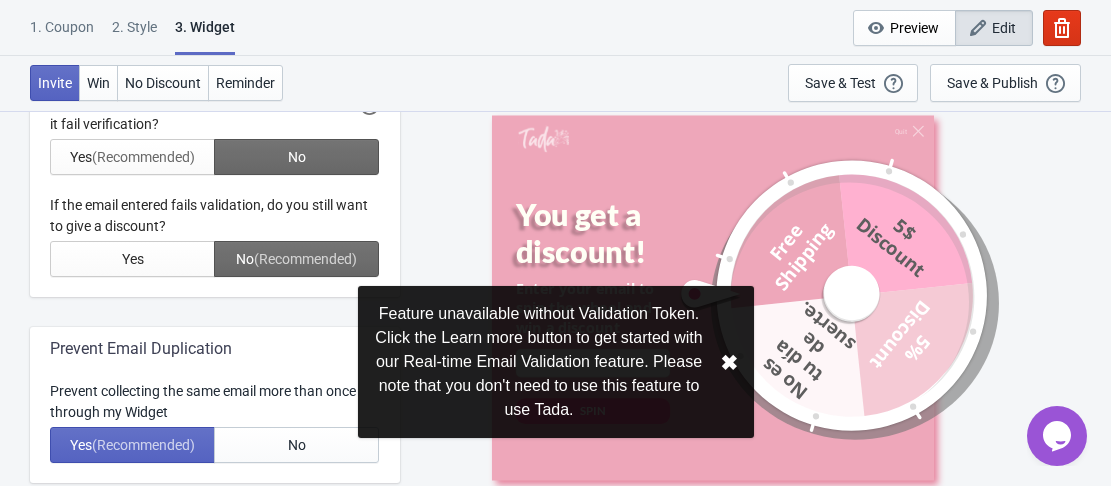 click at bounding box center [215, 144] 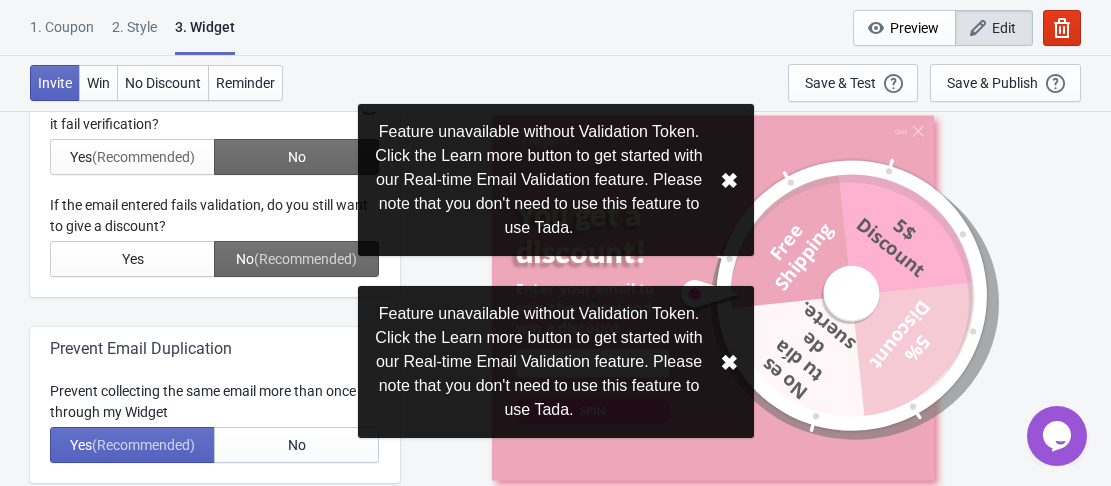 click on "✖︎" at bounding box center (729, 362) 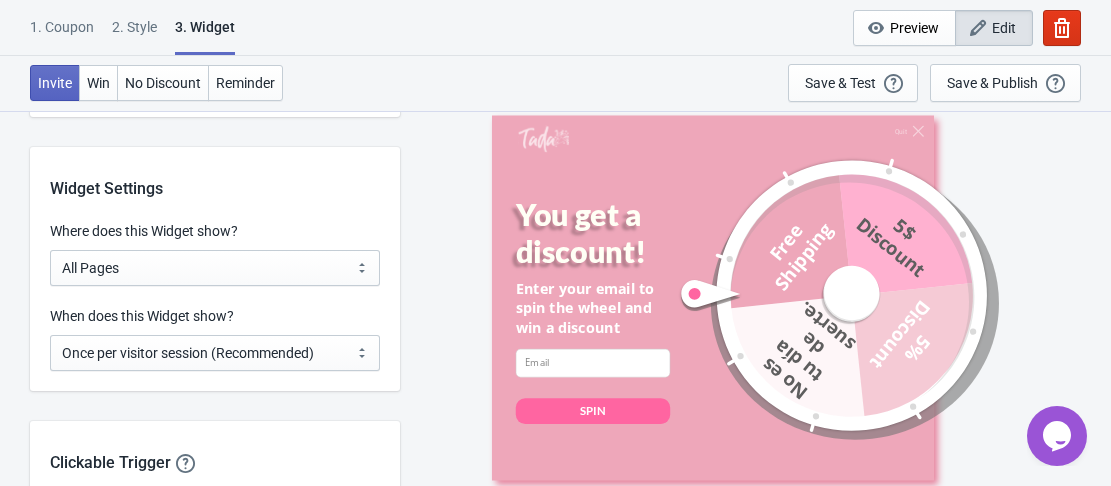 scroll, scrollTop: 1600, scrollLeft: 0, axis: vertical 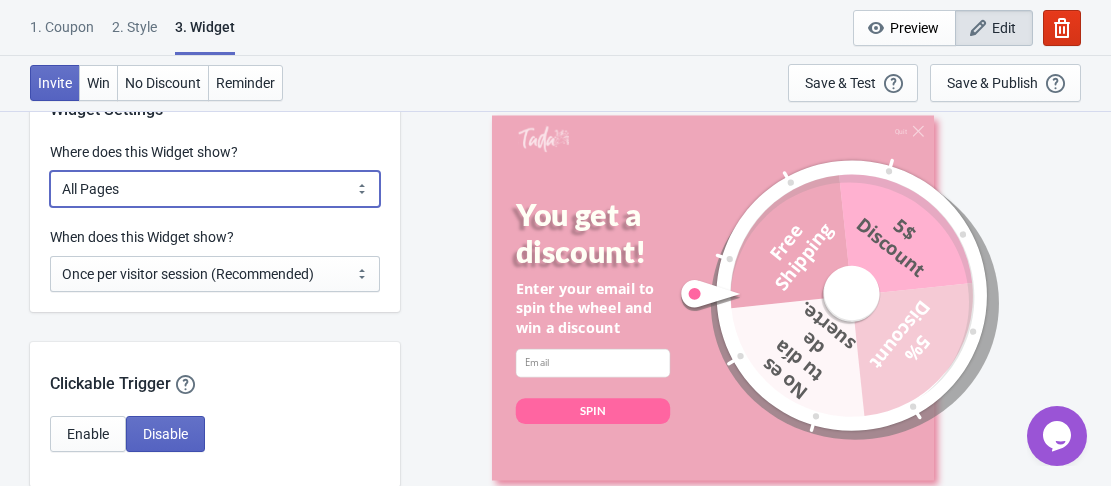 click on "All Pages All Product Pages All Blog Pages All Static Pages Specific Product(s) Specific Blog Posts Specific Pages Specific Collection Homepage Only Specific URL" at bounding box center [215, 189] 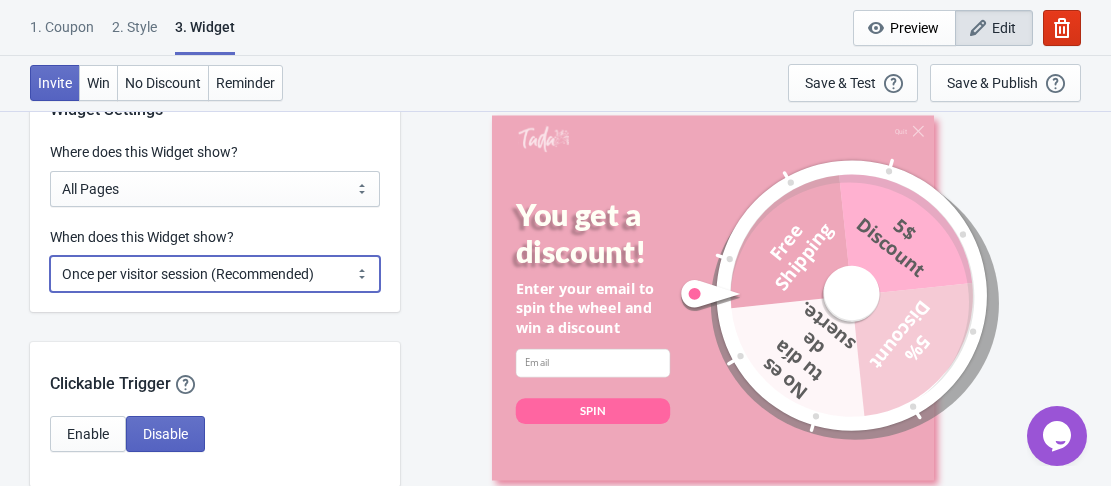 click on "Every new visit of page Once every period of time Once per visitor session (Recommended) Once per user" at bounding box center [215, 274] 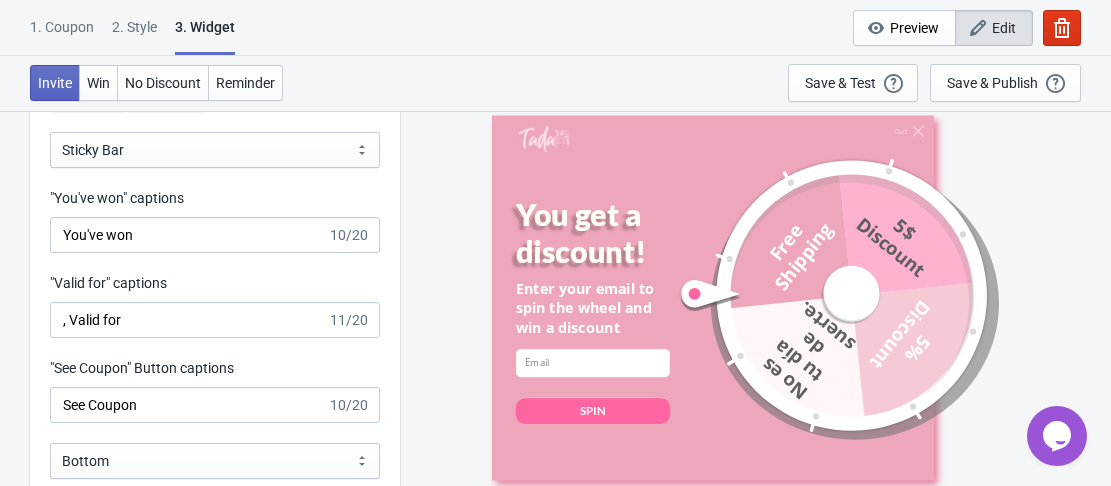 scroll, scrollTop: 2000, scrollLeft: 0, axis: vertical 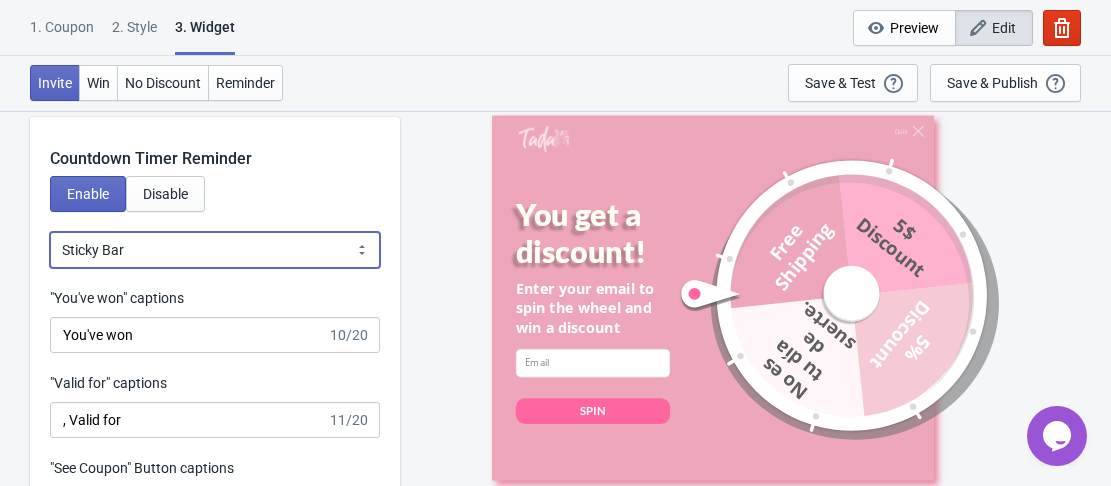 click on "Bubble Sticky Bar" at bounding box center [215, 250] 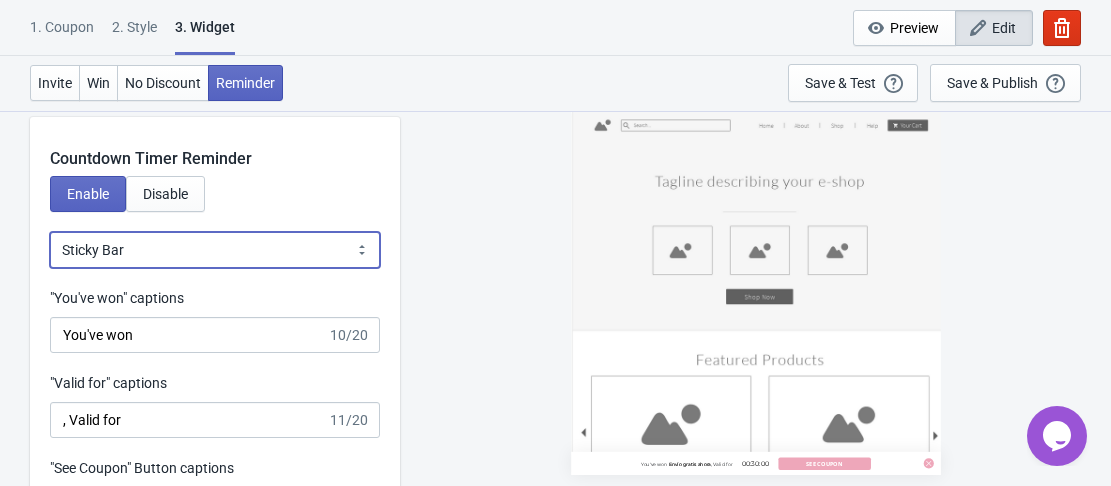 select on "0" 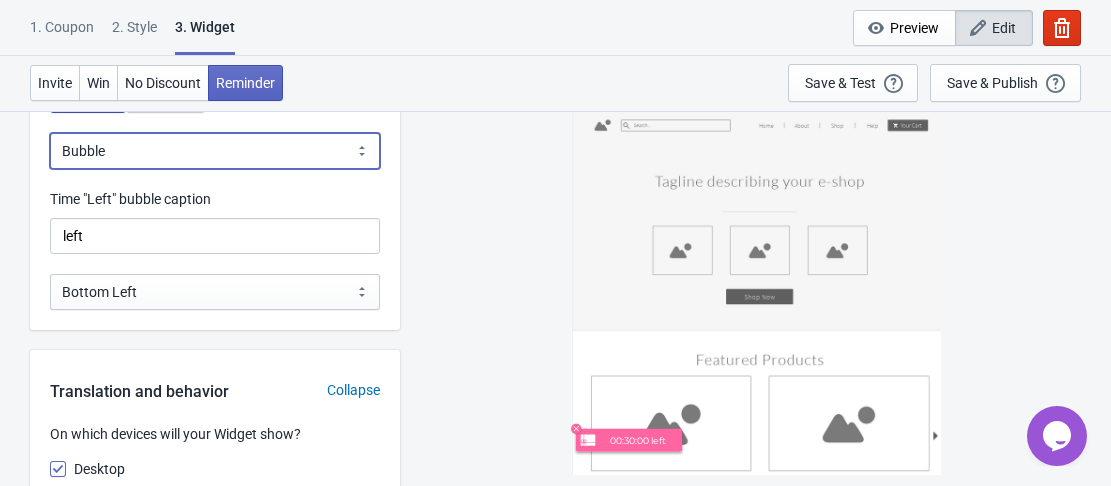 scroll, scrollTop: 2100, scrollLeft: 0, axis: vertical 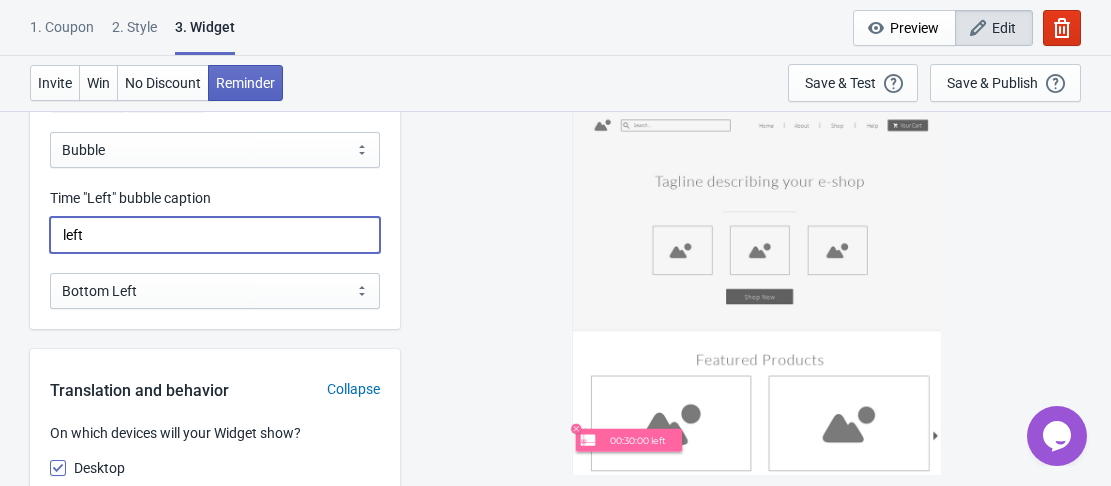 click on "left" at bounding box center [215, 235] 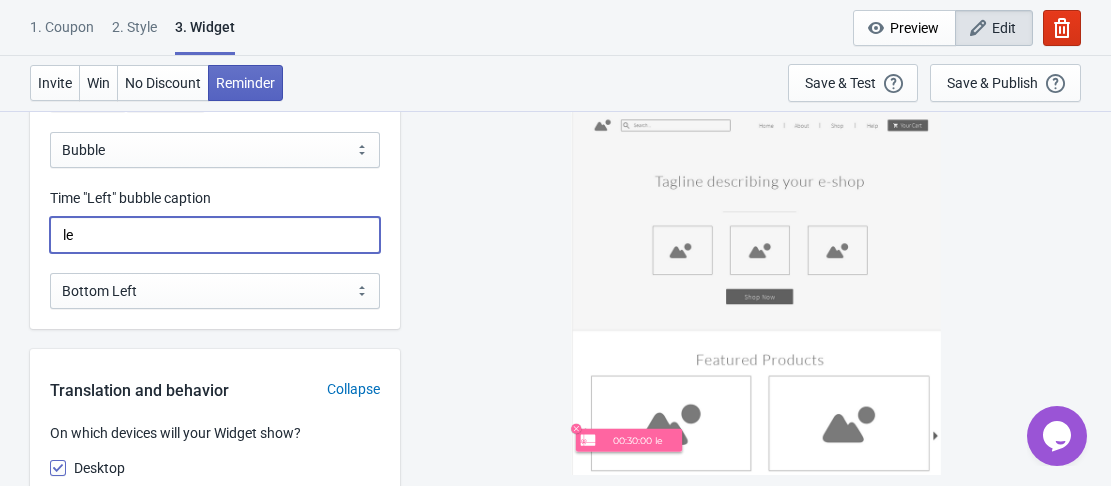 type on "l" 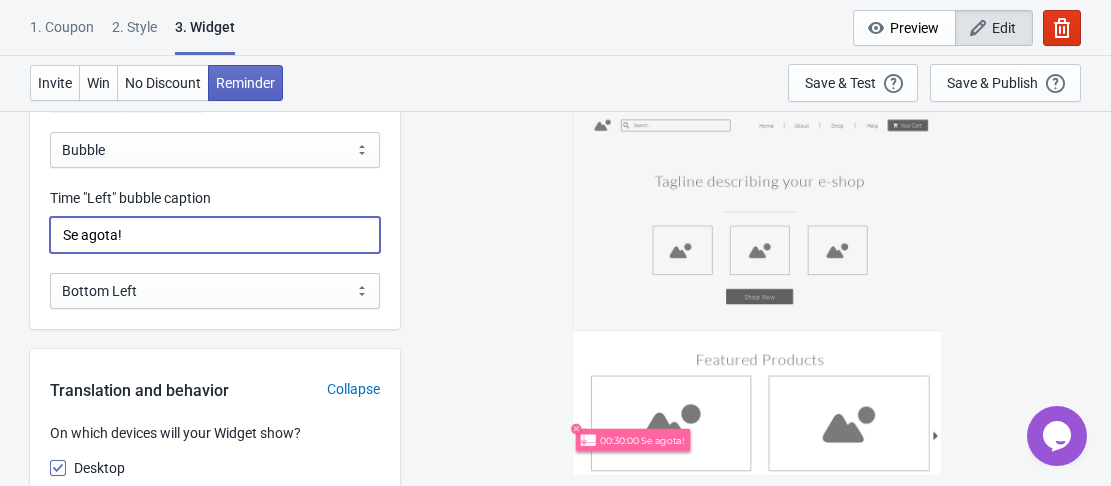 type on "Se agota!" 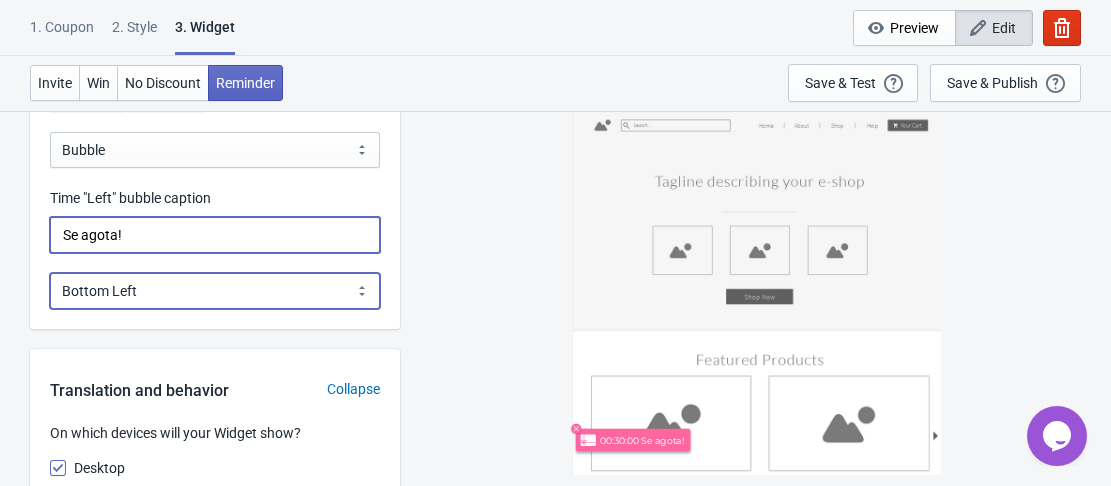click on "Bottom Left Bottom Right Middle Left Middle Right Top Left Top Right" at bounding box center (215, 291) 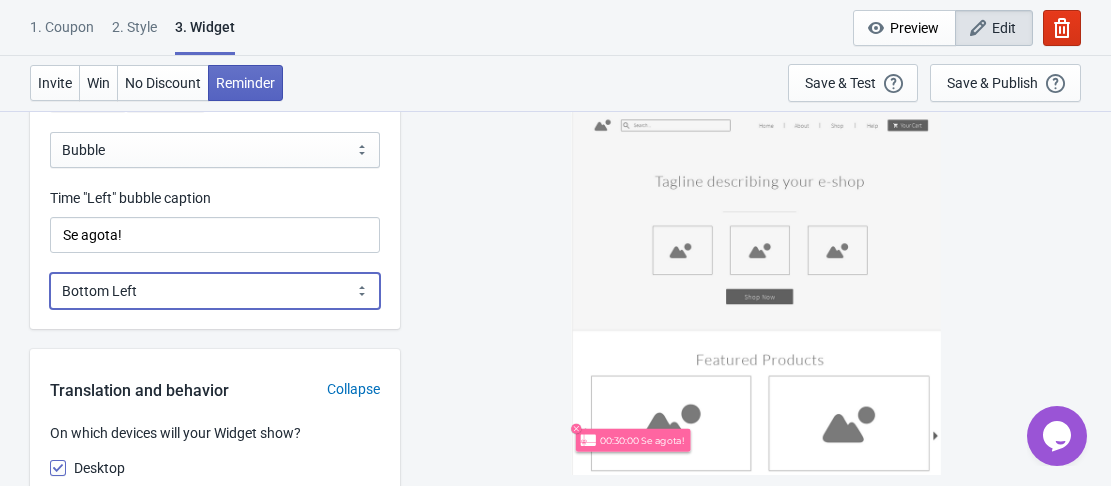 select on "2" 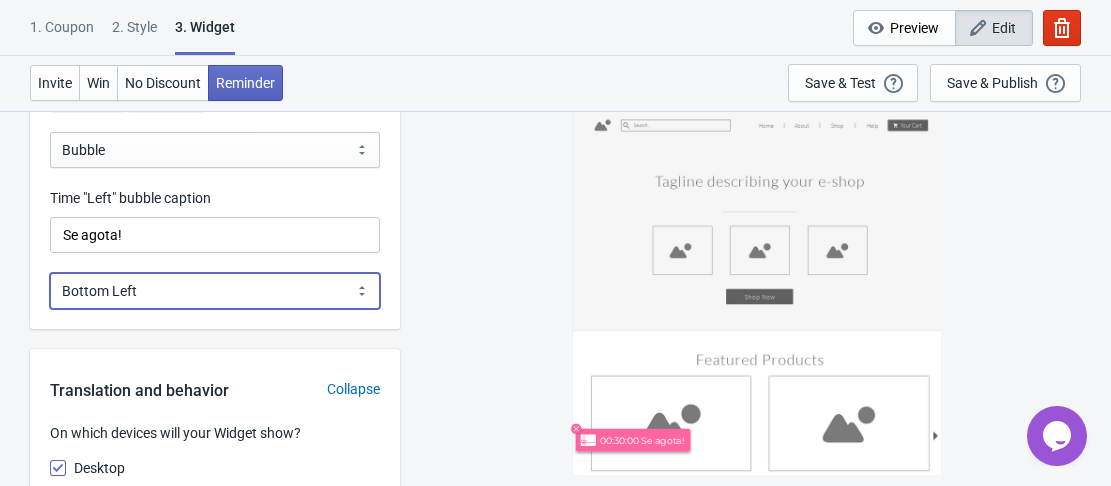click on "Bottom Left Bottom Right Middle Left Middle Right Top Left Top Right" at bounding box center (215, 291) 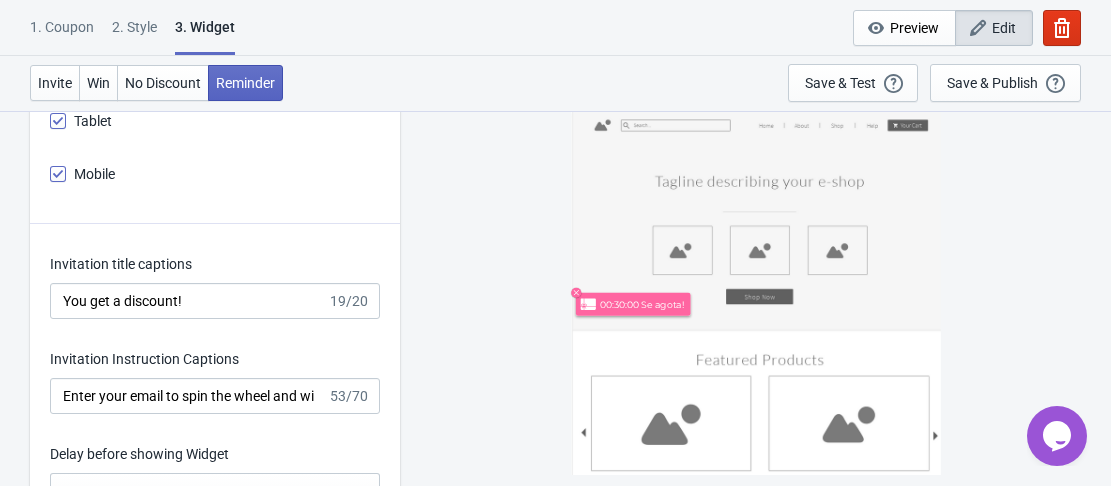 scroll, scrollTop: 2600, scrollLeft: 0, axis: vertical 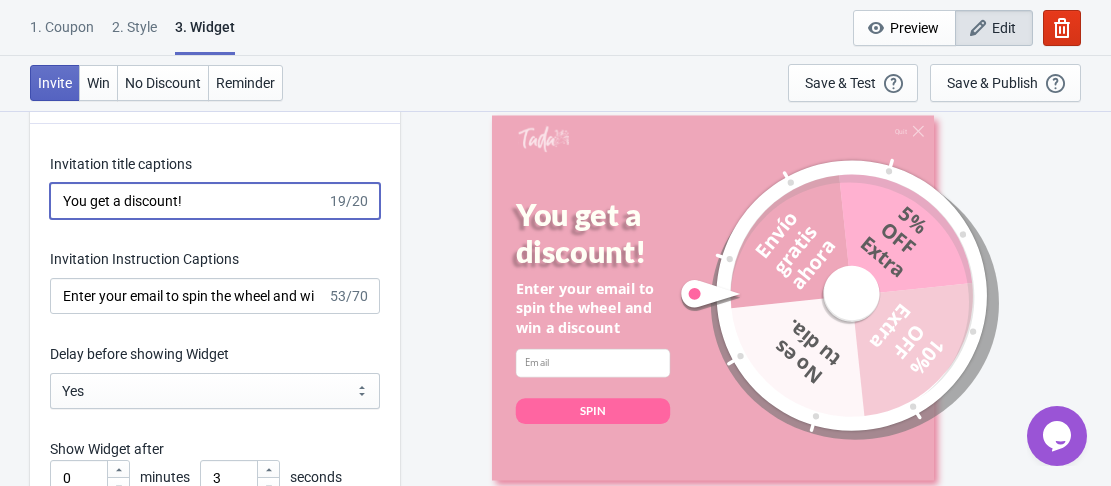 drag, startPoint x: 209, startPoint y: 201, endPoint x: 56, endPoint y: 206, distance: 153.08168 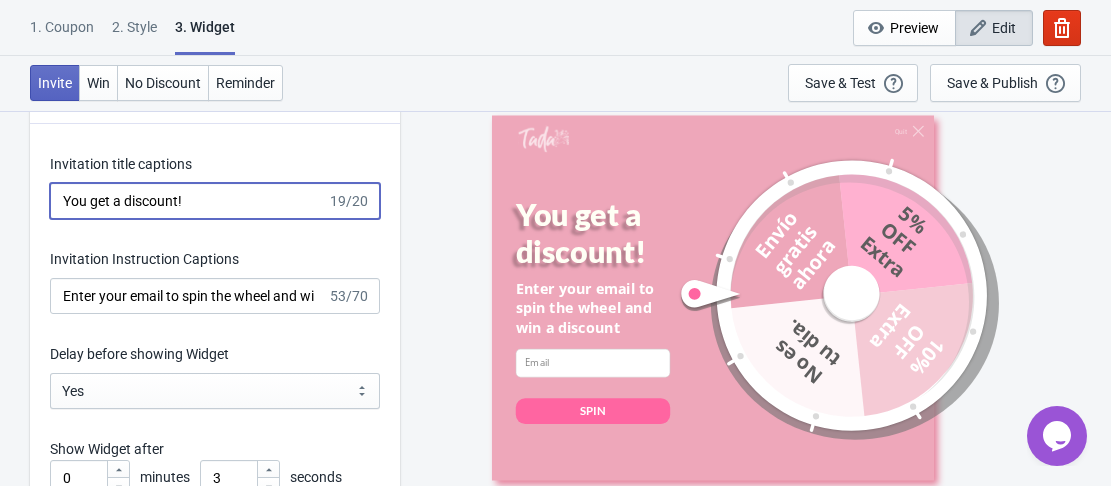 click on "You get a discount!" at bounding box center [188, 201] 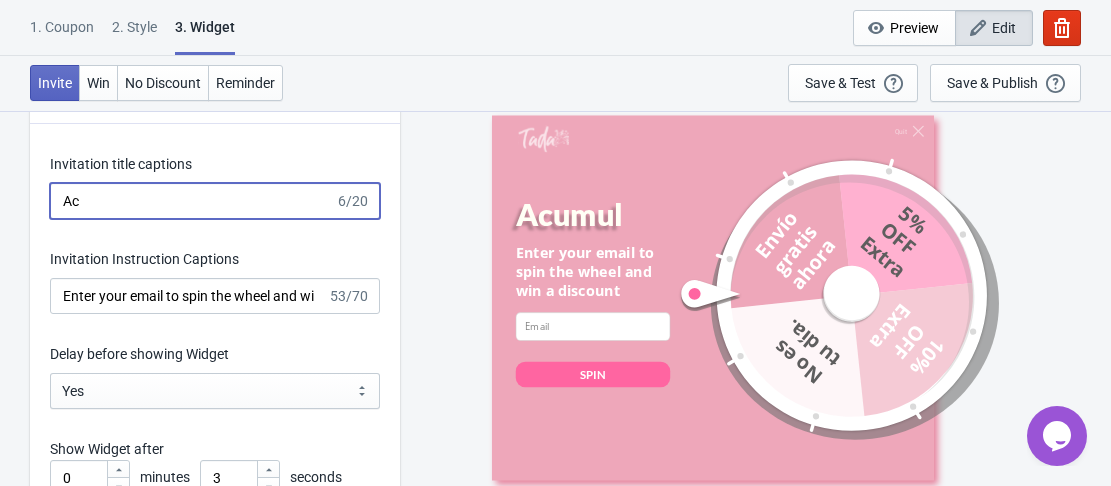 type on "A" 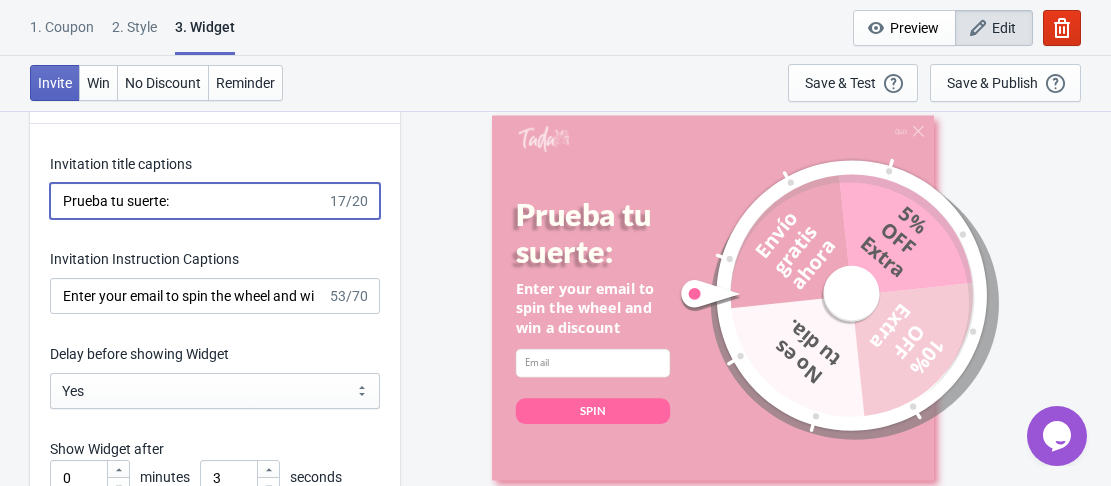 type on "Prueba tu suerte:" 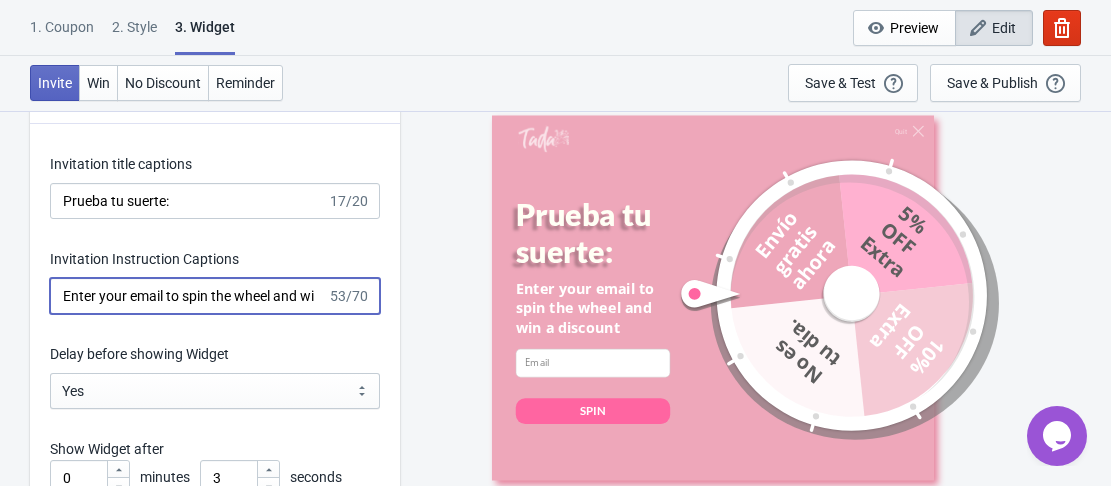 scroll, scrollTop: 0, scrollLeft: 79, axis: horizontal 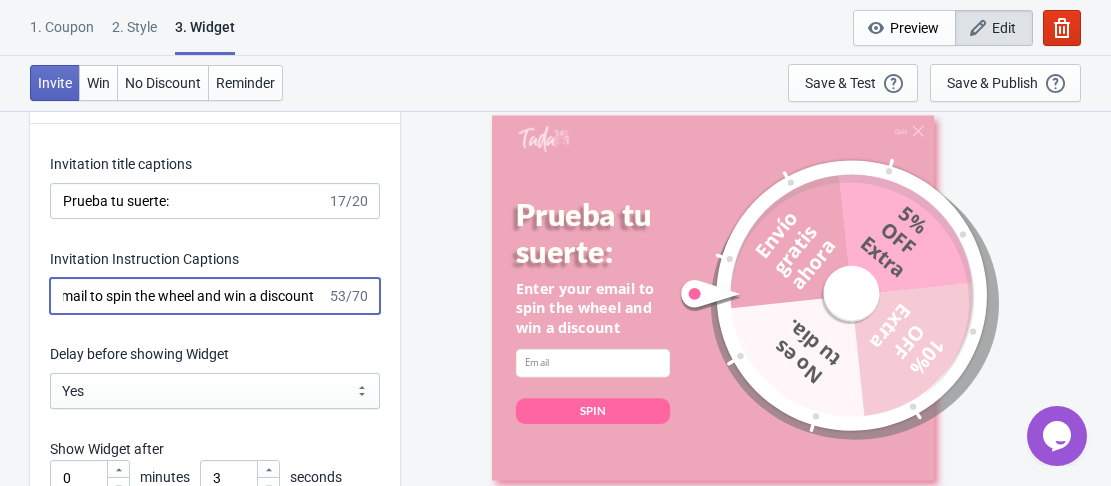 drag, startPoint x: 60, startPoint y: 298, endPoint x: 332, endPoint y: 286, distance: 272.2646 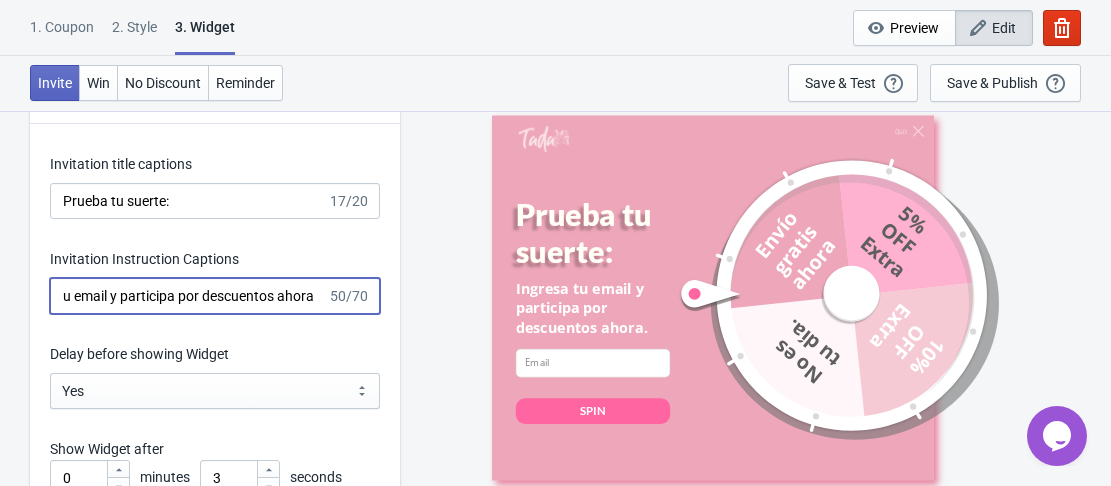 scroll, scrollTop: 0, scrollLeft: 59, axis: horizontal 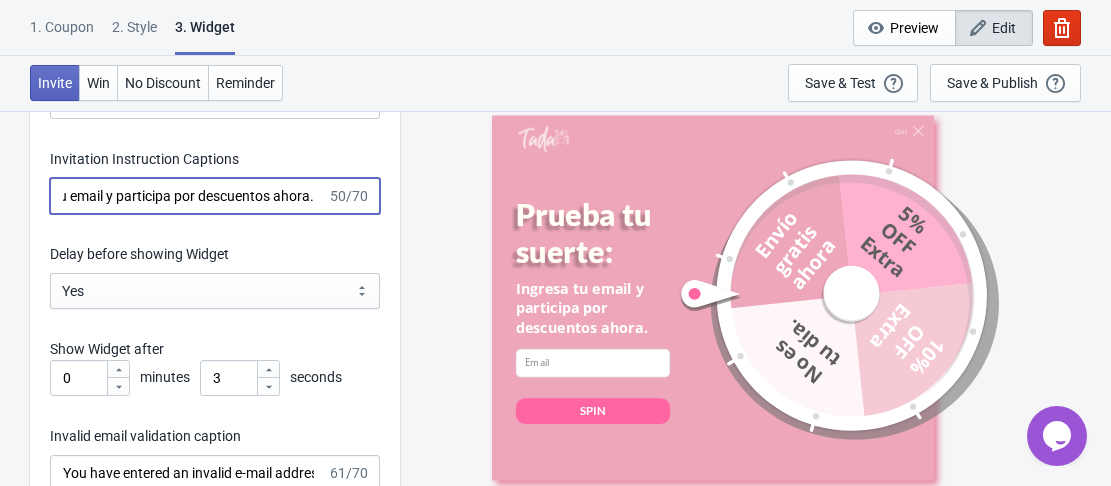 type on "Ingresa tu email y participa por descuentos ahora." 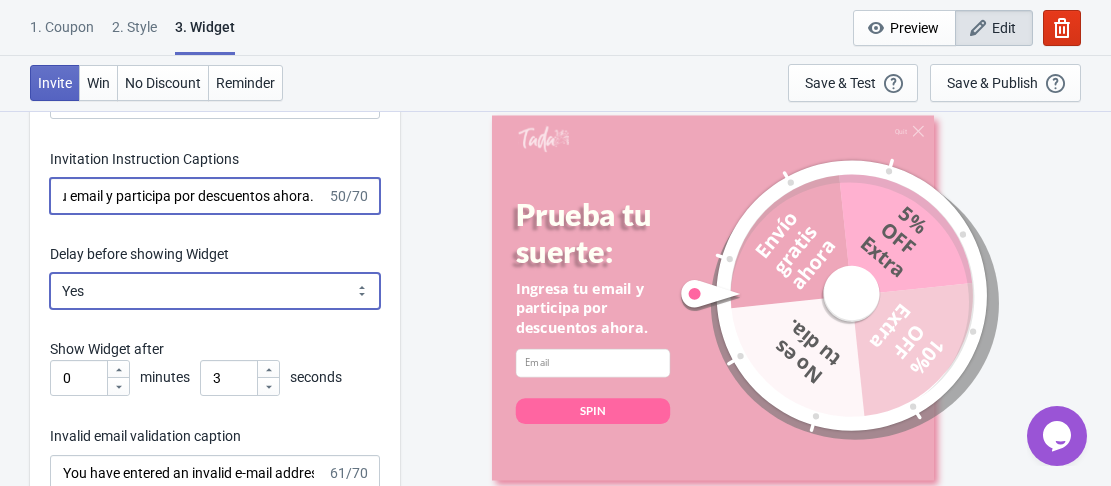 click on "Yes No" at bounding box center (215, 291) 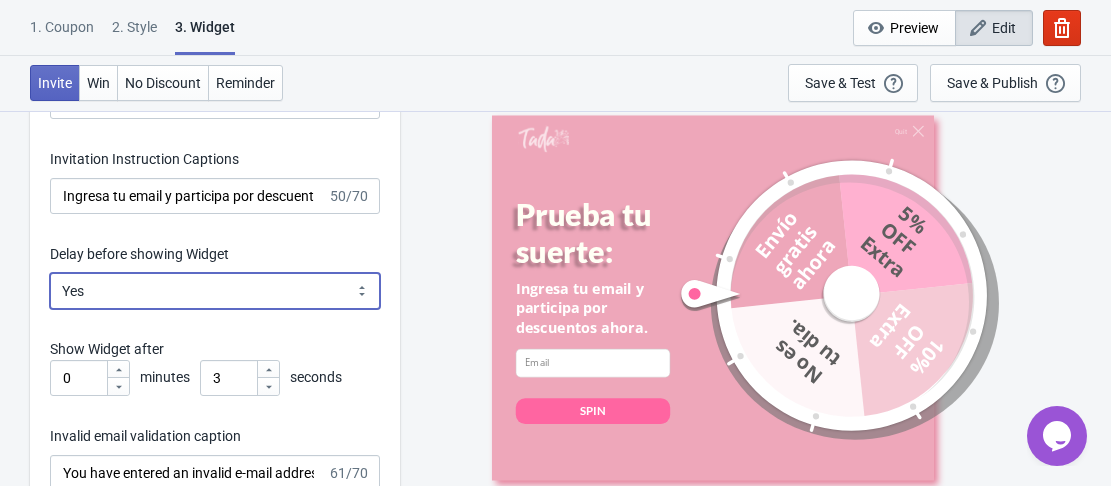 click on "Yes No" at bounding box center [215, 291] 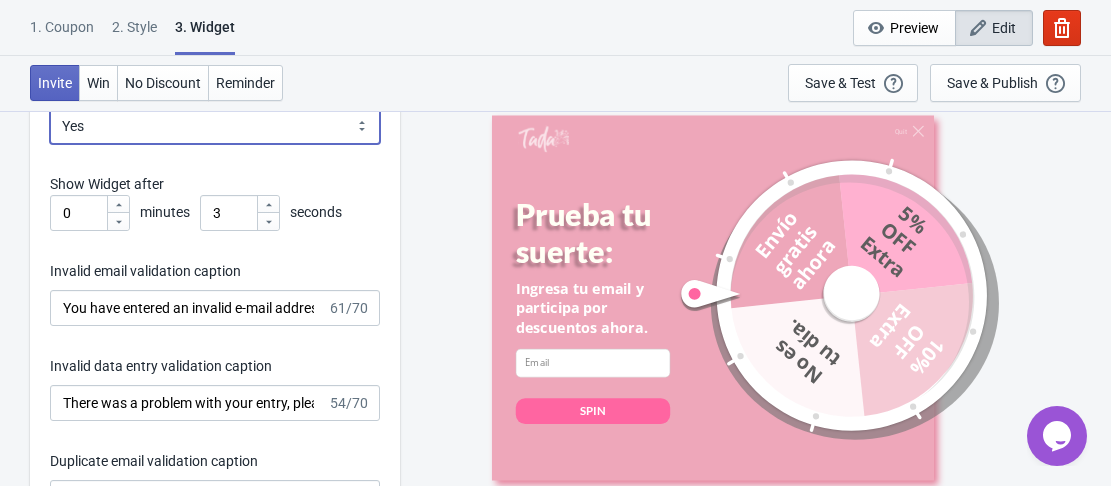 scroll, scrollTop: 2900, scrollLeft: 0, axis: vertical 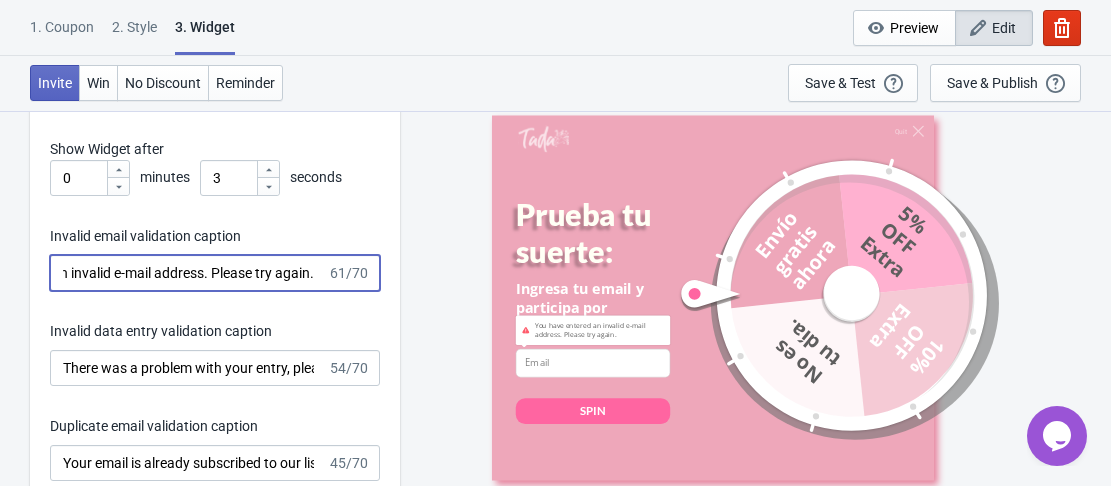 drag, startPoint x: 61, startPoint y: 271, endPoint x: 339, endPoint y: 276, distance: 278.04495 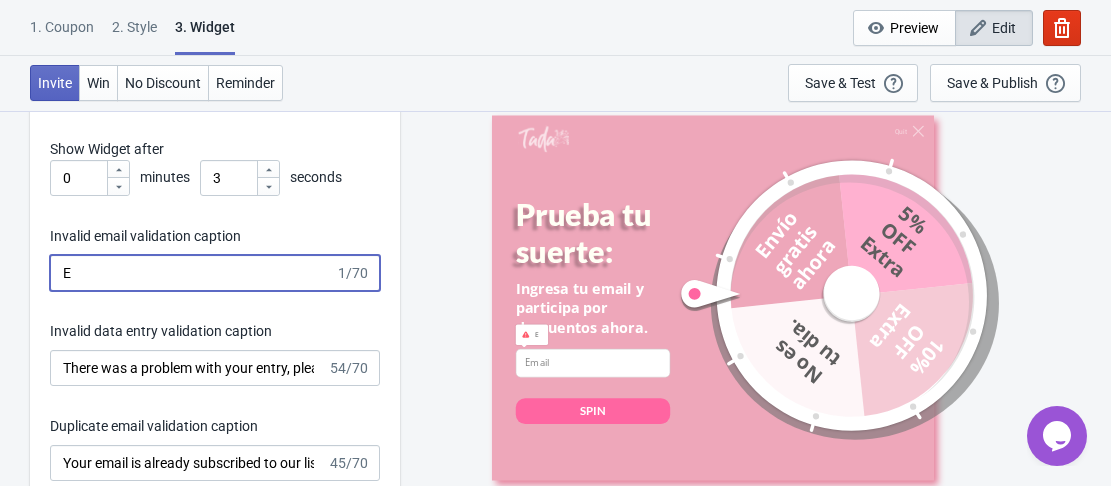 scroll, scrollTop: 0, scrollLeft: 0, axis: both 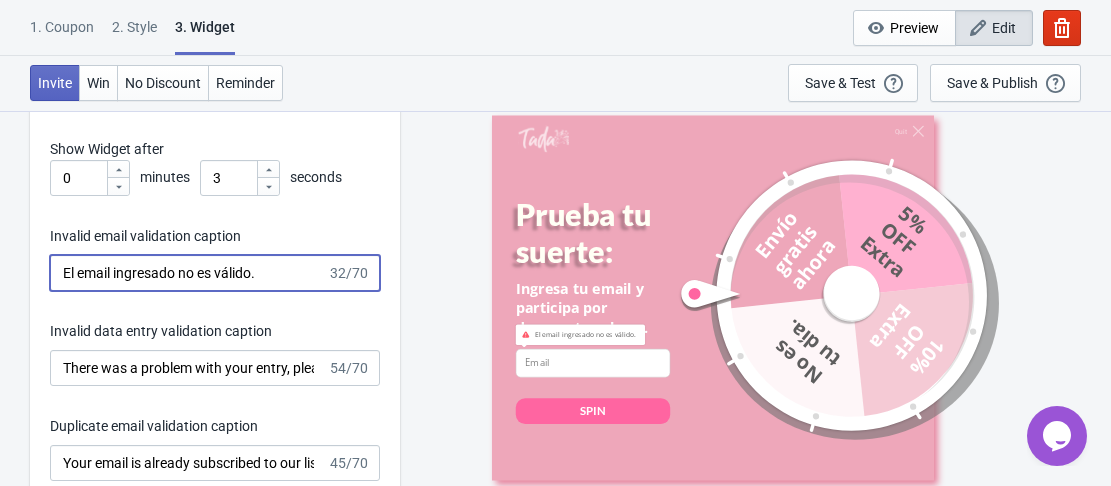 type on "El email ingresado no es válido." 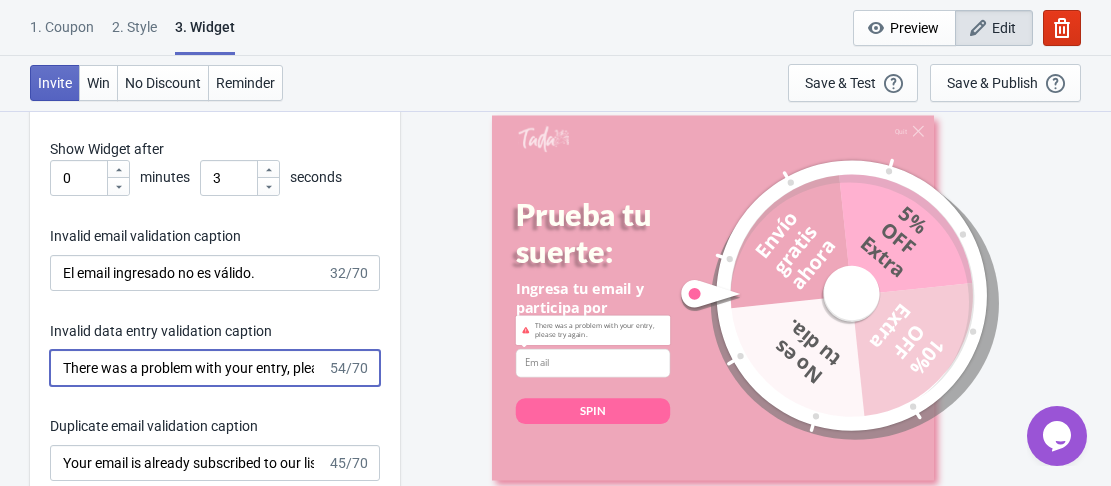 scroll, scrollTop: 0, scrollLeft: 82, axis: horizontal 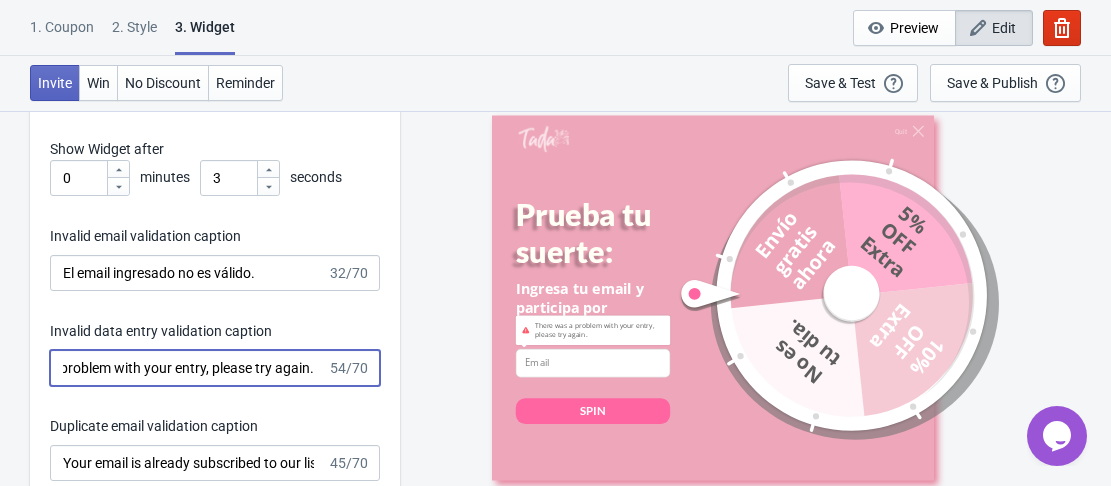 drag, startPoint x: 64, startPoint y: 366, endPoint x: 354, endPoint y: 371, distance: 290.0431 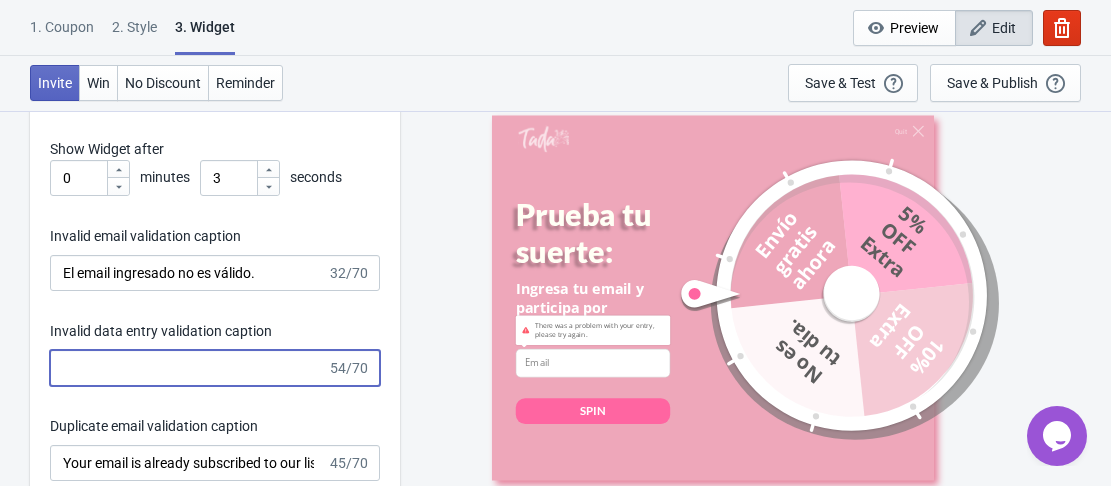 scroll, scrollTop: 0, scrollLeft: 0, axis: both 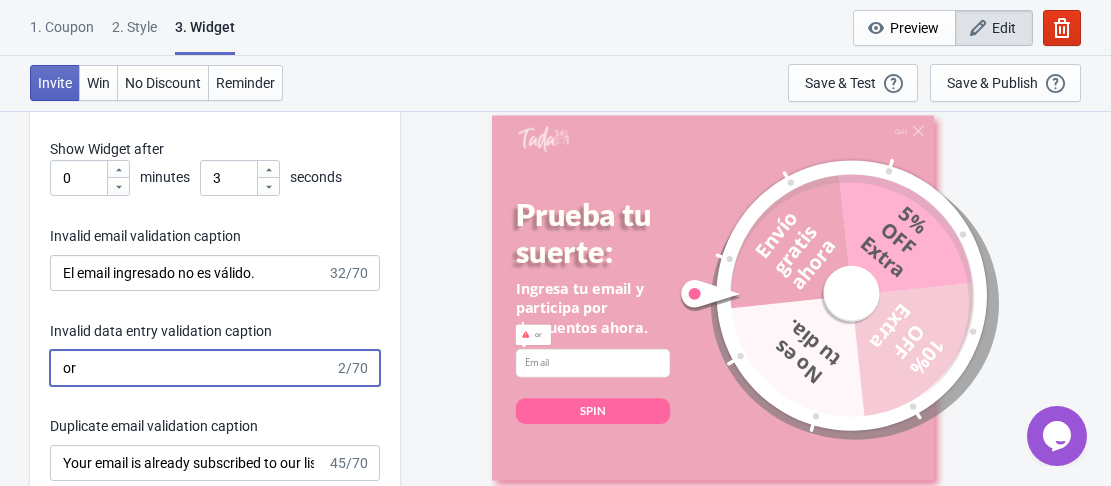 type on "o" 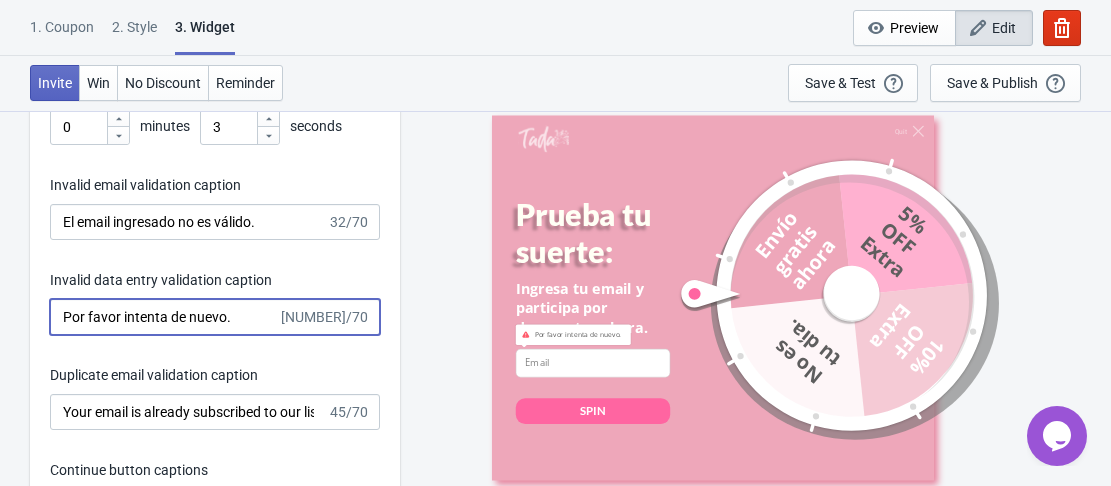 scroll, scrollTop: 3000, scrollLeft: 0, axis: vertical 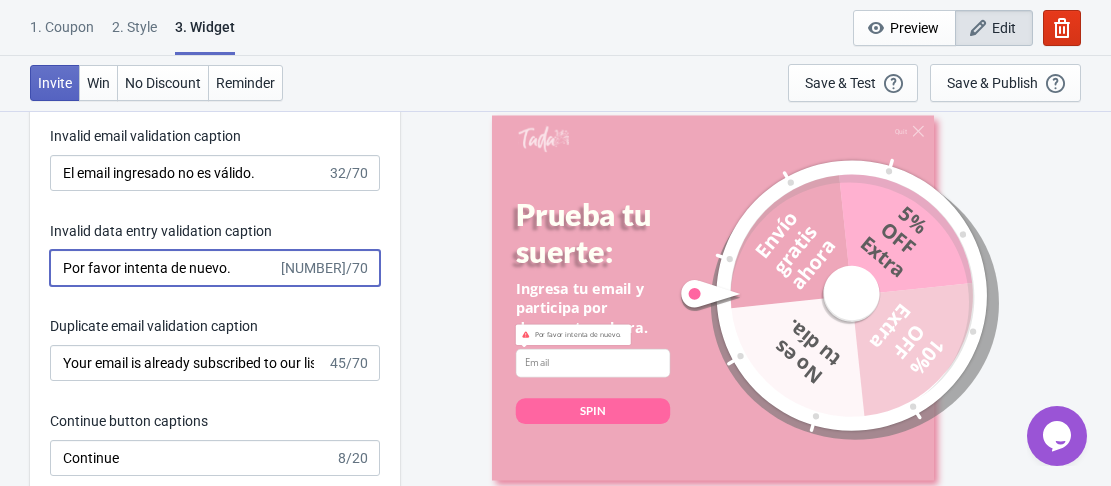 type on "Por favor intenta de nuevo." 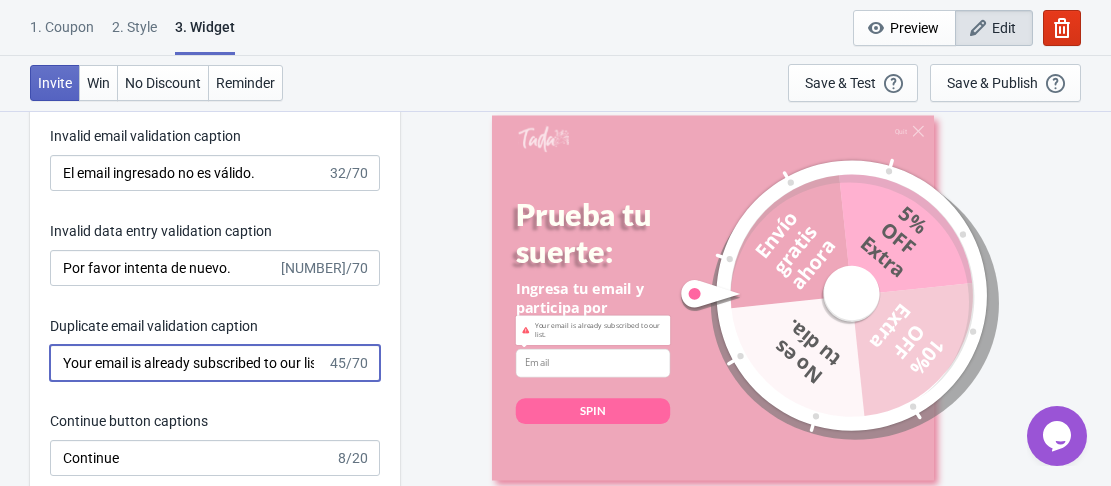 scroll, scrollTop: 0, scrollLeft: 16, axis: horizontal 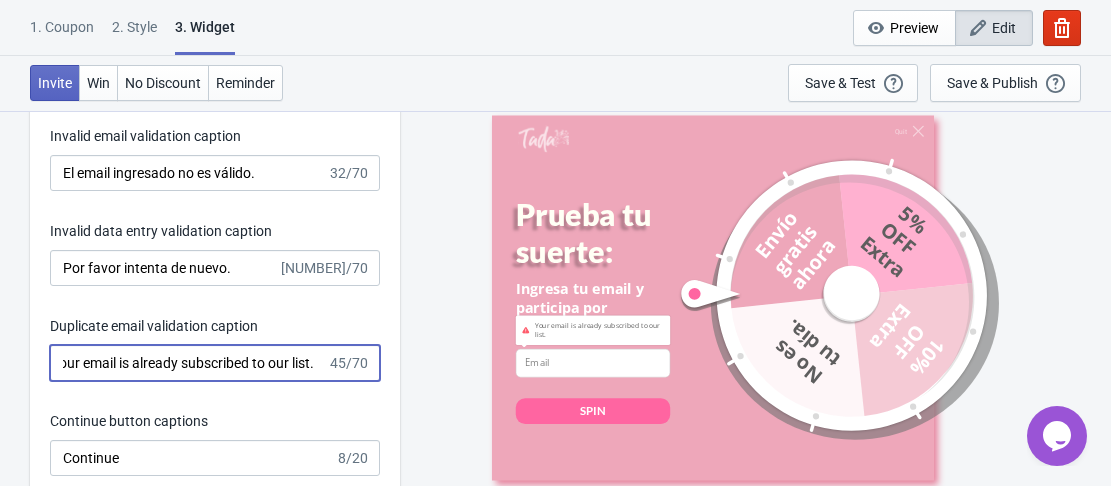 drag, startPoint x: 62, startPoint y: 365, endPoint x: 346, endPoint y: 357, distance: 284.11264 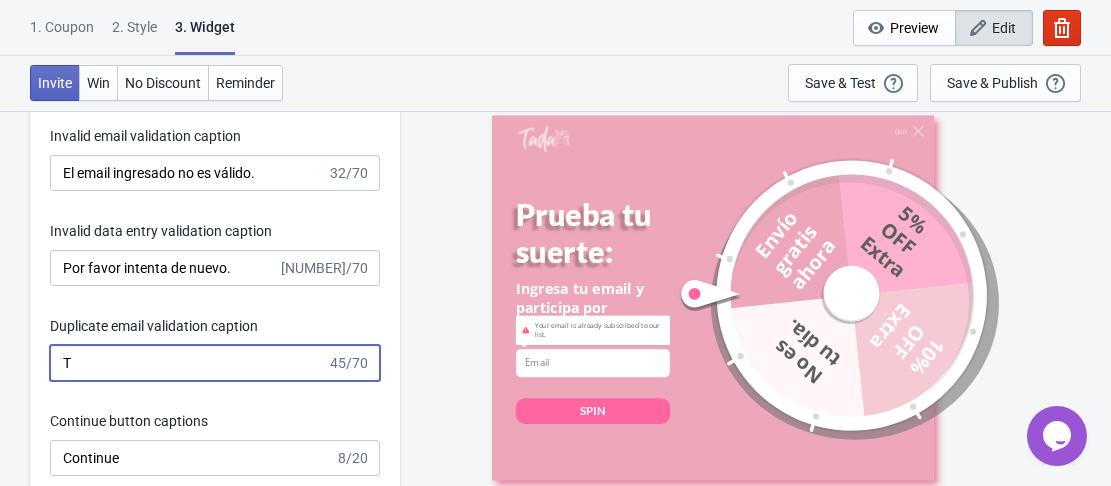 scroll, scrollTop: 0, scrollLeft: 0, axis: both 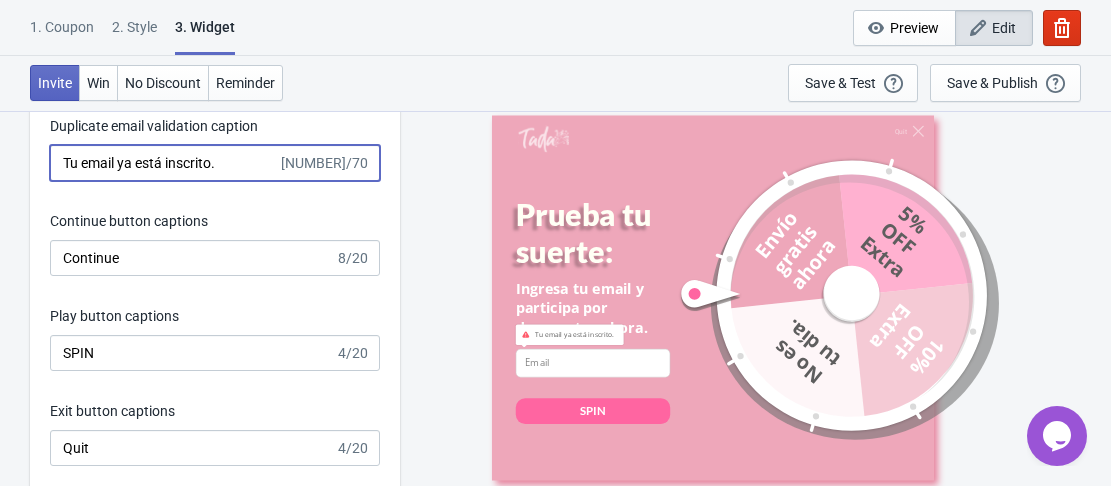 type on "Tu email ya está inscrito." 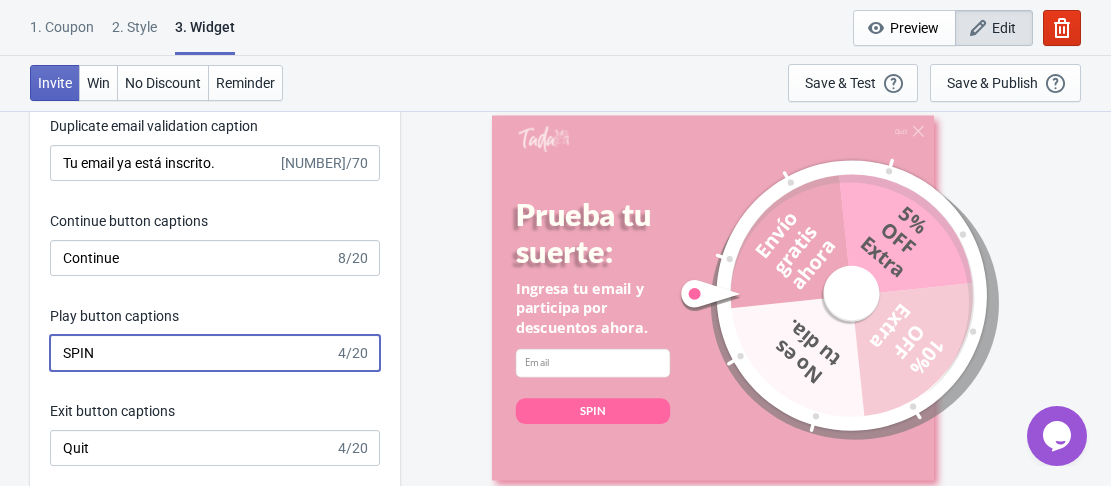 drag, startPoint x: 112, startPoint y: 359, endPoint x: 57, endPoint y: 360, distance: 55.00909 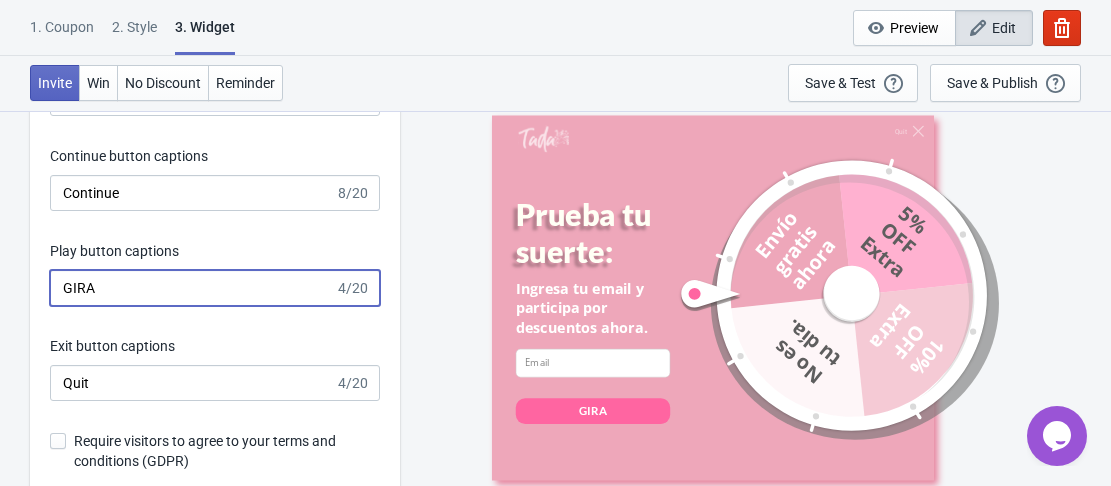scroll, scrollTop: 3300, scrollLeft: 0, axis: vertical 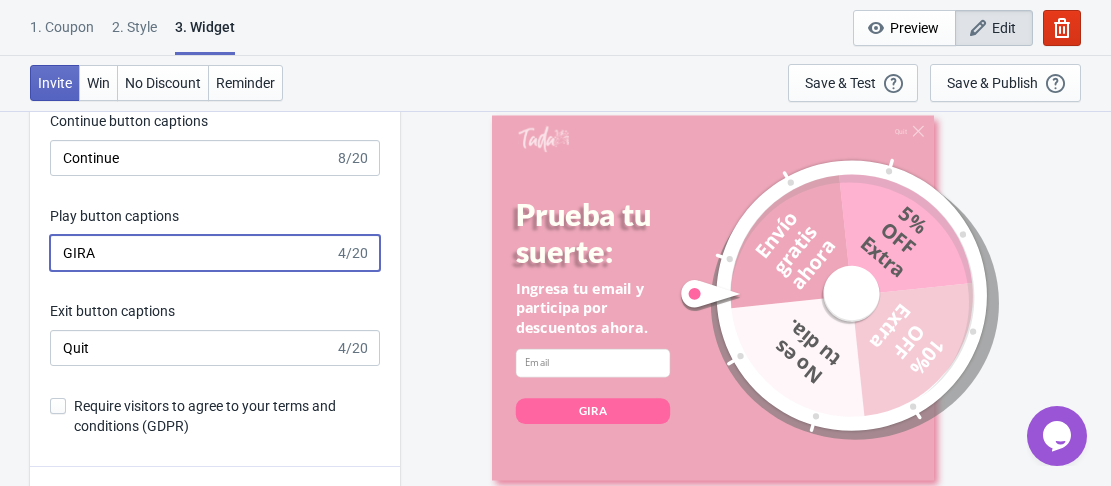 type on "GIRA" 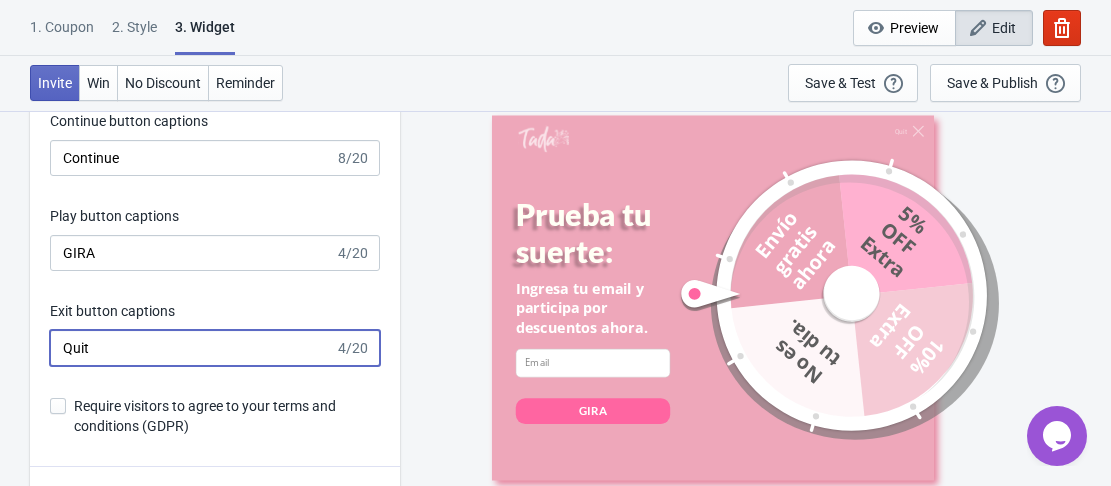 drag, startPoint x: 111, startPoint y: 348, endPoint x: 39, endPoint y: 344, distance: 72.11102 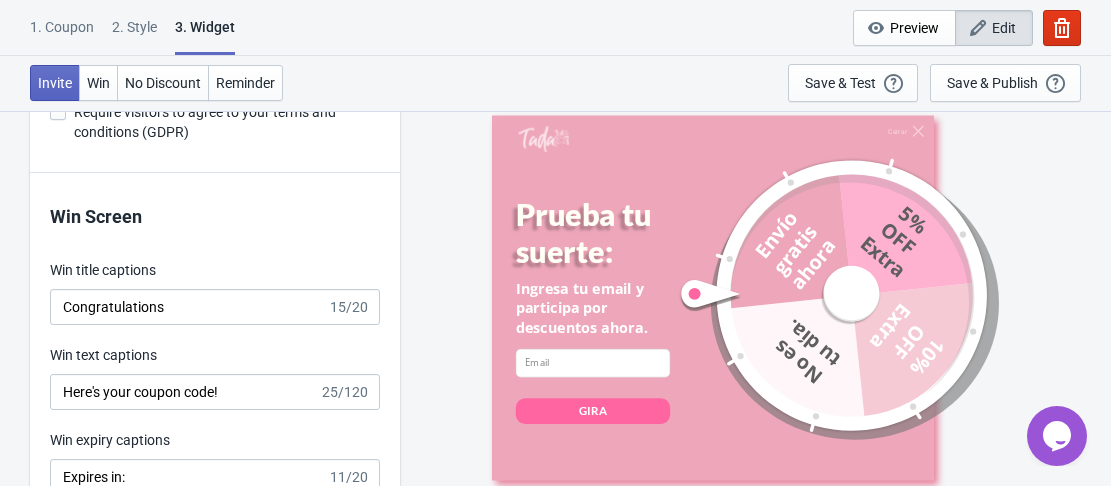 scroll, scrollTop: 3600, scrollLeft: 0, axis: vertical 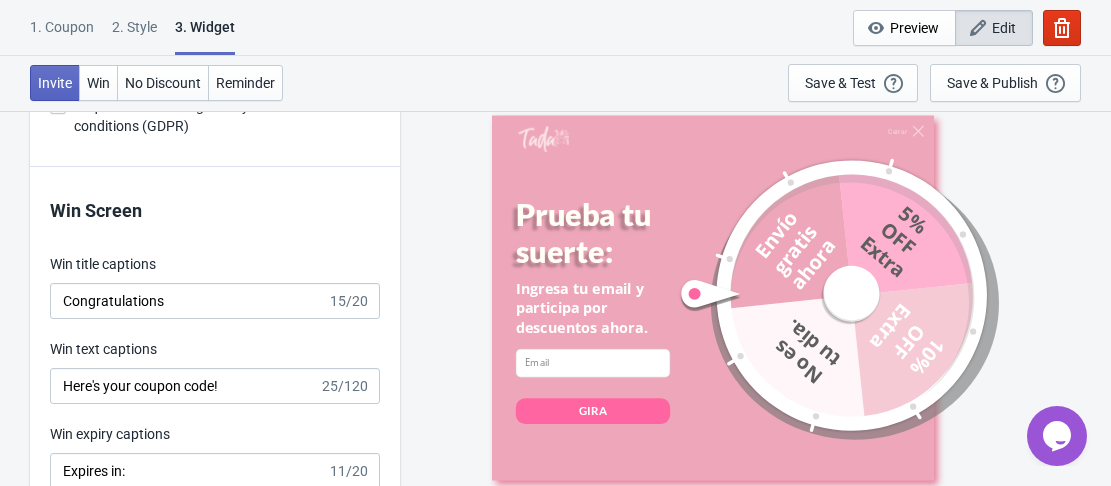 type on "Cerrar" 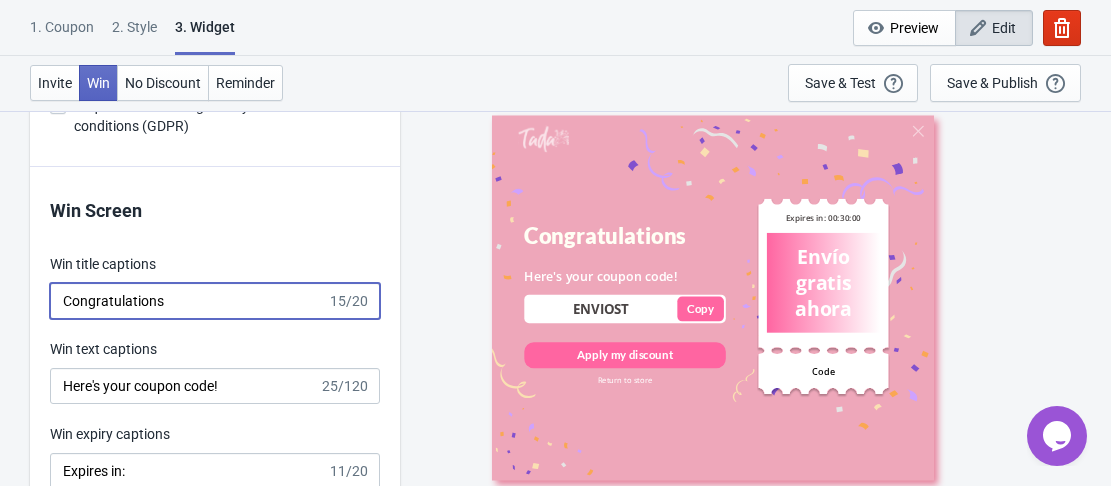 drag, startPoint x: 173, startPoint y: 307, endPoint x: 34, endPoint y: 310, distance: 139.03236 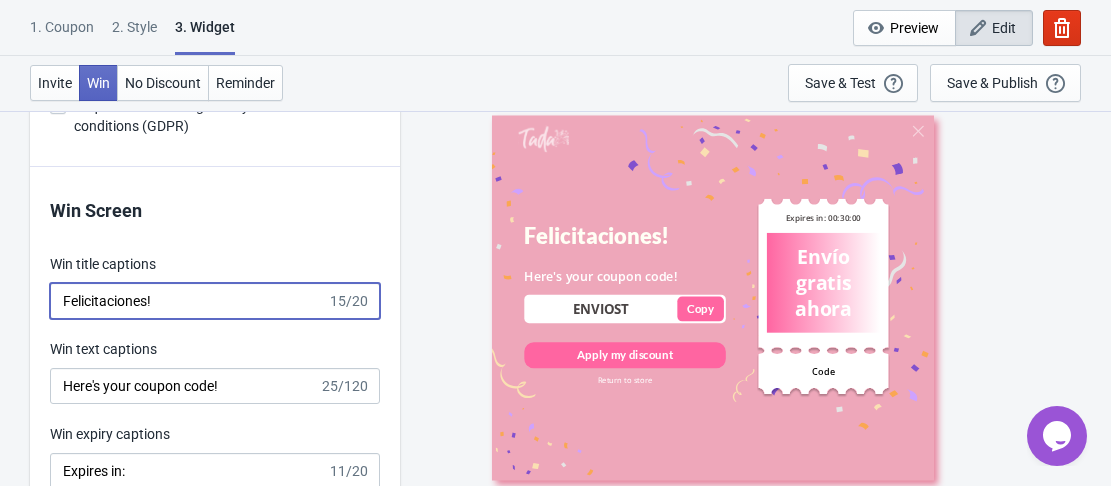 type on "Felicitaciones!" 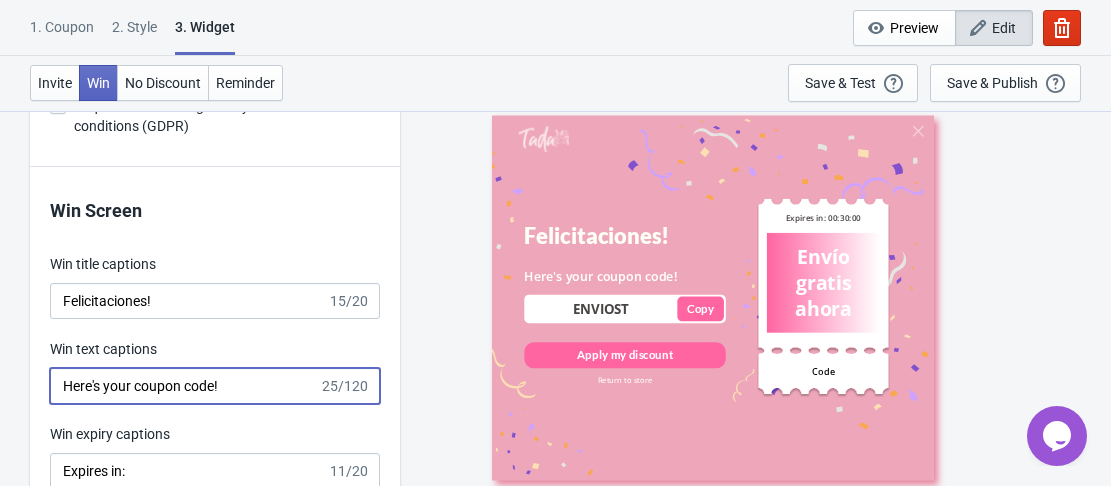 drag, startPoint x: 217, startPoint y: 380, endPoint x: 72, endPoint y: 376, distance: 145.05516 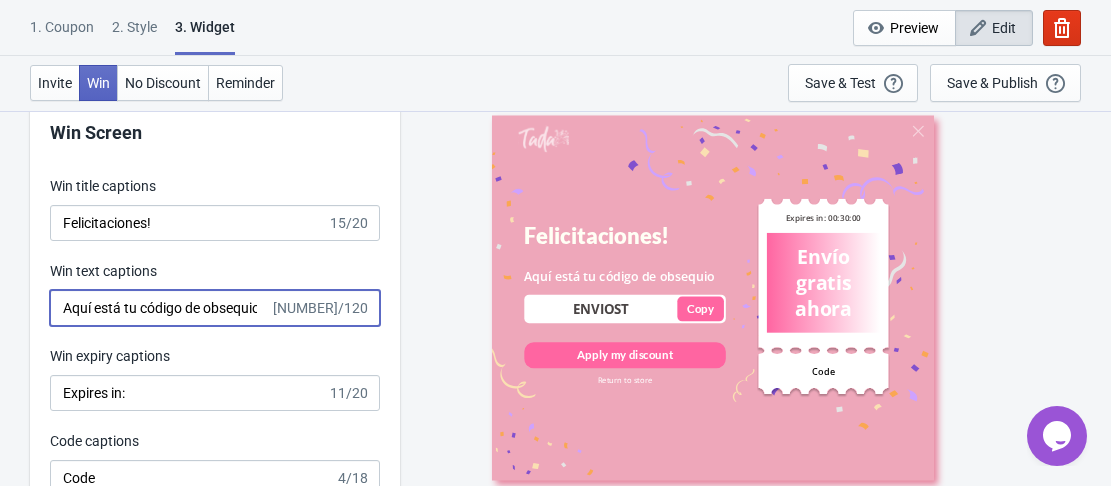 scroll, scrollTop: 3700, scrollLeft: 0, axis: vertical 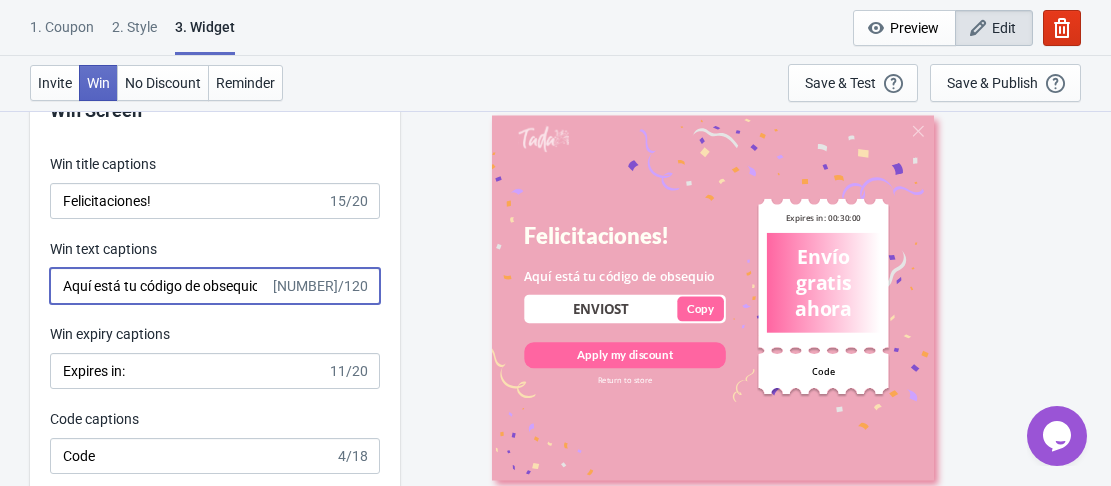 type on "Aquí está tu código de obsequio" 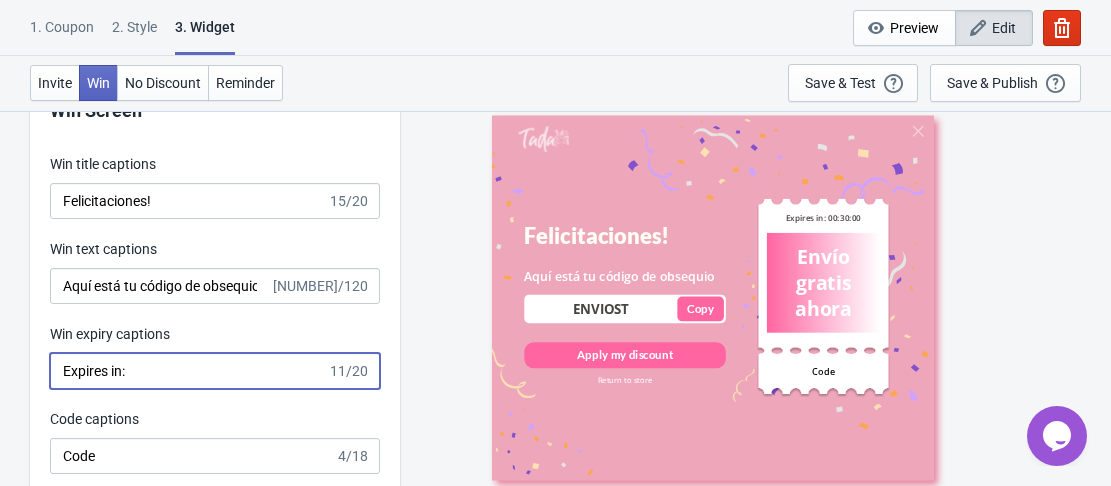drag, startPoint x: 133, startPoint y: 376, endPoint x: 47, endPoint y: 375, distance: 86.00581 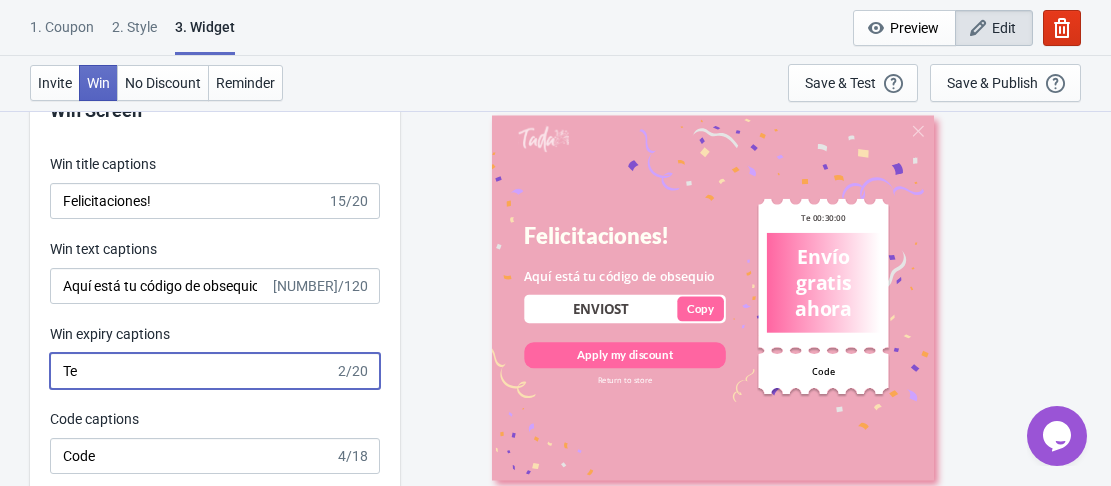 type on "T" 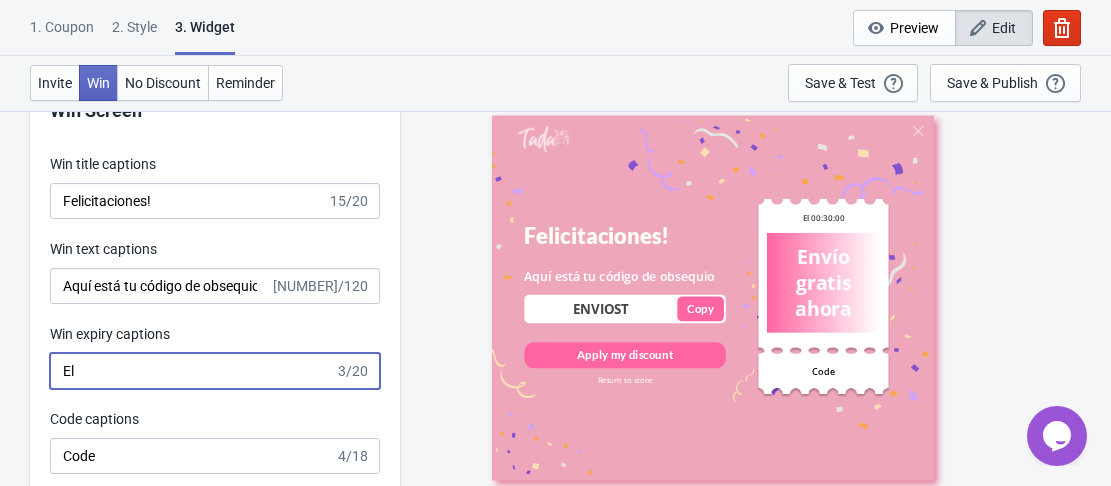 type on "E" 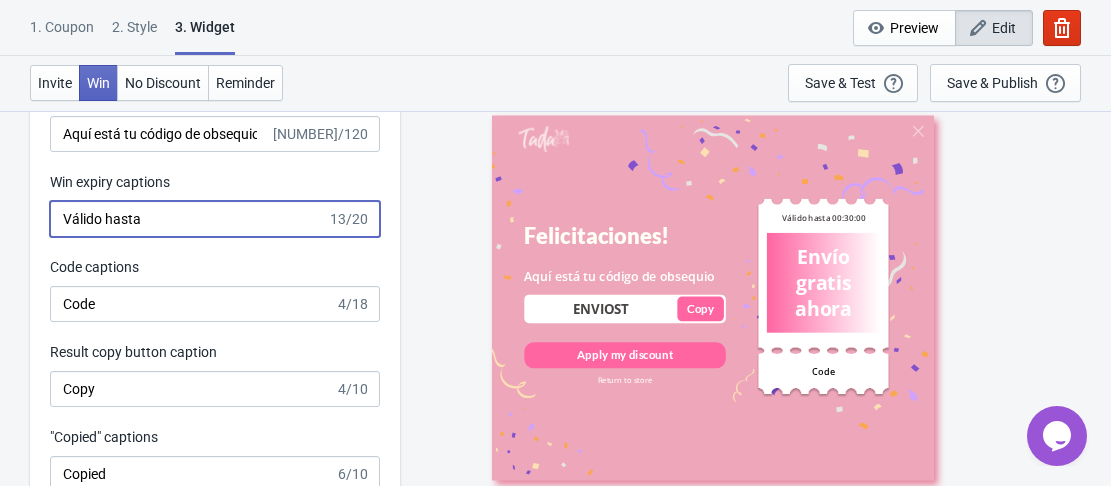 scroll, scrollTop: 3900, scrollLeft: 0, axis: vertical 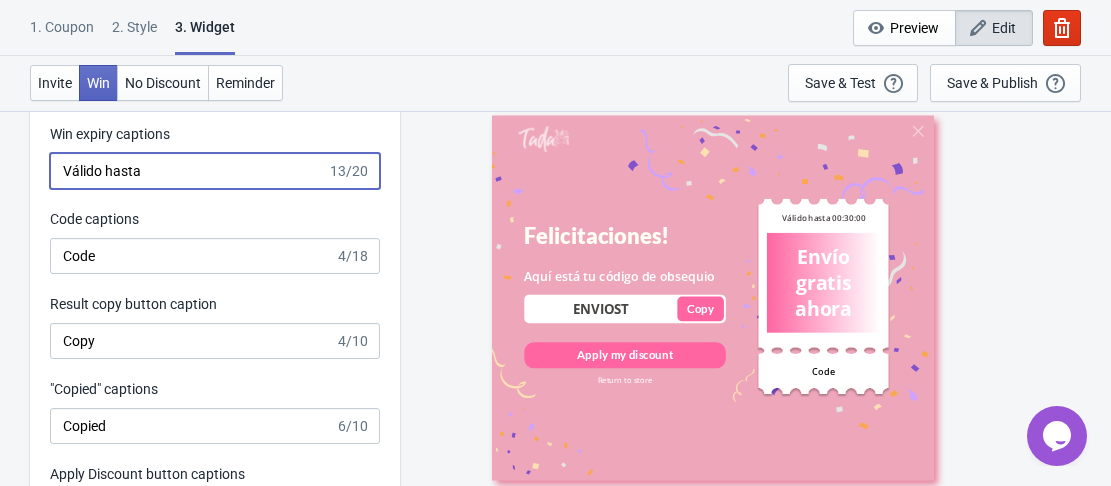 type on "Válido hasta" 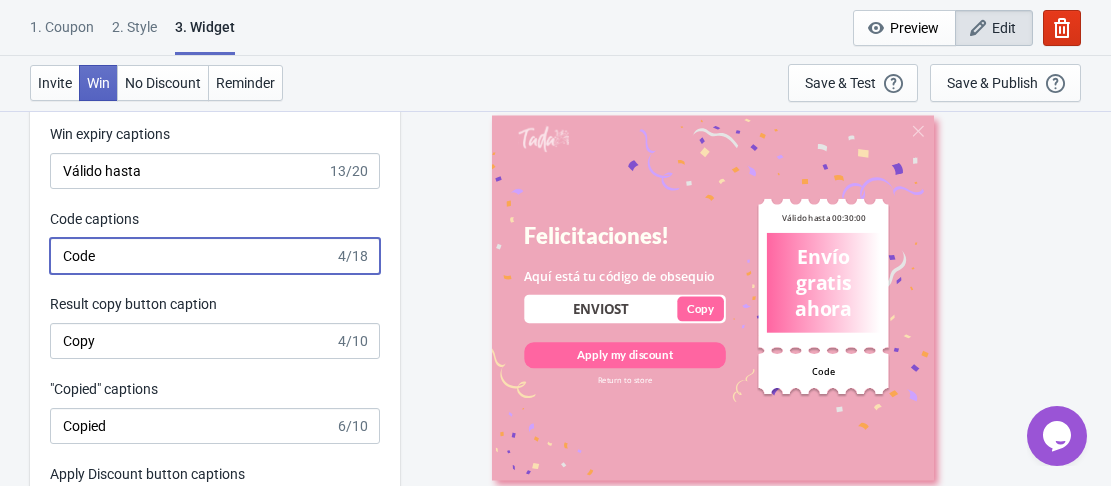 drag, startPoint x: 116, startPoint y: 251, endPoint x: 32, endPoint y: 259, distance: 84.38009 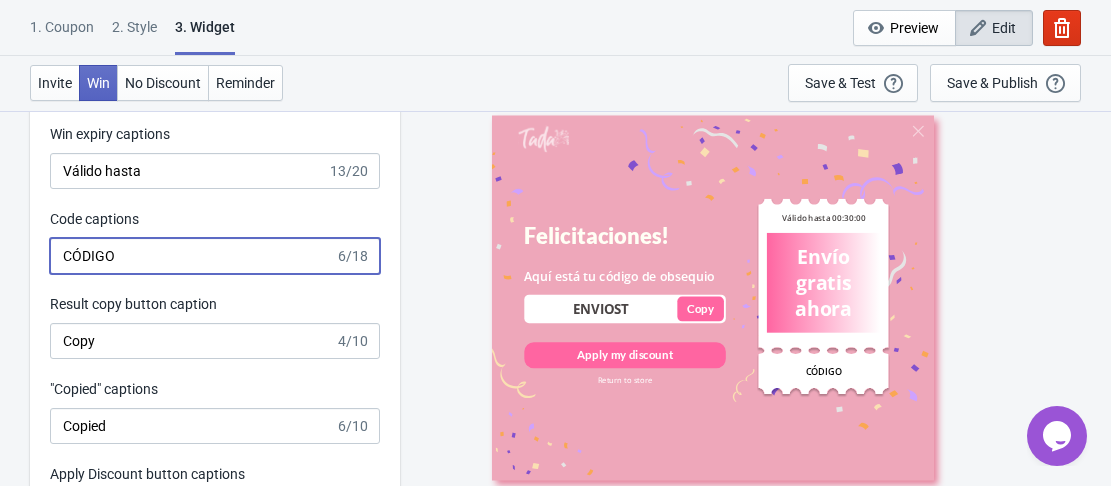 type on "CÓDIGO" 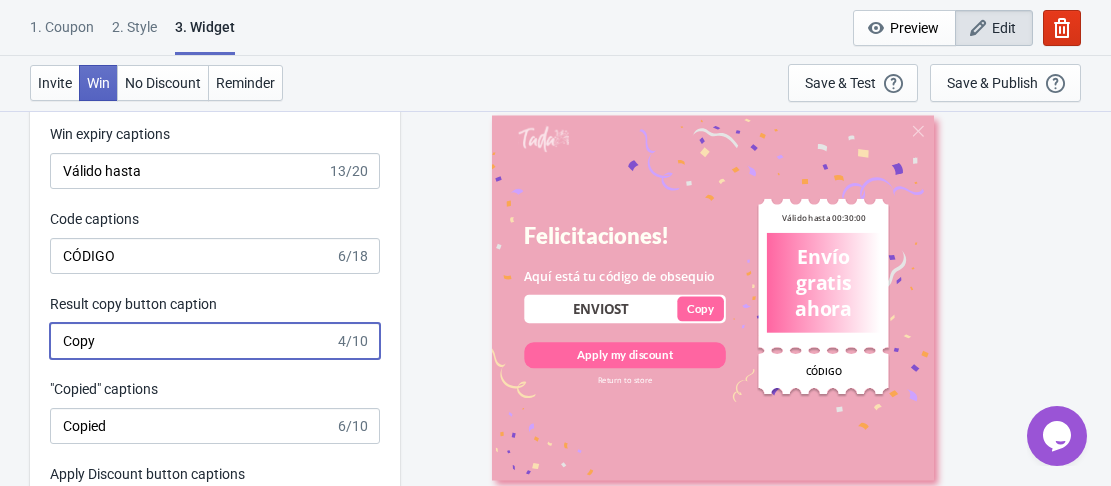 drag, startPoint x: 116, startPoint y: 336, endPoint x: 49, endPoint y: 344, distance: 67.47592 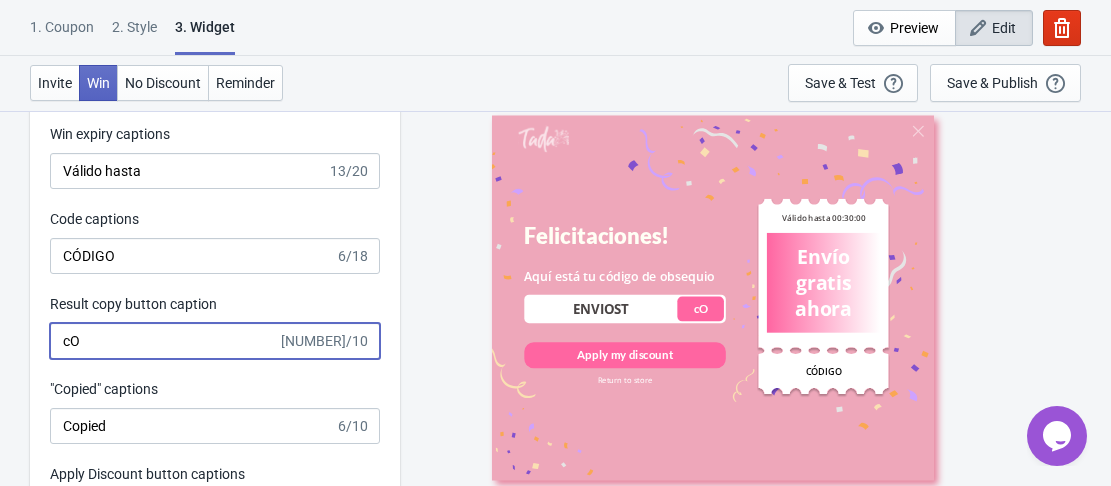type on "c" 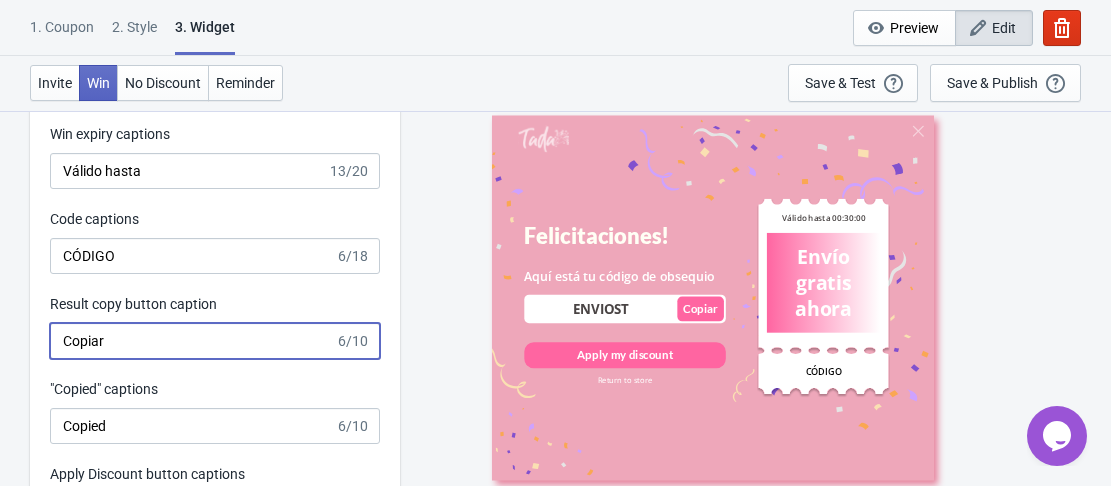 scroll, scrollTop: 4000, scrollLeft: 0, axis: vertical 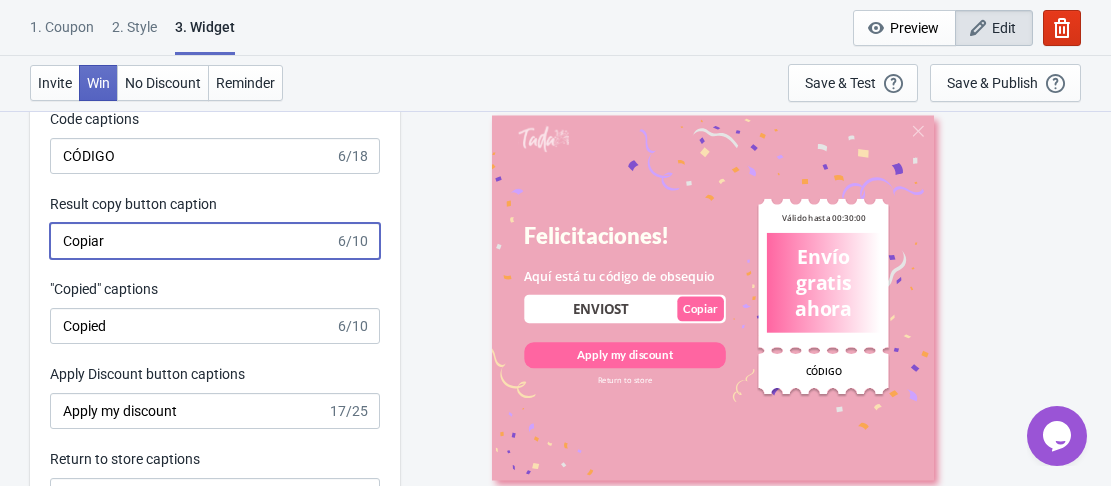 type on "Copiar" 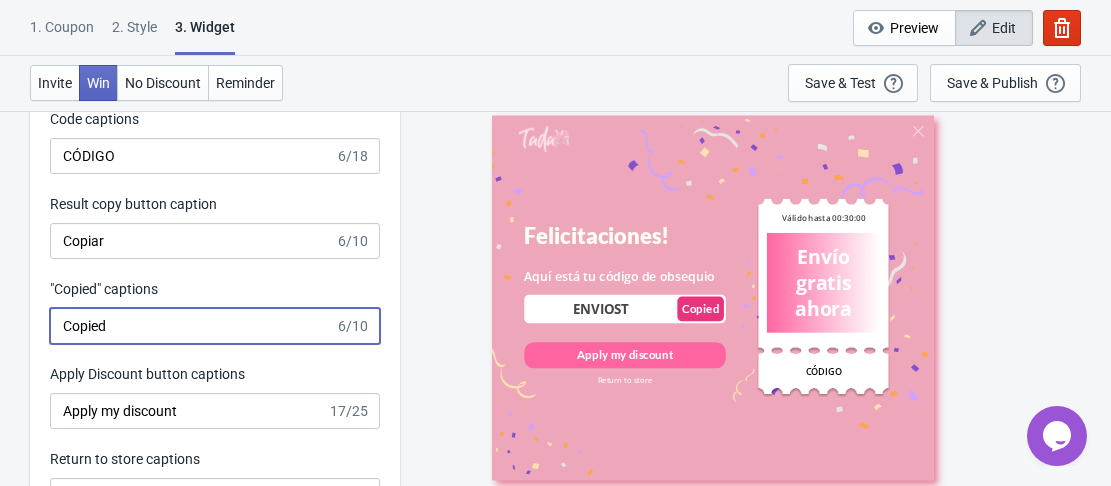 drag, startPoint x: 116, startPoint y: 332, endPoint x: 93, endPoint y: 329, distance: 23.194826 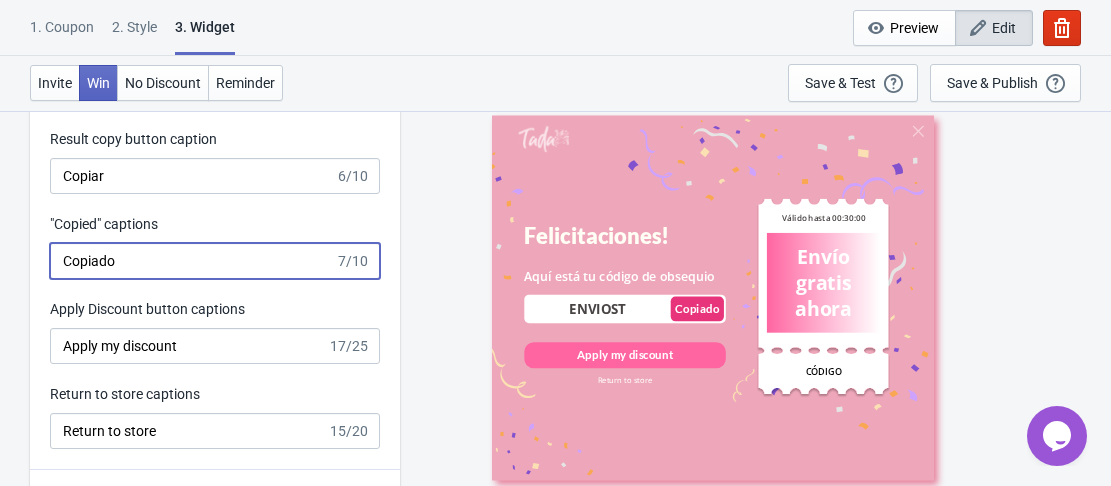 scroll, scrollTop: 4100, scrollLeft: 0, axis: vertical 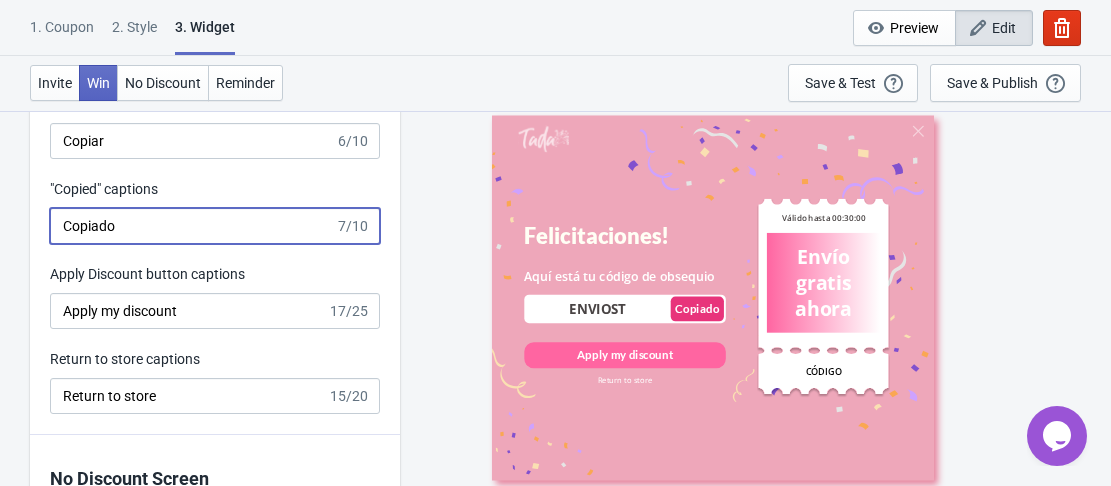 type on "Copiado" 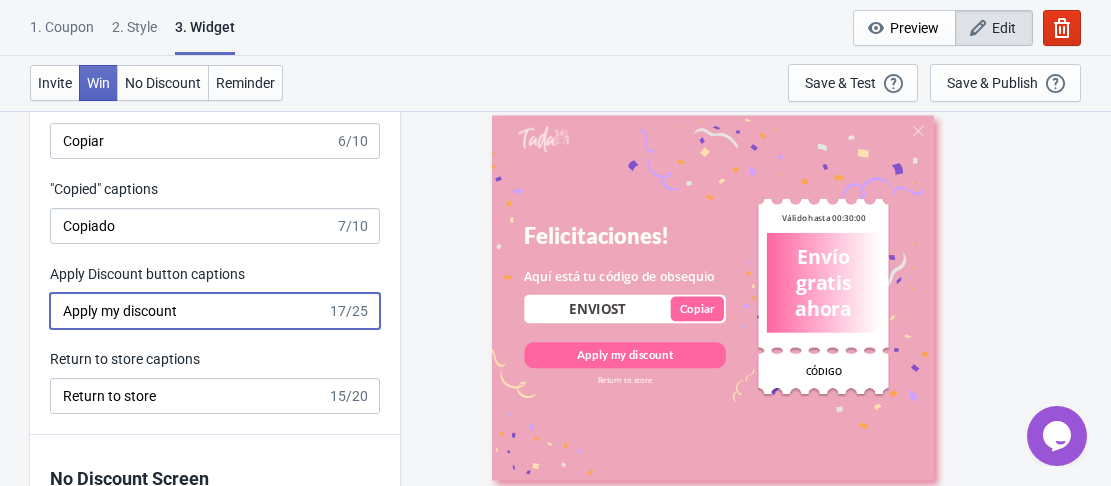 drag, startPoint x: 184, startPoint y: 307, endPoint x: 24, endPoint y: 315, distance: 160.19987 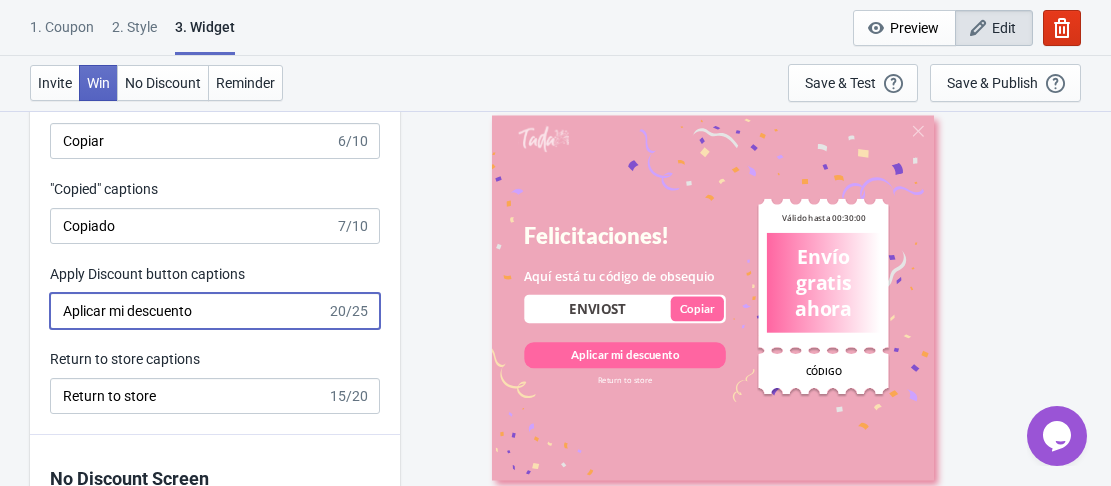 type on "Aplicar mi descuento" 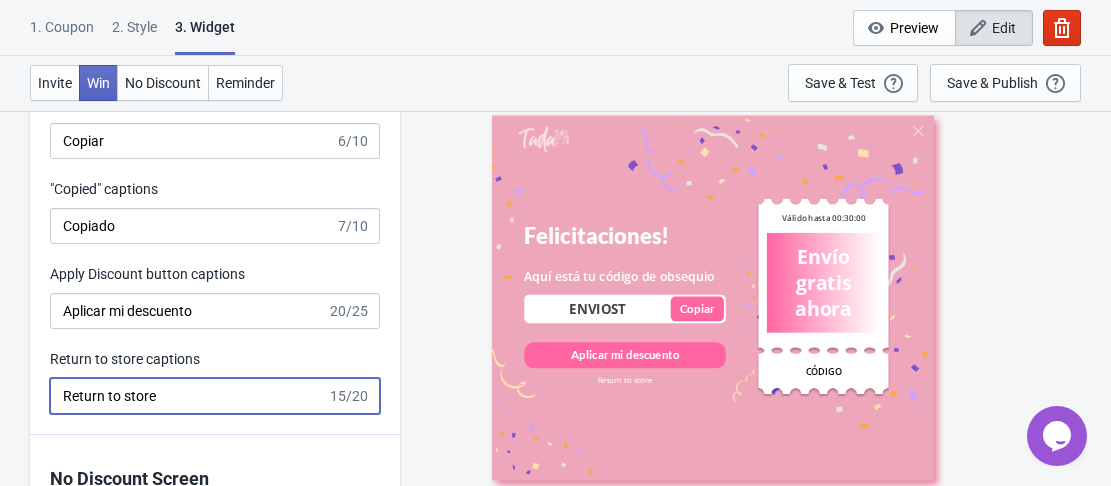 drag, startPoint x: 173, startPoint y: 388, endPoint x: 59, endPoint y: 388, distance: 114 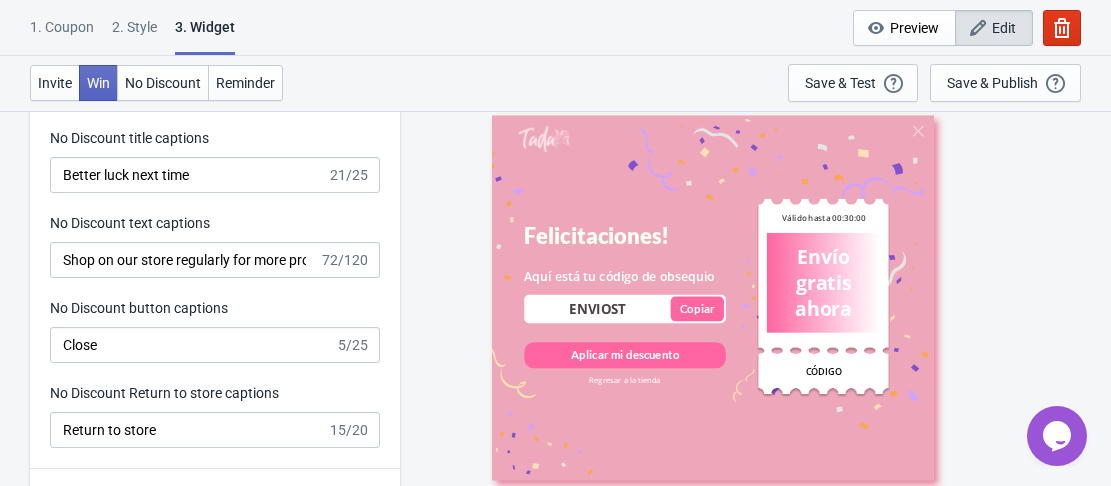 scroll, scrollTop: 4500, scrollLeft: 0, axis: vertical 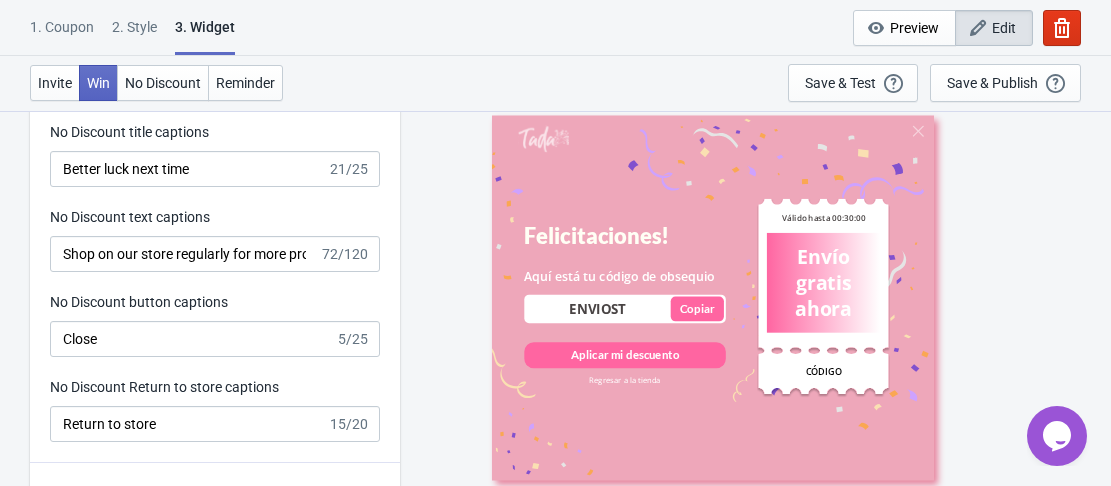 type on "Regresar a la tienda" 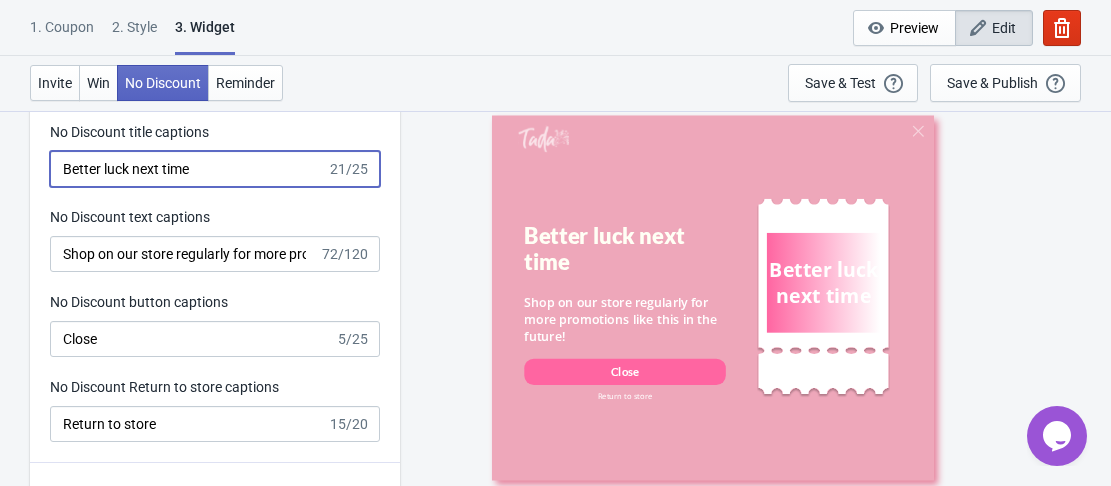 drag, startPoint x: 177, startPoint y: 173, endPoint x: 41, endPoint y: 176, distance: 136.03308 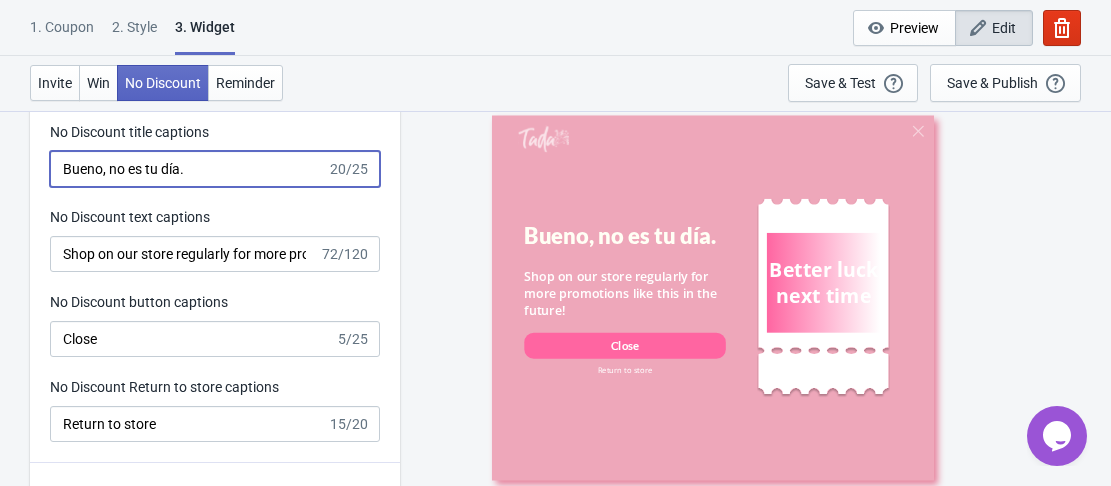 type on "Bueno, no es tu día." 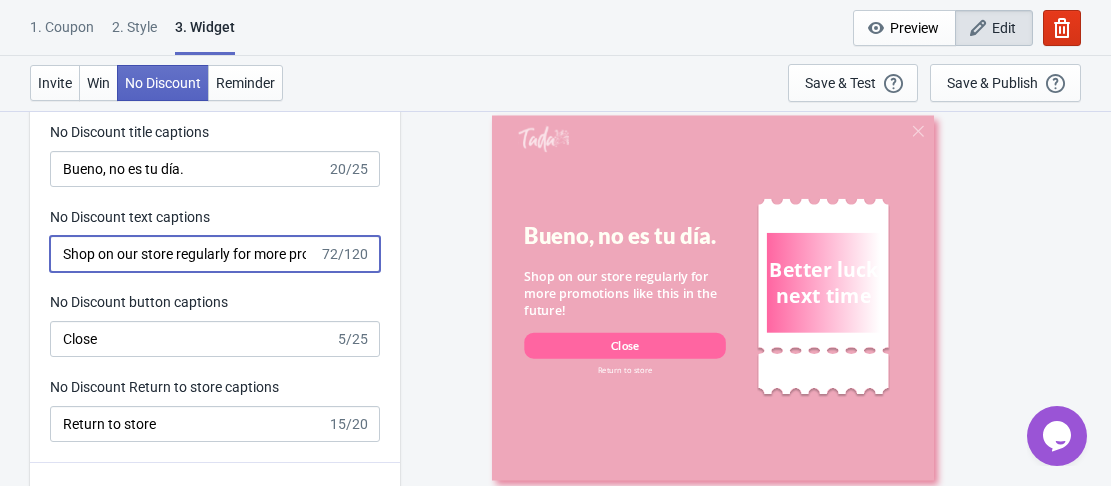 scroll, scrollTop: 0, scrollLeft: 189, axis: horizontal 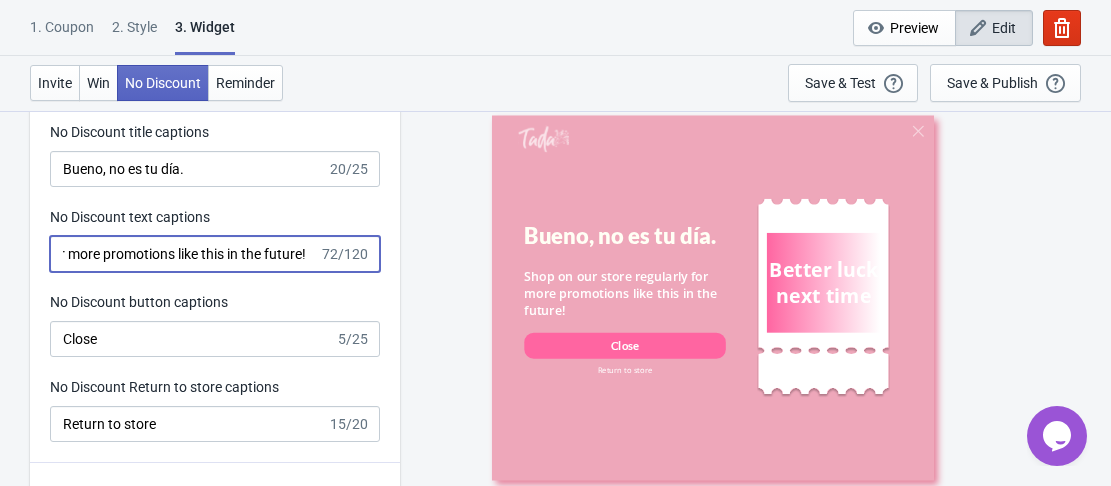 drag, startPoint x: 60, startPoint y: 249, endPoint x: 343, endPoint y: 244, distance: 283.04416 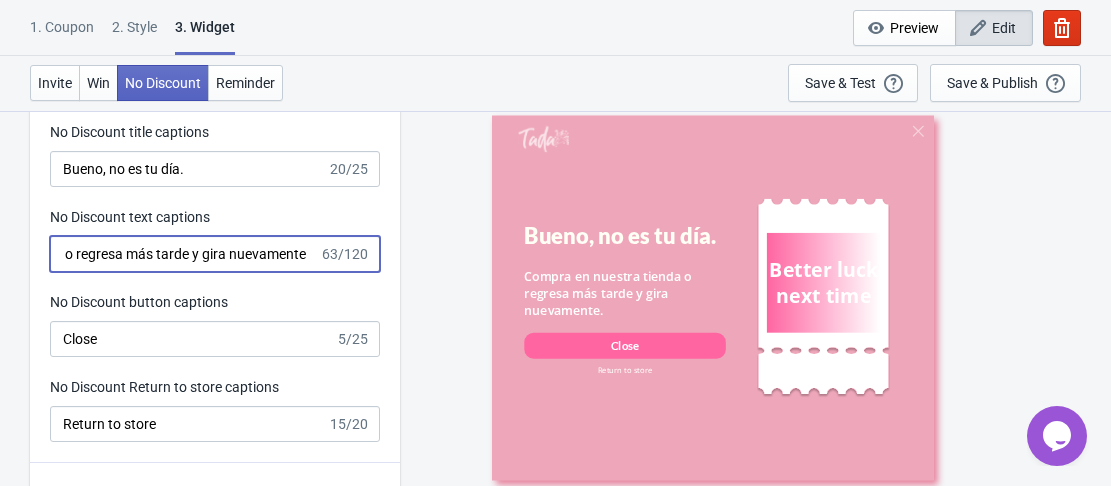scroll, scrollTop: 0, scrollLeft: 165, axis: horizontal 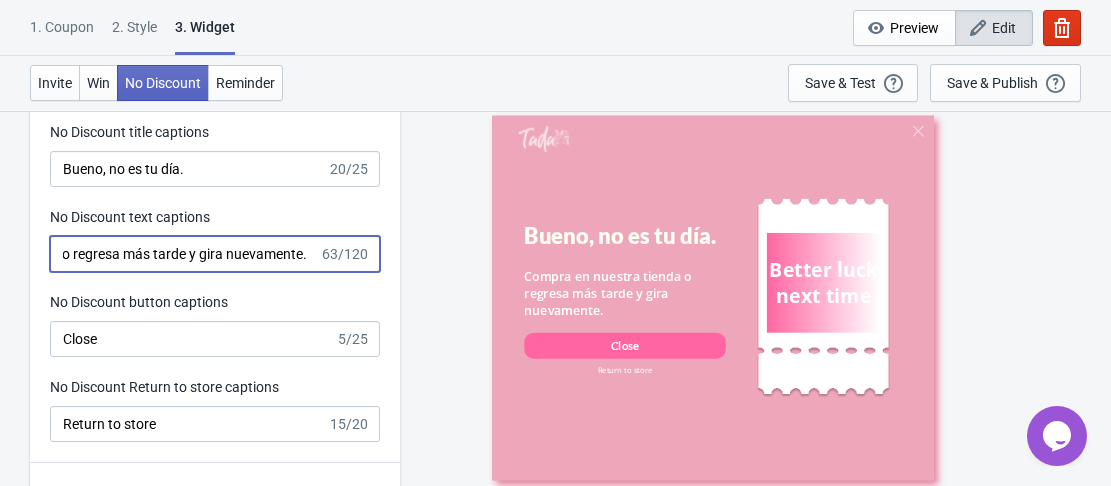 type on "Compra en nuestra tienda o regresa más tarde y gira nuevamente." 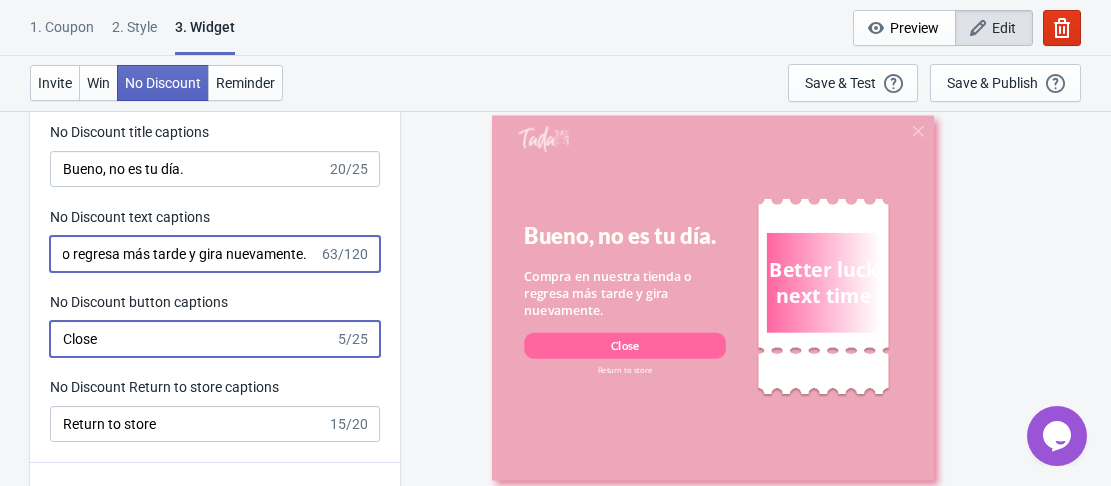 scroll, scrollTop: 0, scrollLeft: 0, axis: both 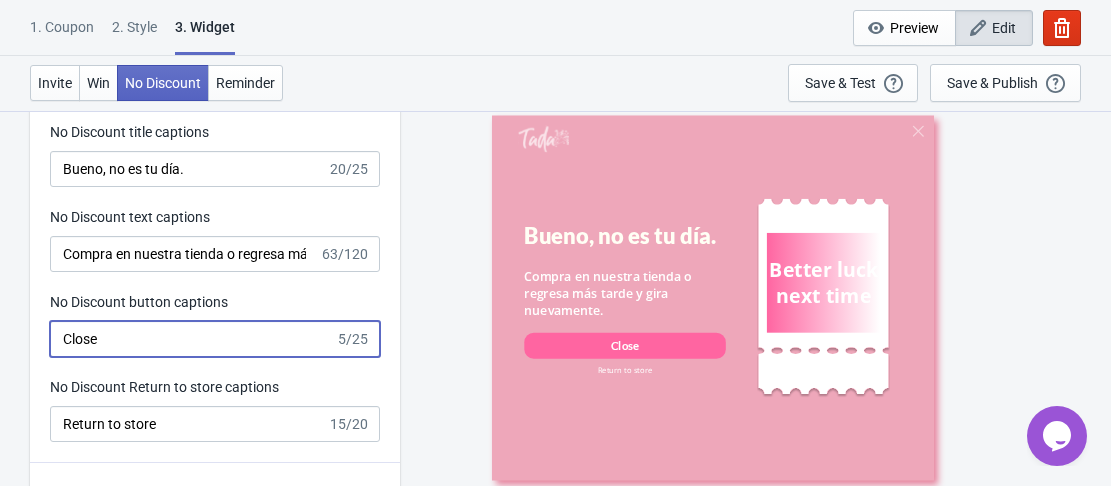 drag, startPoint x: 133, startPoint y: 338, endPoint x: 62, endPoint y: 327, distance: 71.84706 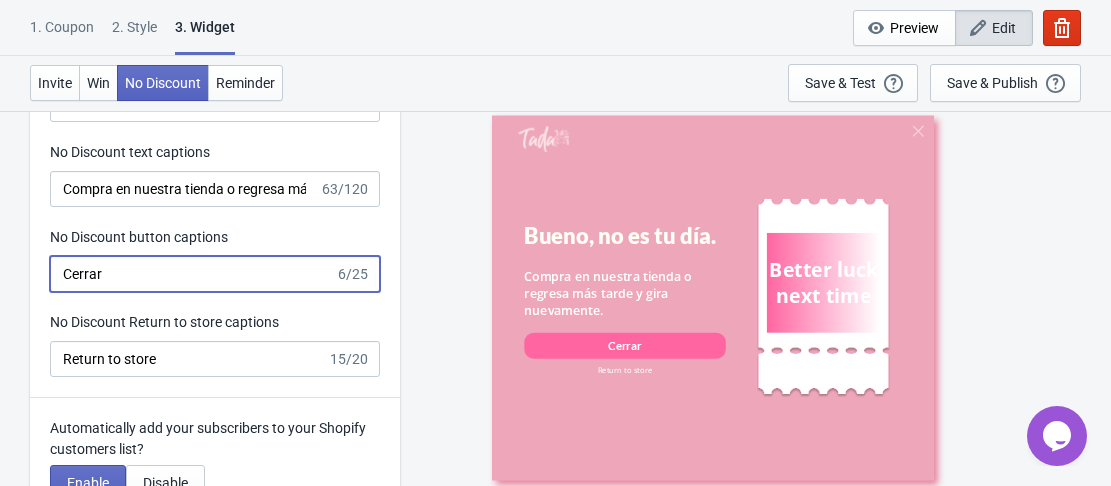 scroll, scrollTop: 4600, scrollLeft: 0, axis: vertical 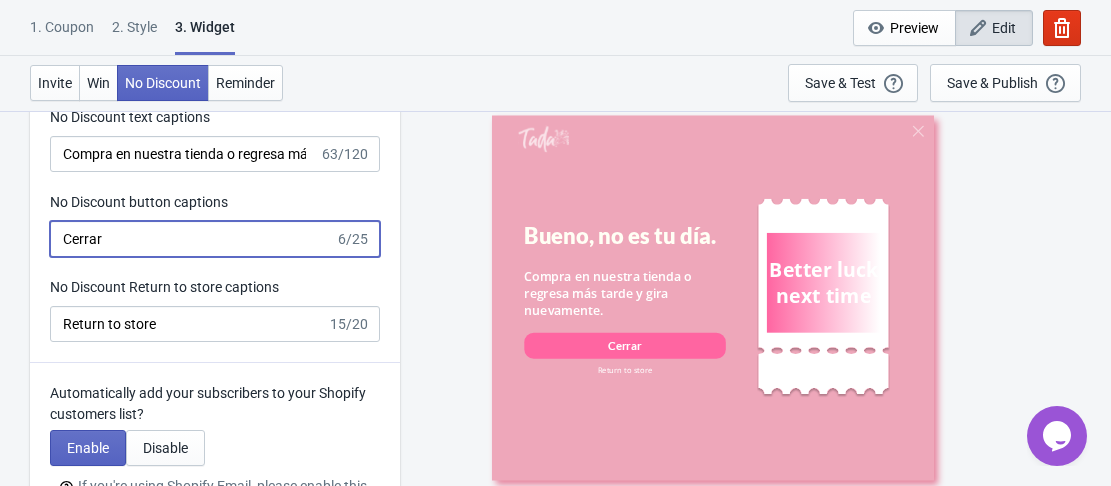 type on "Cerrar" 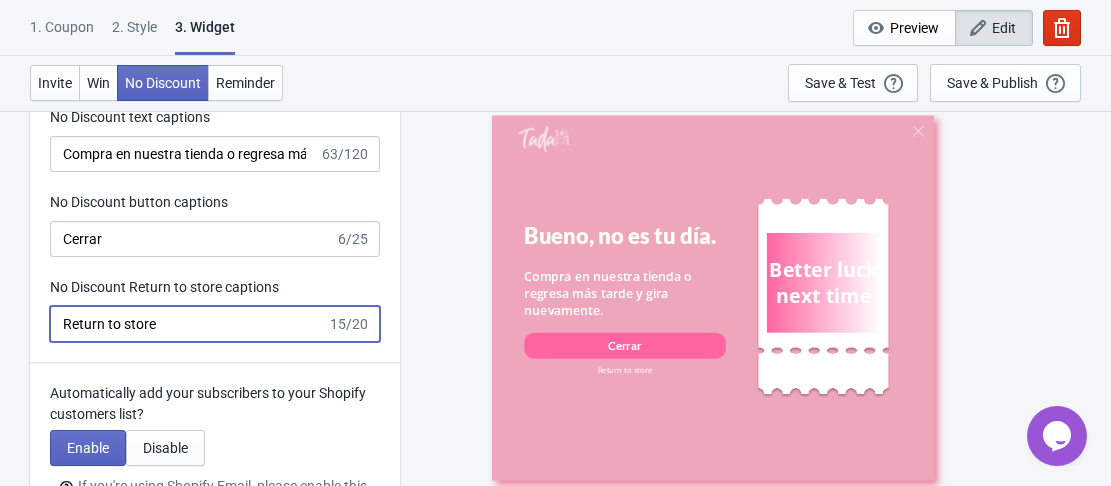 drag, startPoint x: 169, startPoint y: 315, endPoint x: 28, endPoint y: 324, distance: 141.28694 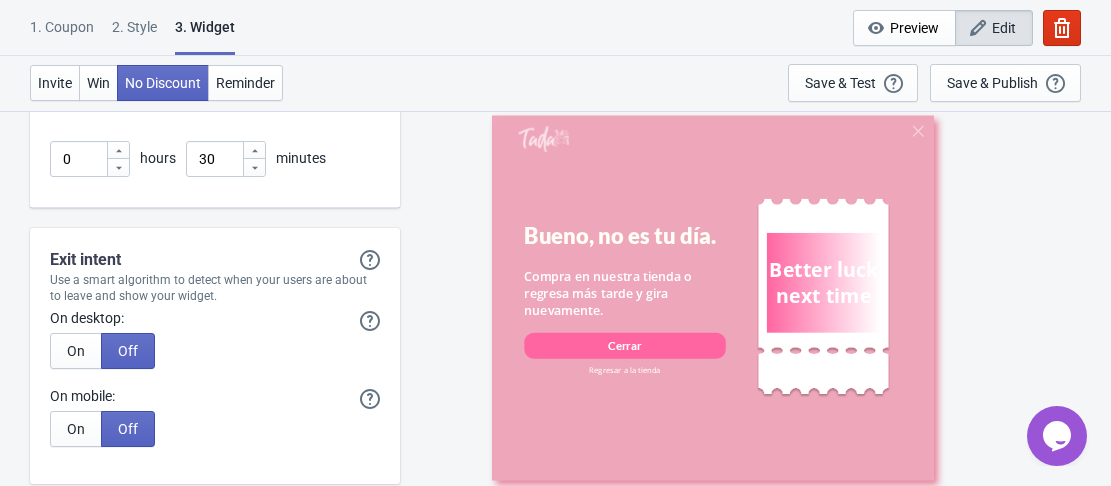 scroll, scrollTop: 5101, scrollLeft: 0, axis: vertical 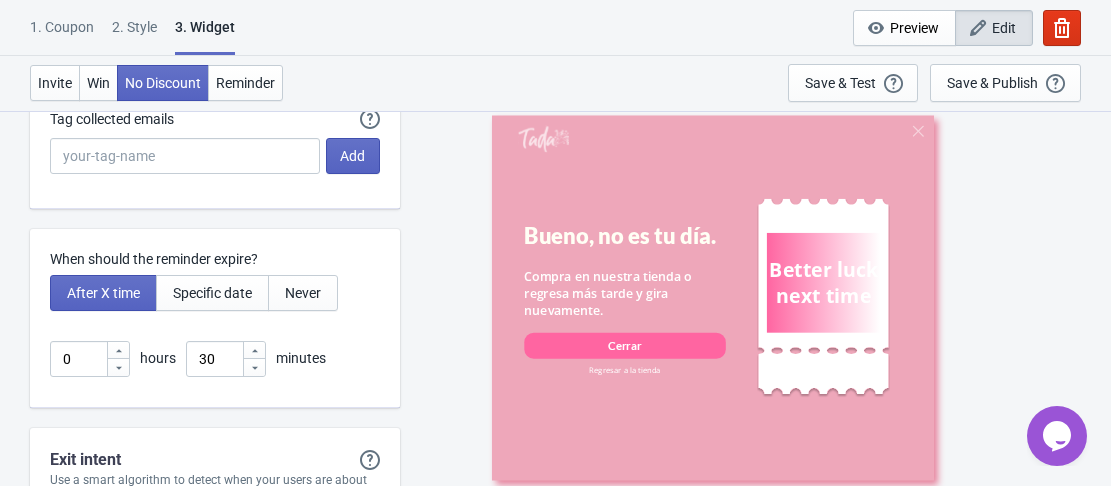 type on "Regresar a la tienda" 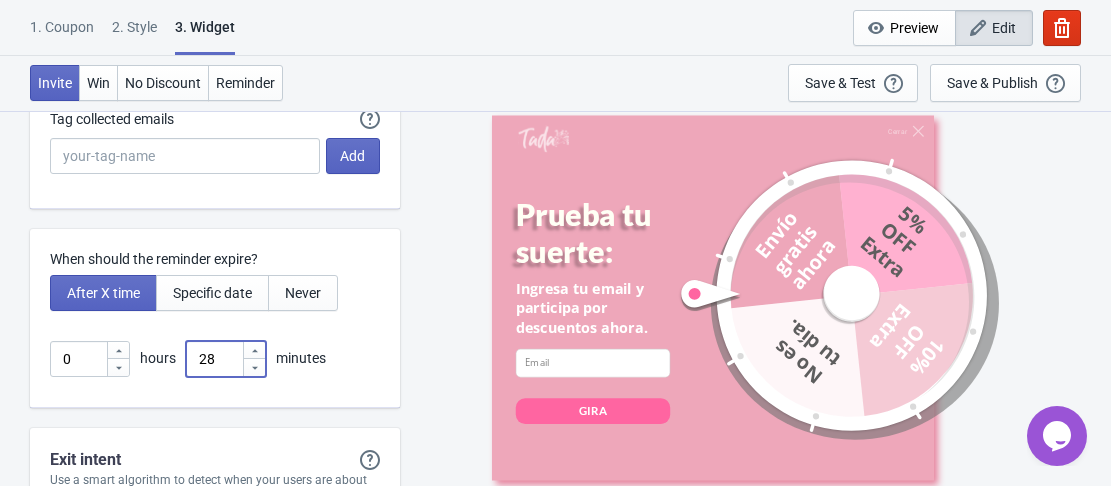 click 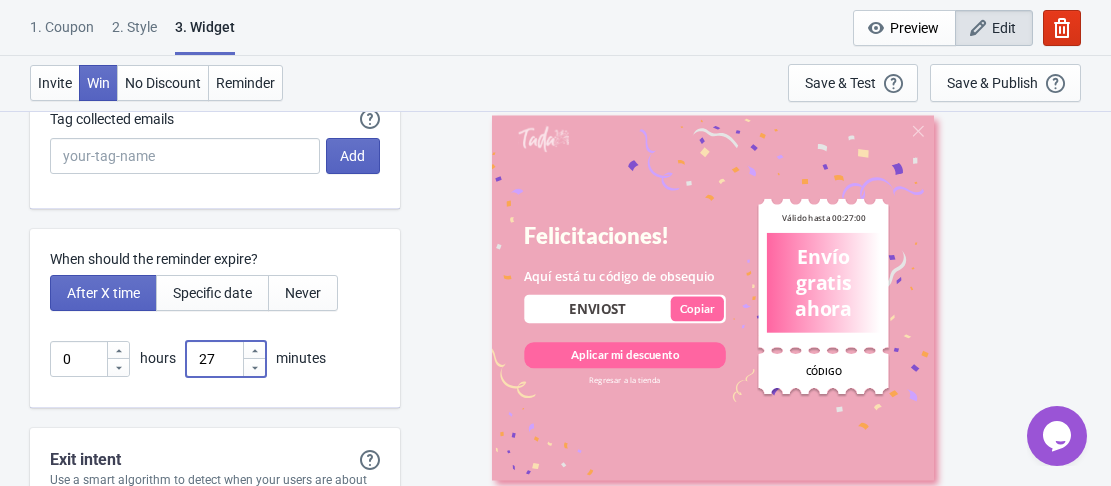 click 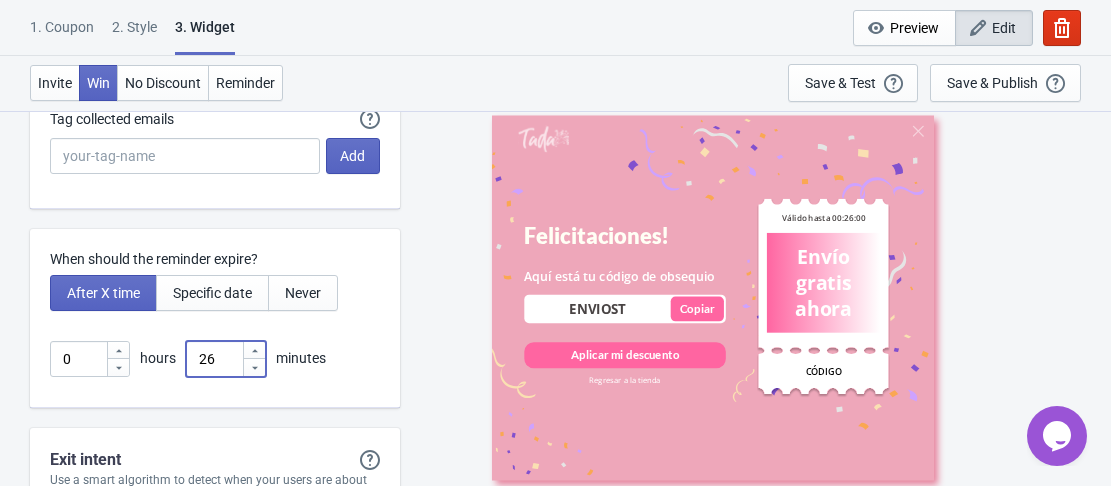 click 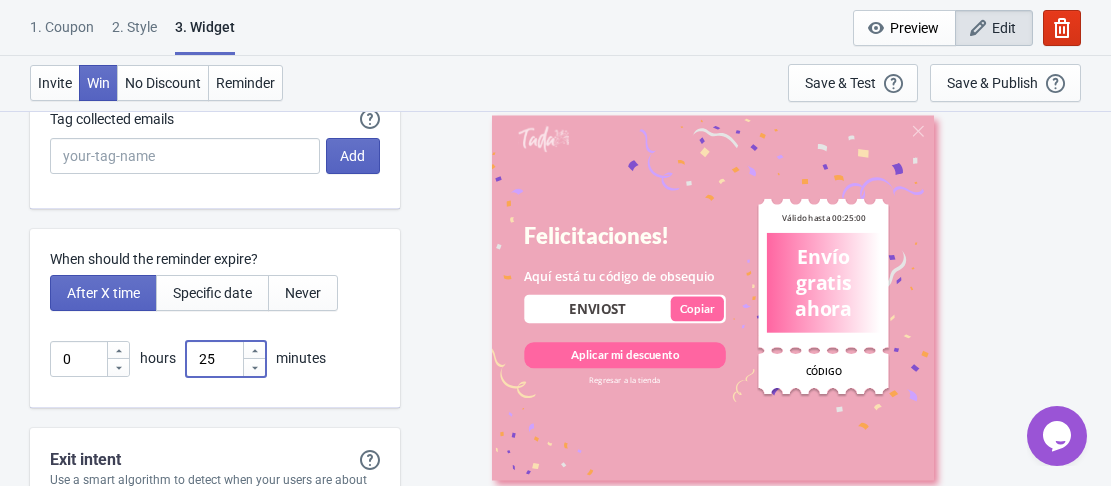 click 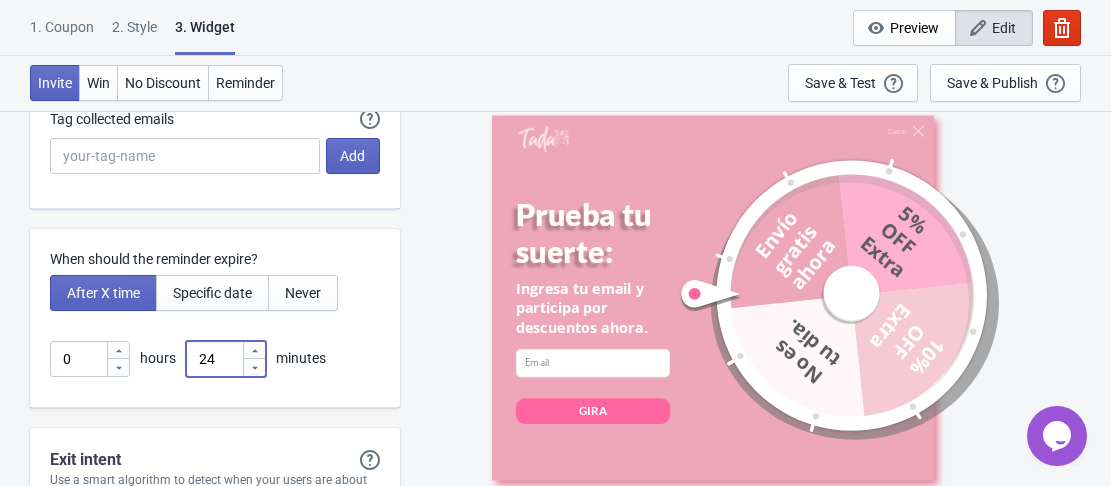 click 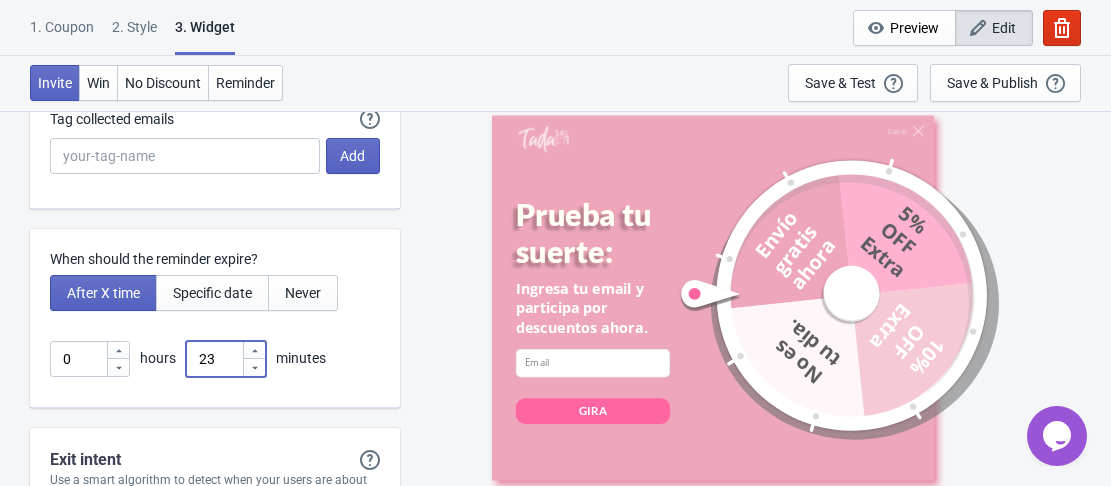 click 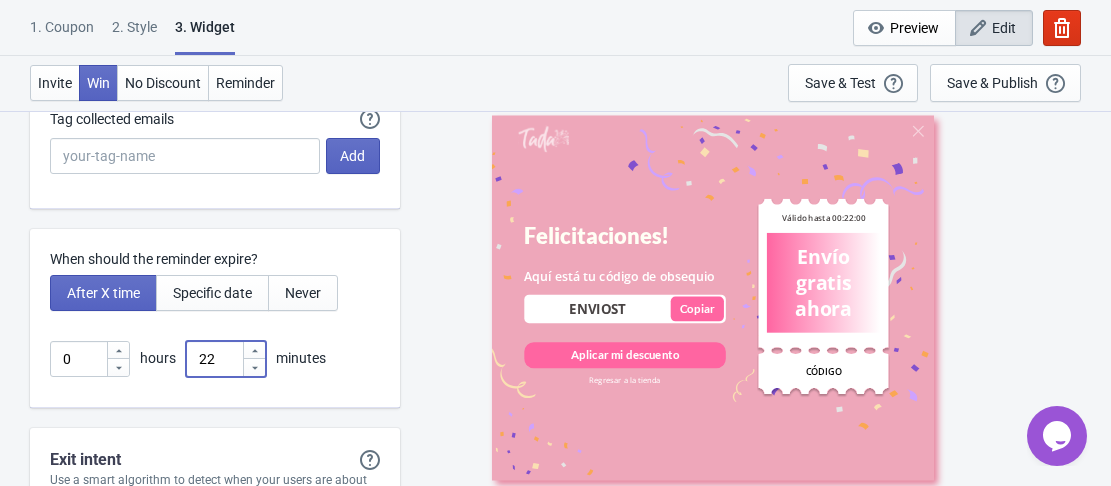 click 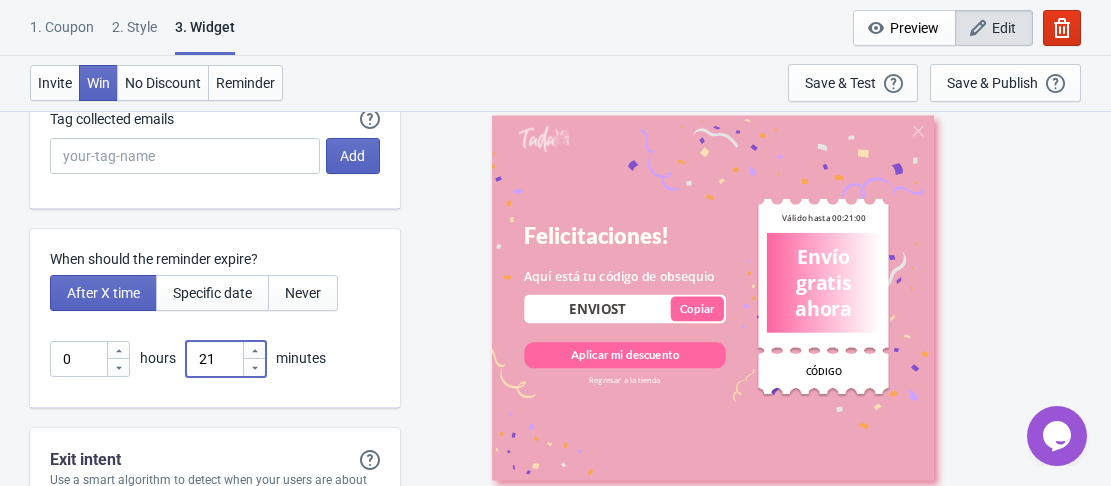 click 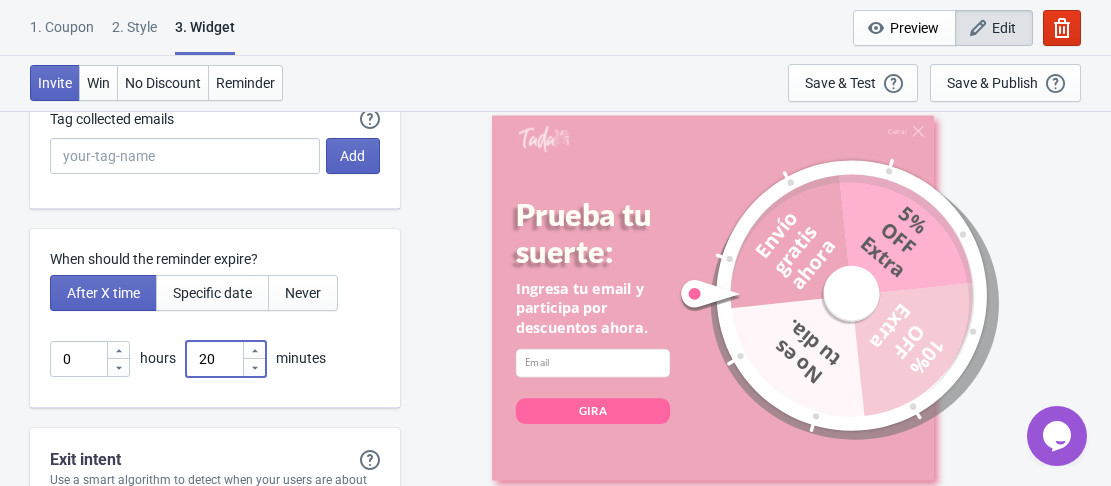 click 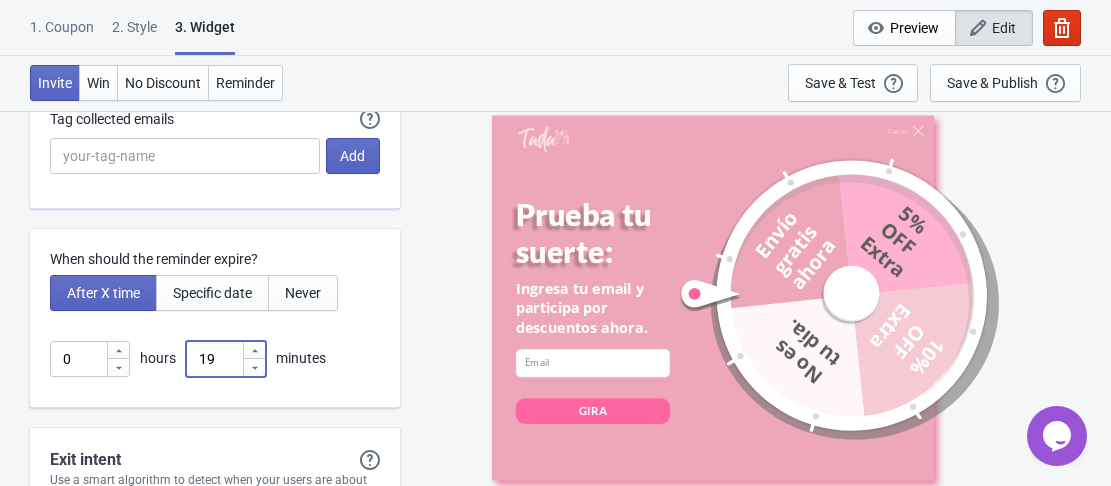 click 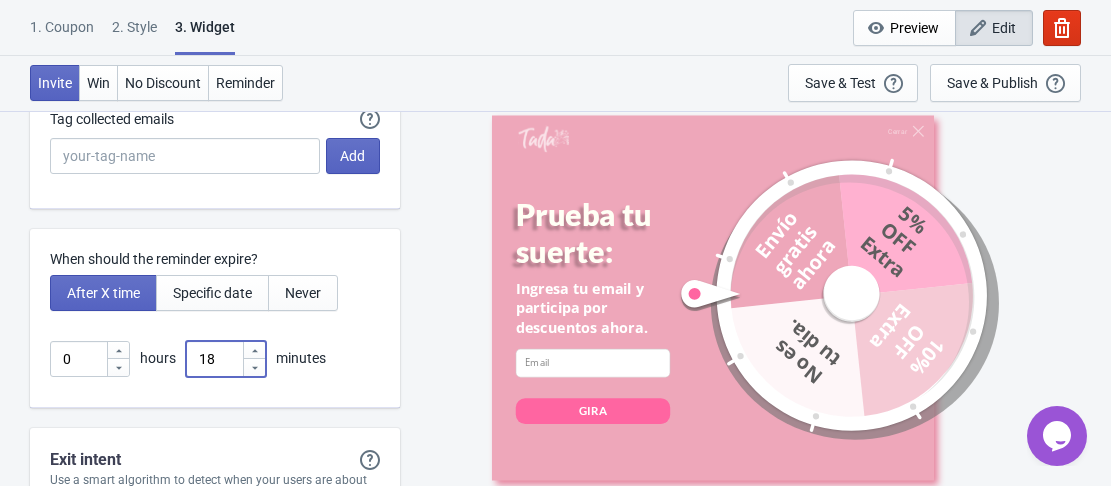 click 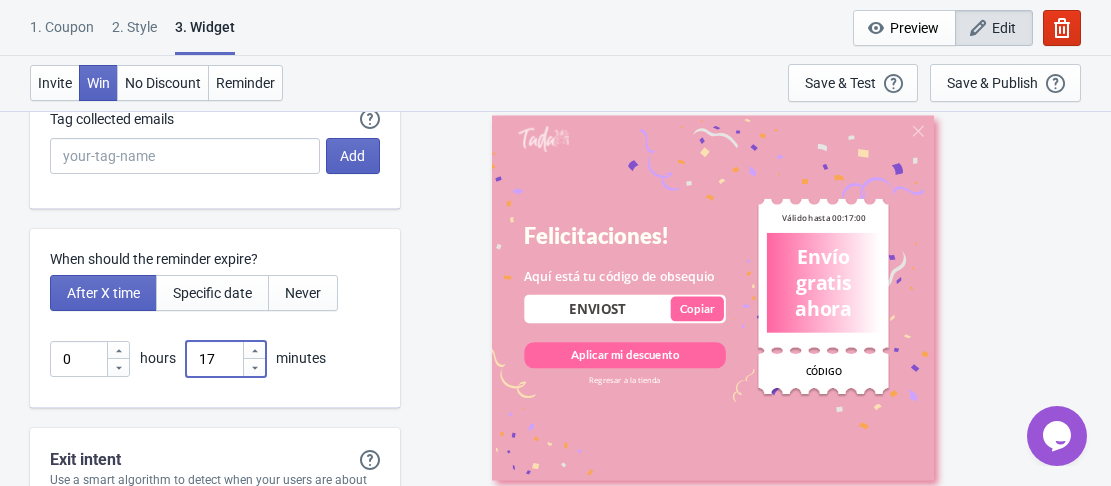 click 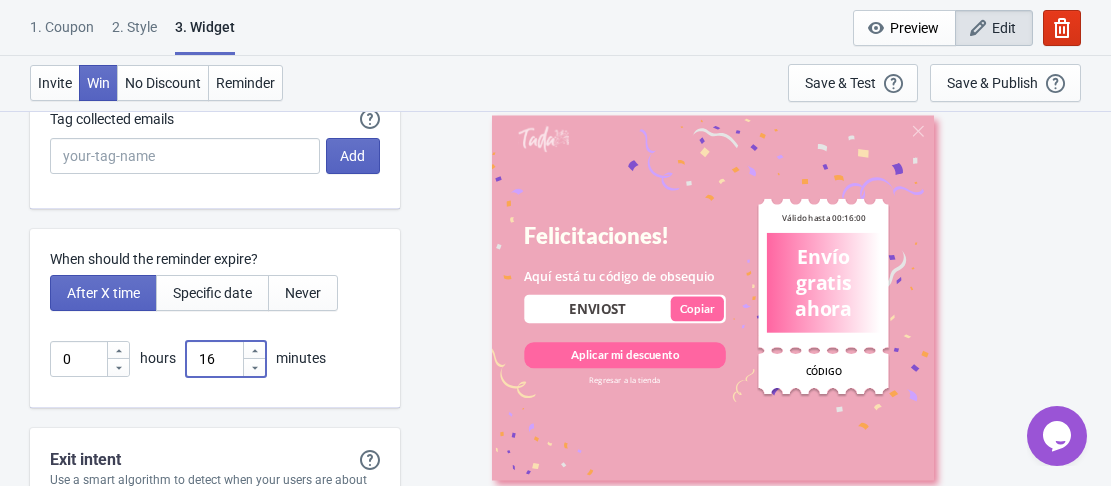 click 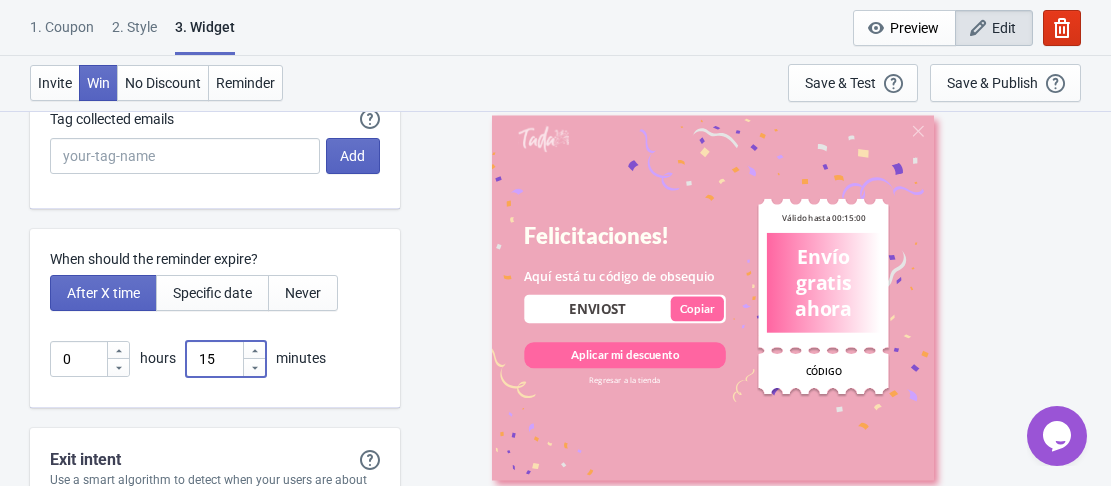 click 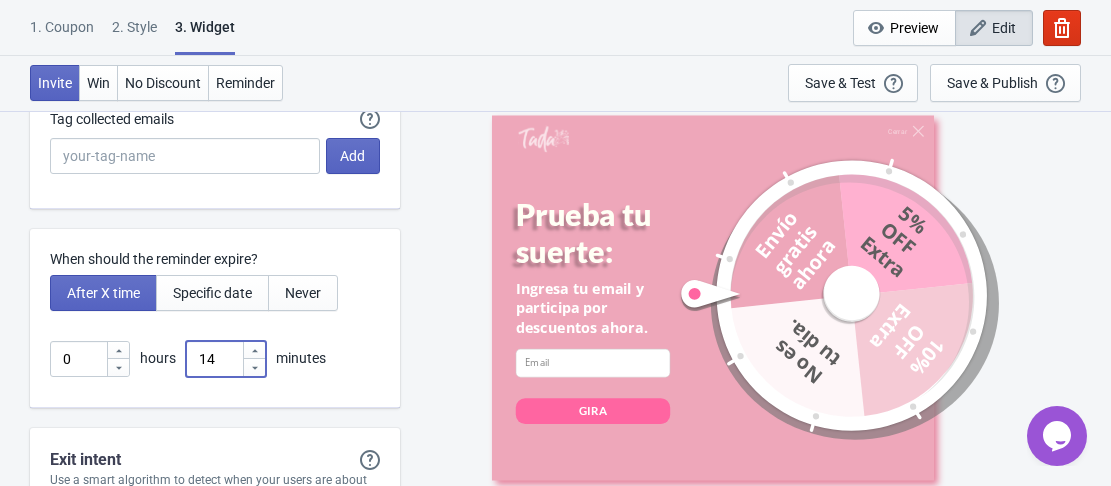 click 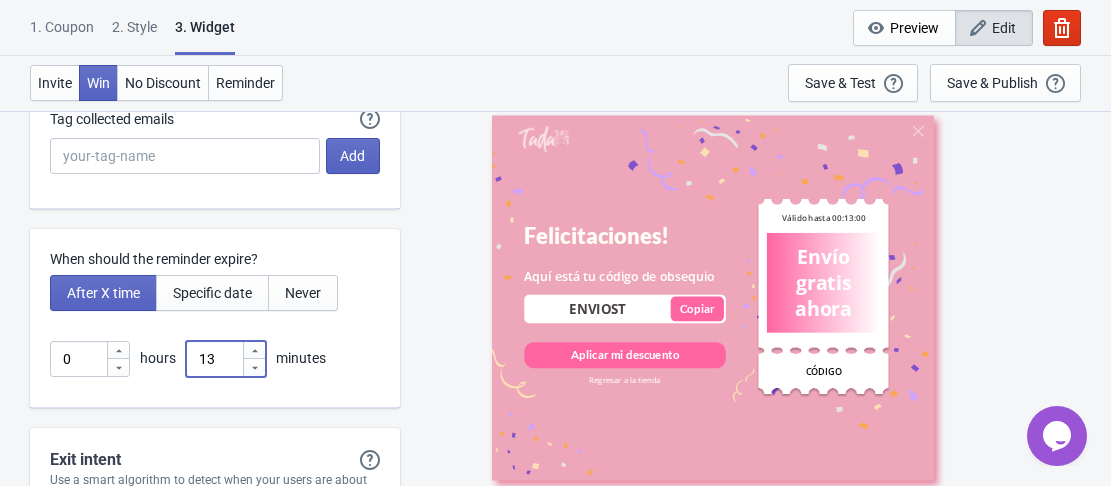 click 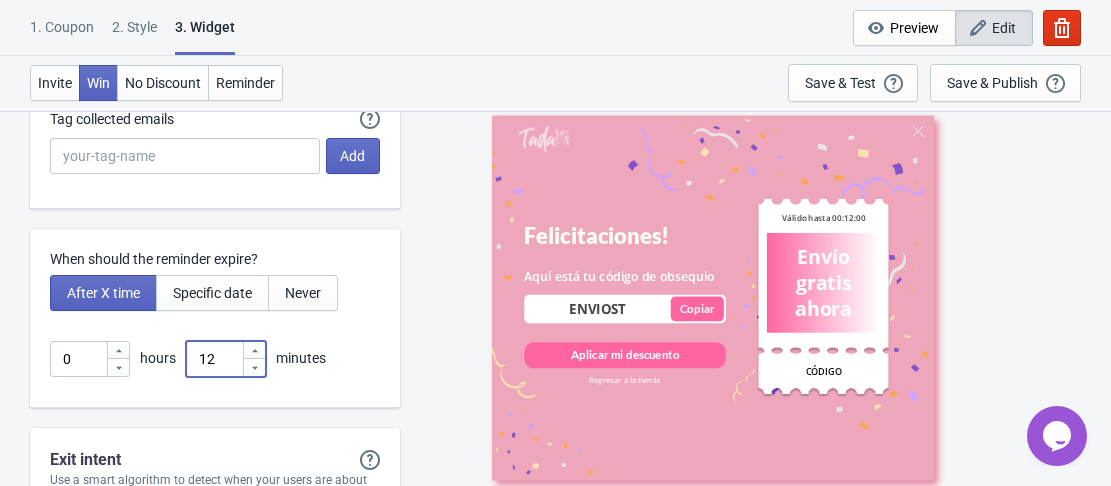 click 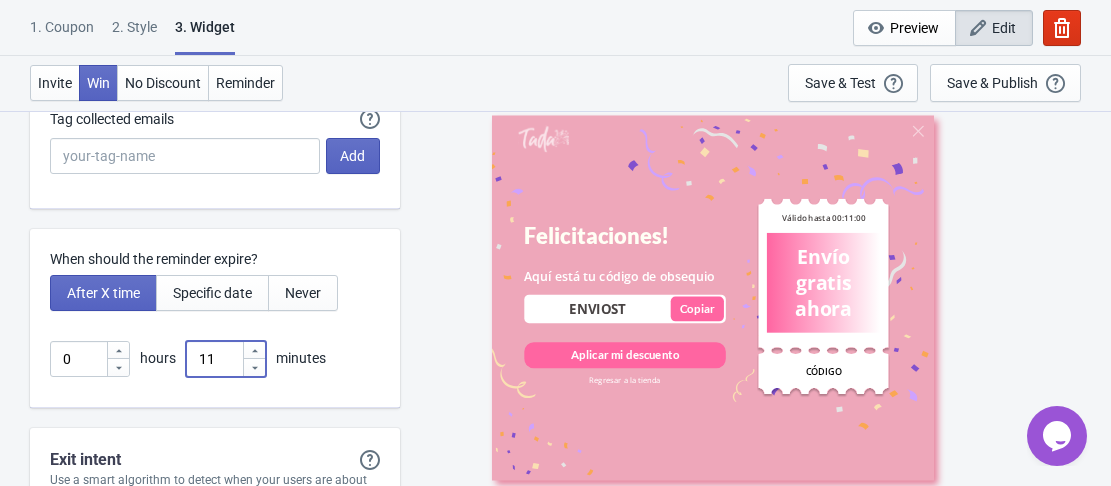 click 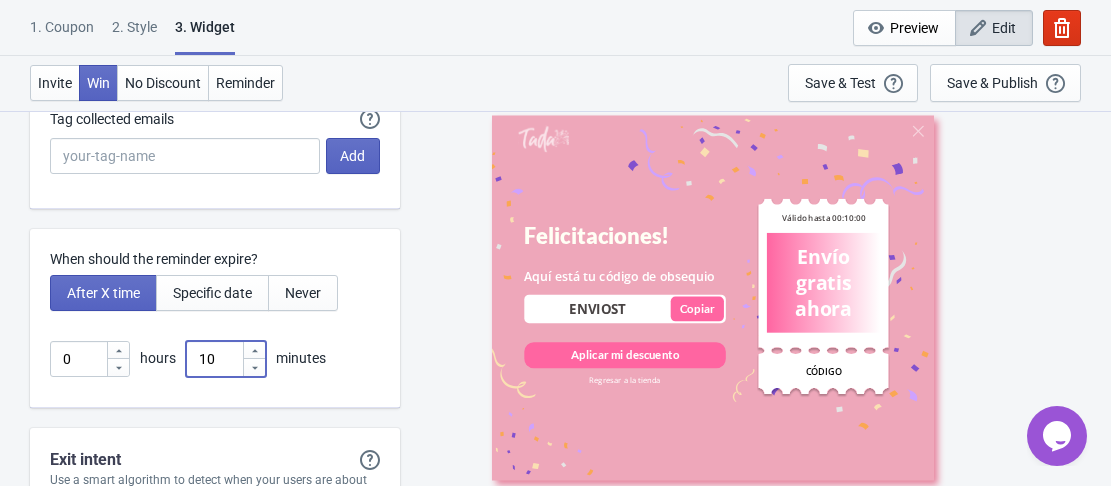 click 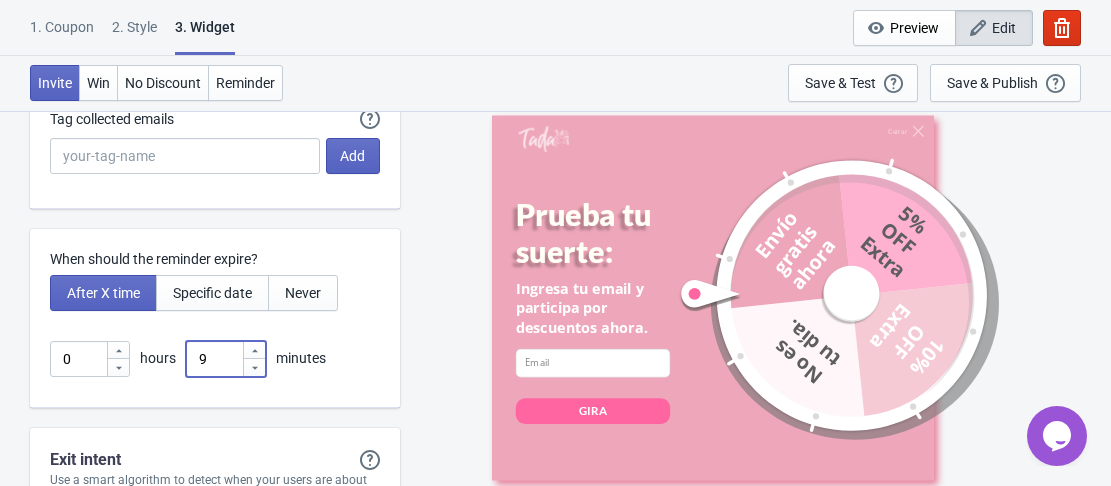 click 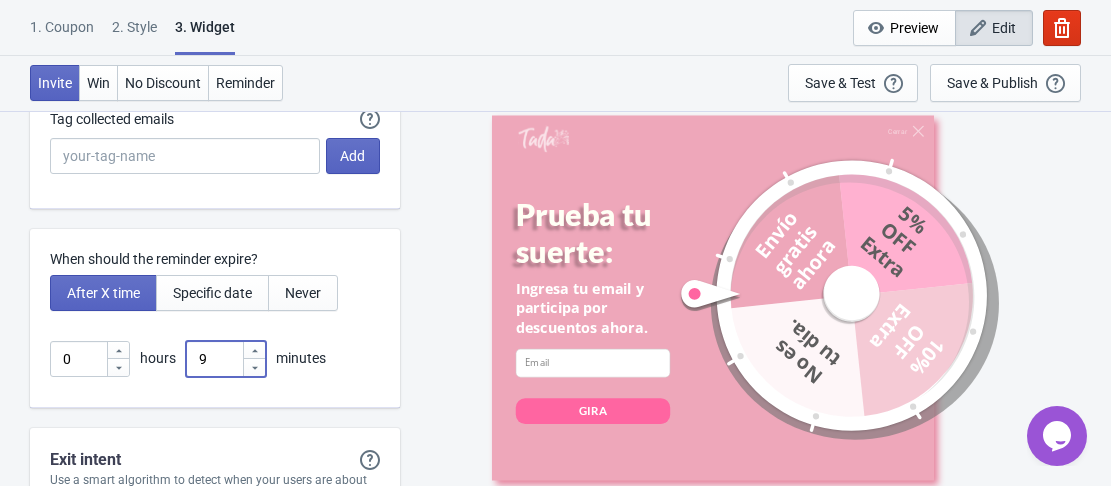 type on "10" 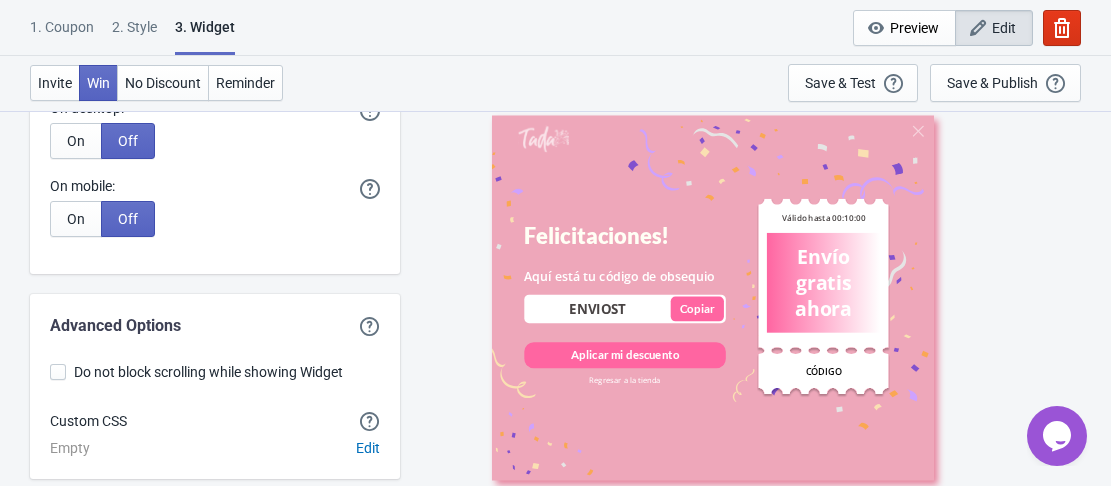 scroll, scrollTop: 5601, scrollLeft: 0, axis: vertical 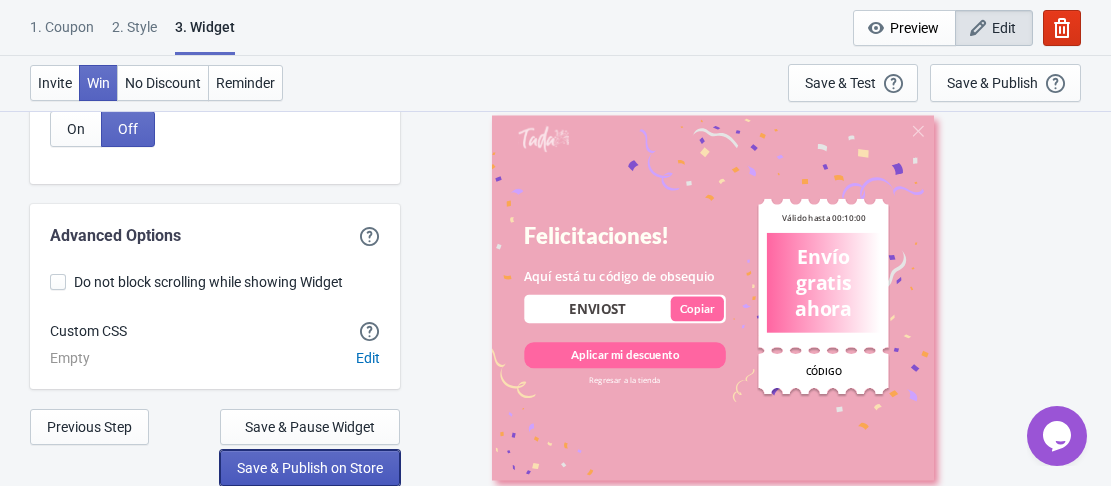 click on "Save & Publish on Store" at bounding box center [310, 468] 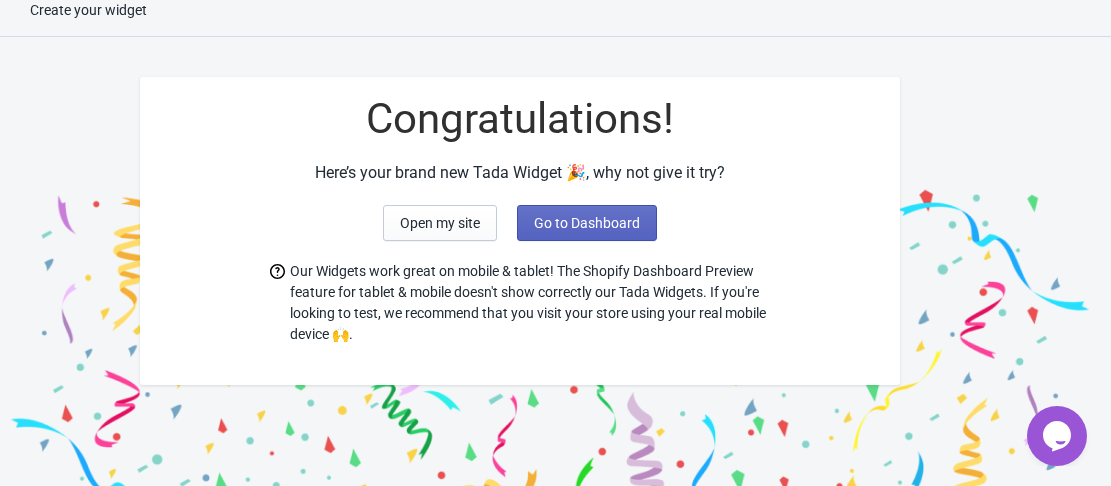 scroll, scrollTop: 96, scrollLeft: 0, axis: vertical 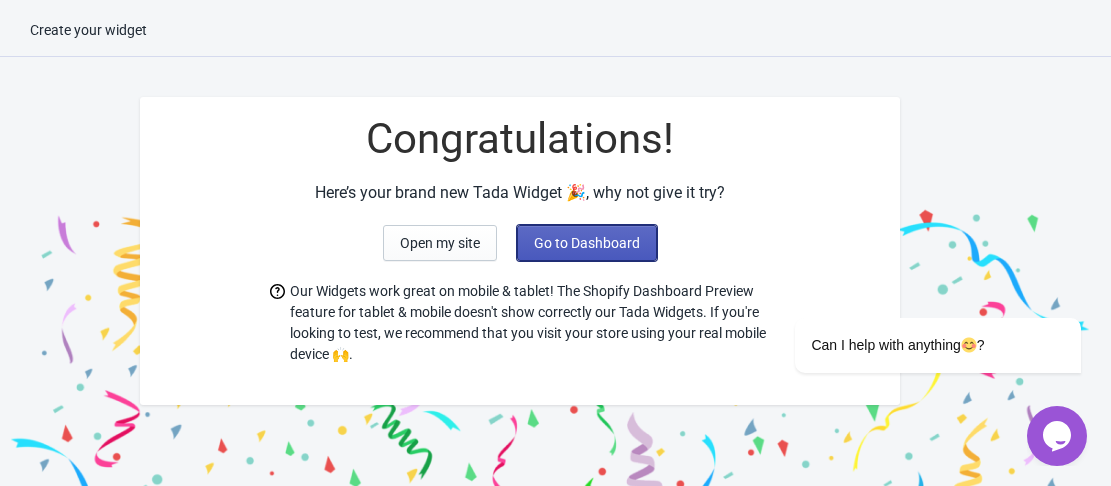 click on "Go to Dashboard" at bounding box center [587, 243] 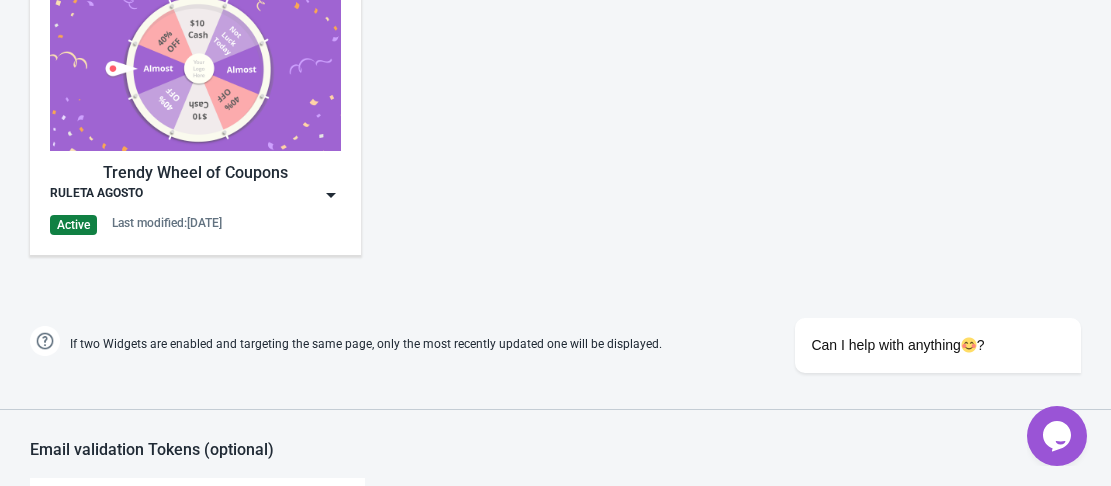 scroll, scrollTop: 1100, scrollLeft: 0, axis: vertical 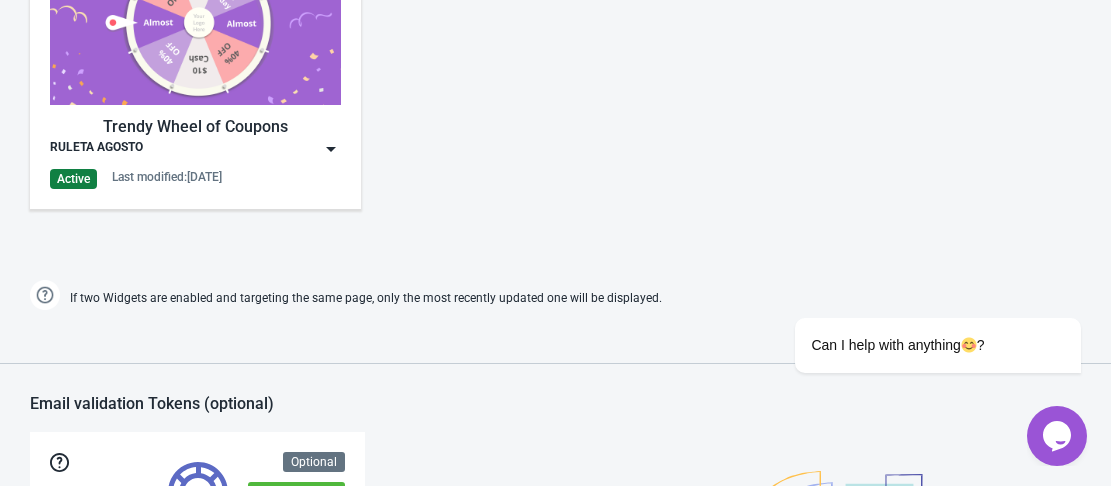 click at bounding box center [331, 149] 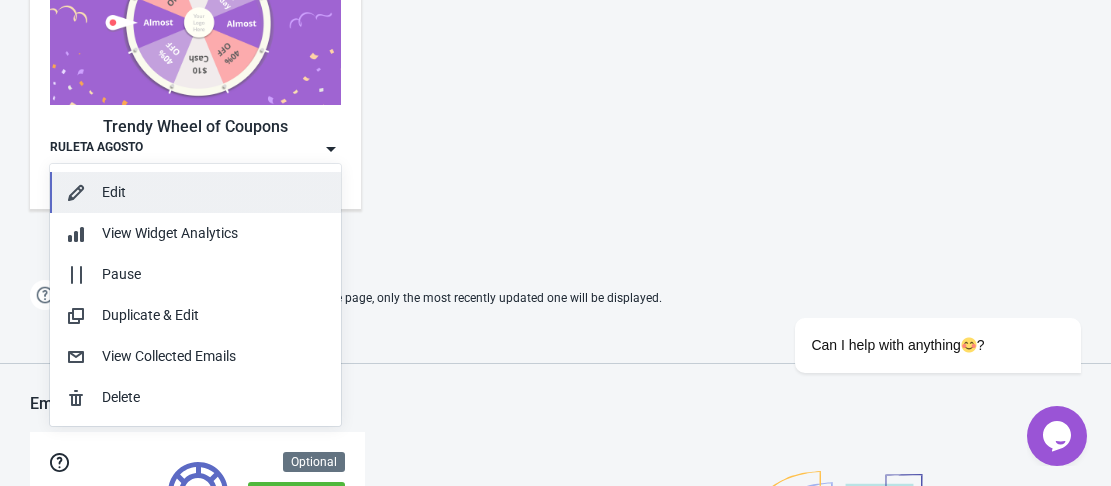click on "Edit" at bounding box center (213, 192) 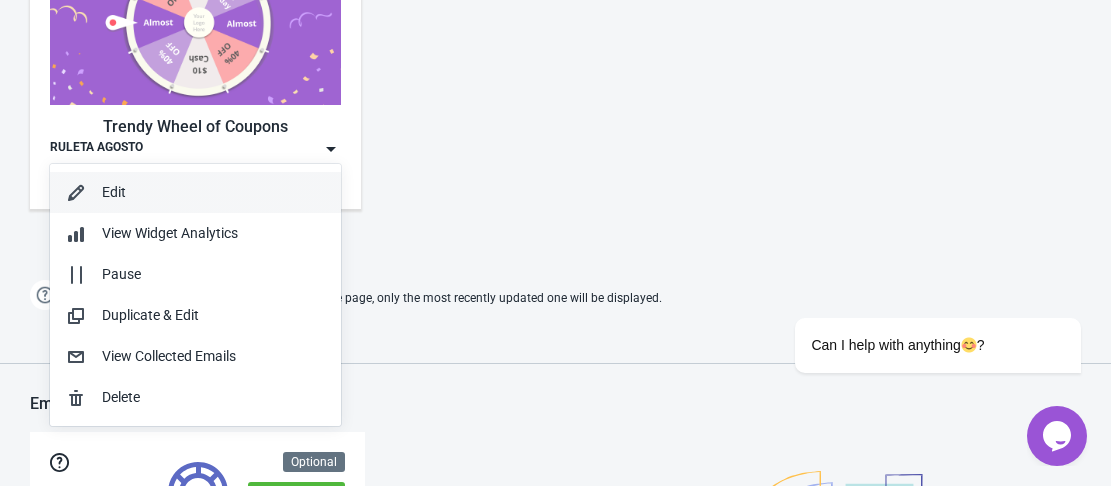 scroll, scrollTop: 0, scrollLeft: 0, axis: both 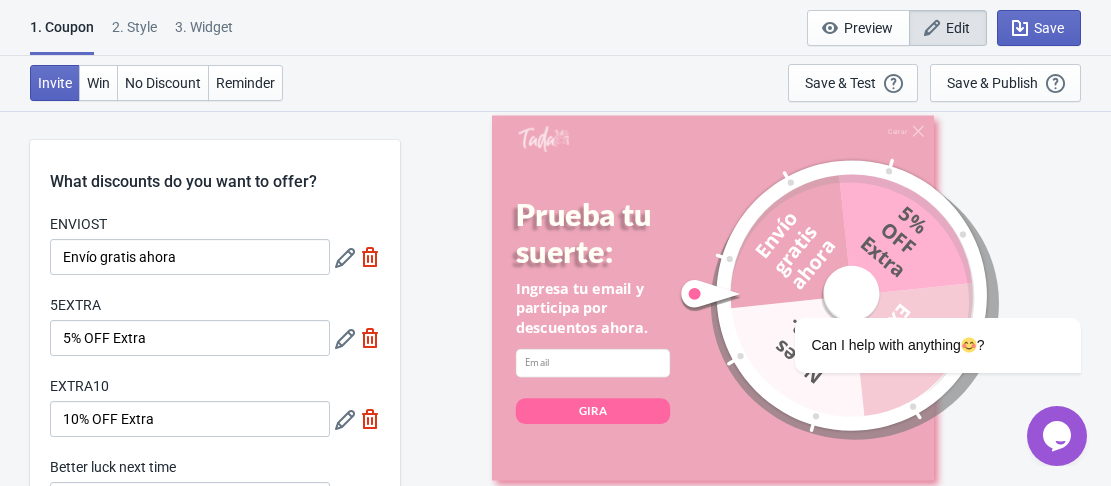 click on "2 . Style" at bounding box center [134, 34] 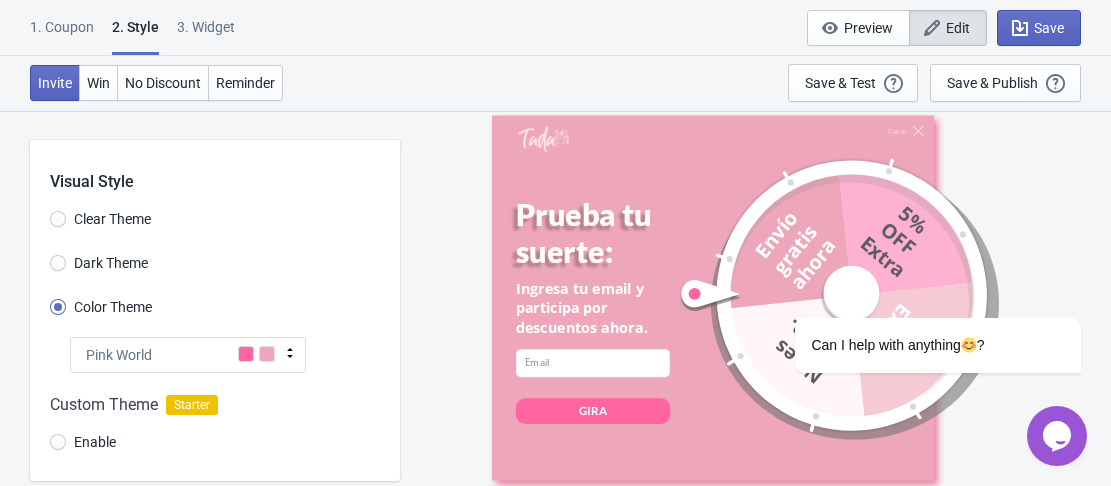 click on "3. Widget" at bounding box center (206, 34) 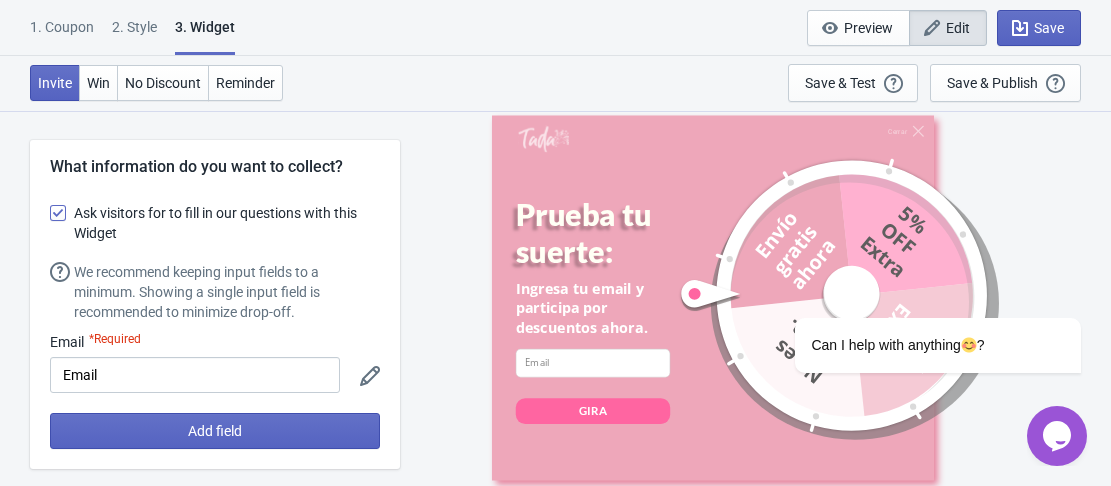 click on "1. Coupon 2 . Style 3. Widget" at bounding box center [136, 36] 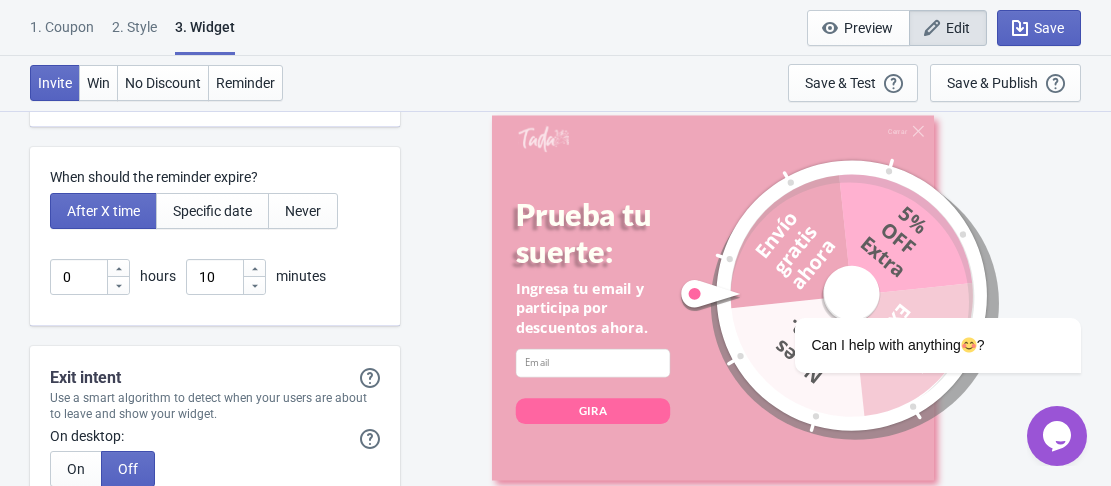 scroll, scrollTop: 5200, scrollLeft: 0, axis: vertical 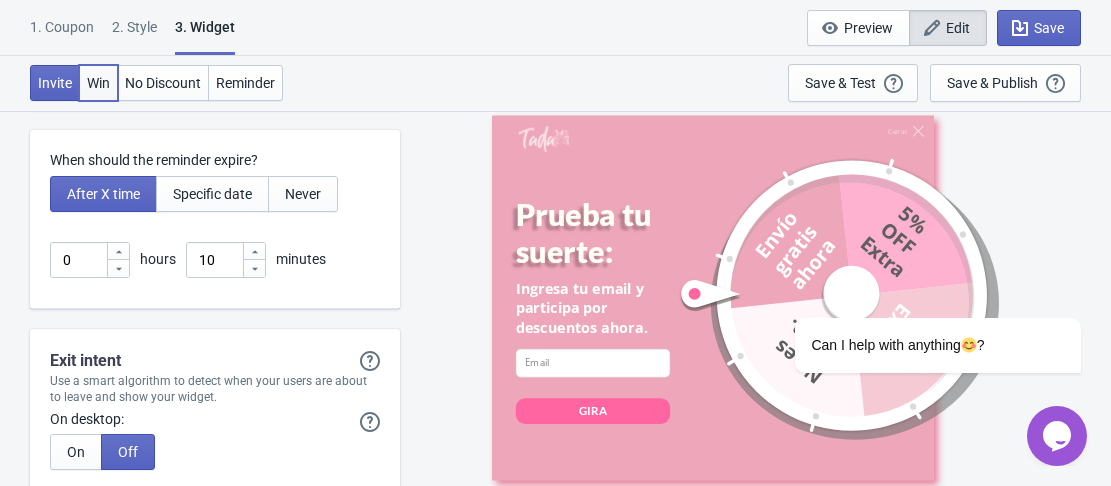 click on "Win" at bounding box center [98, 83] 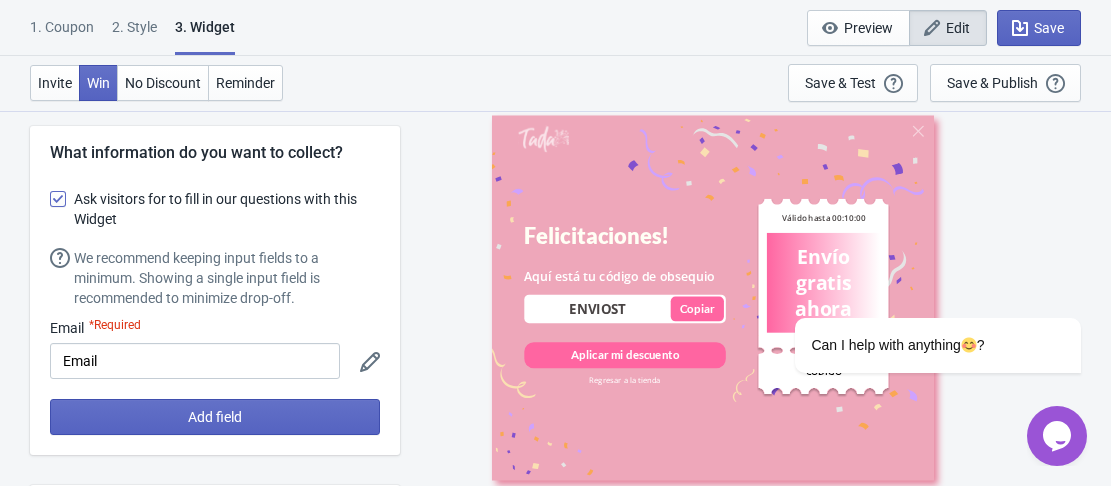 scroll, scrollTop: 1, scrollLeft: 0, axis: vertical 